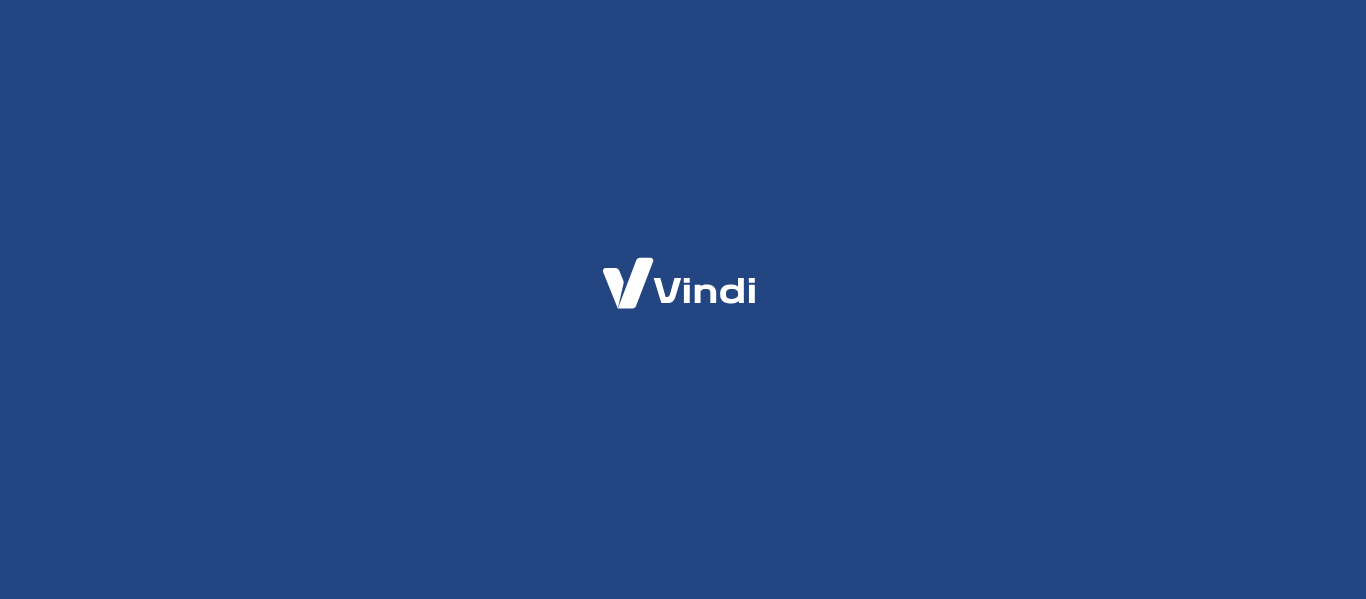 scroll, scrollTop: 0, scrollLeft: 0, axis: both 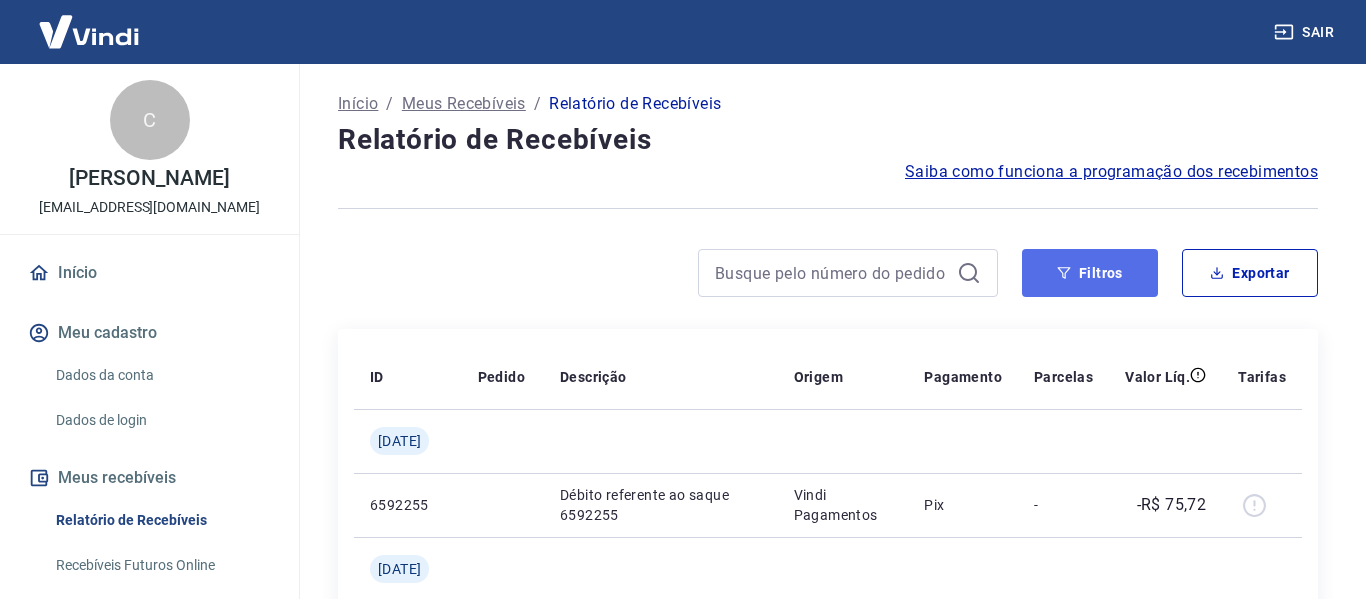 click on "Filtros" at bounding box center (1090, 273) 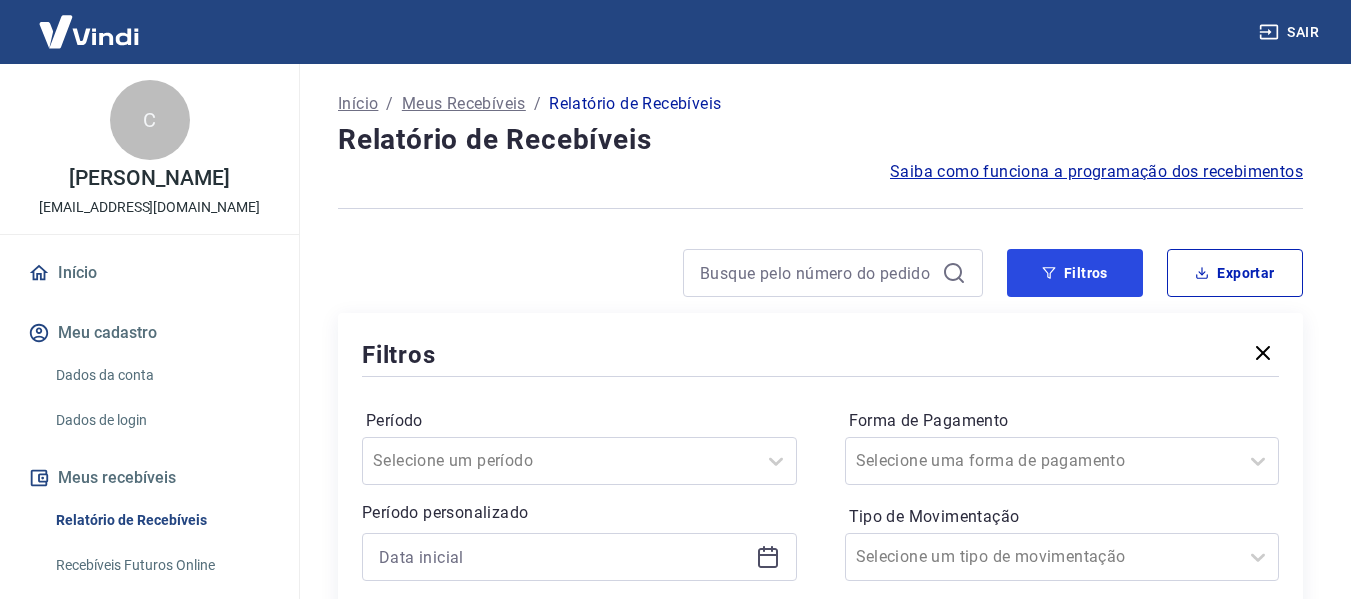 scroll, scrollTop: 341, scrollLeft: 0, axis: vertical 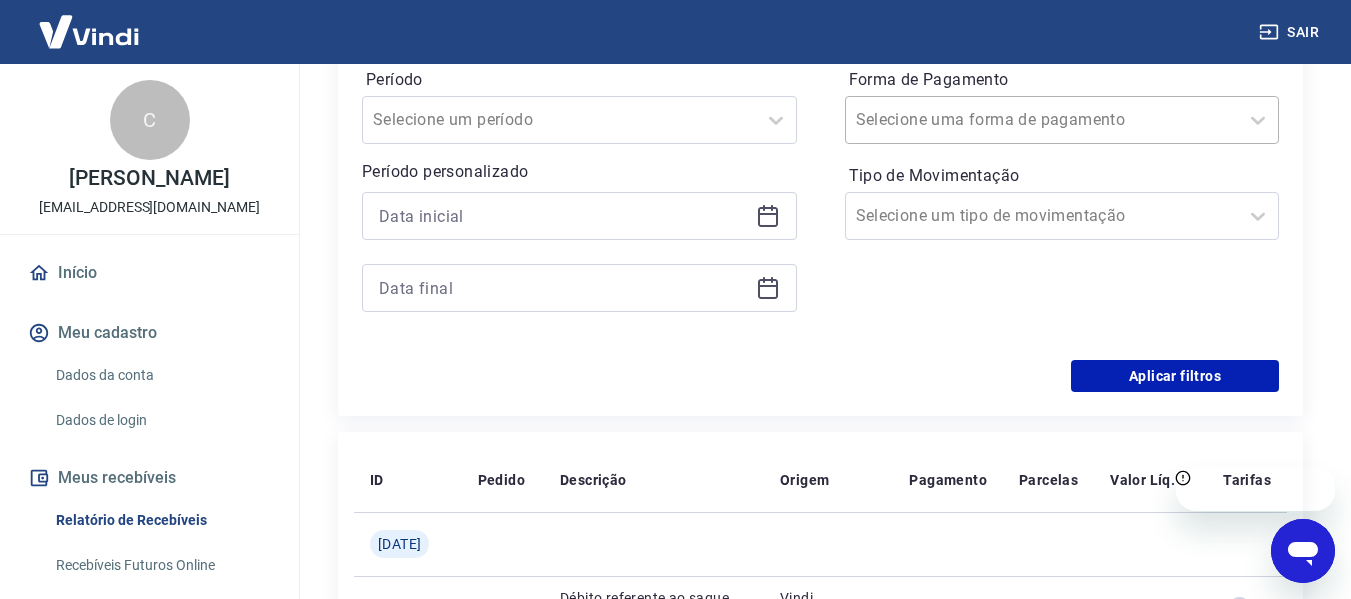 click at bounding box center [1042, 120] 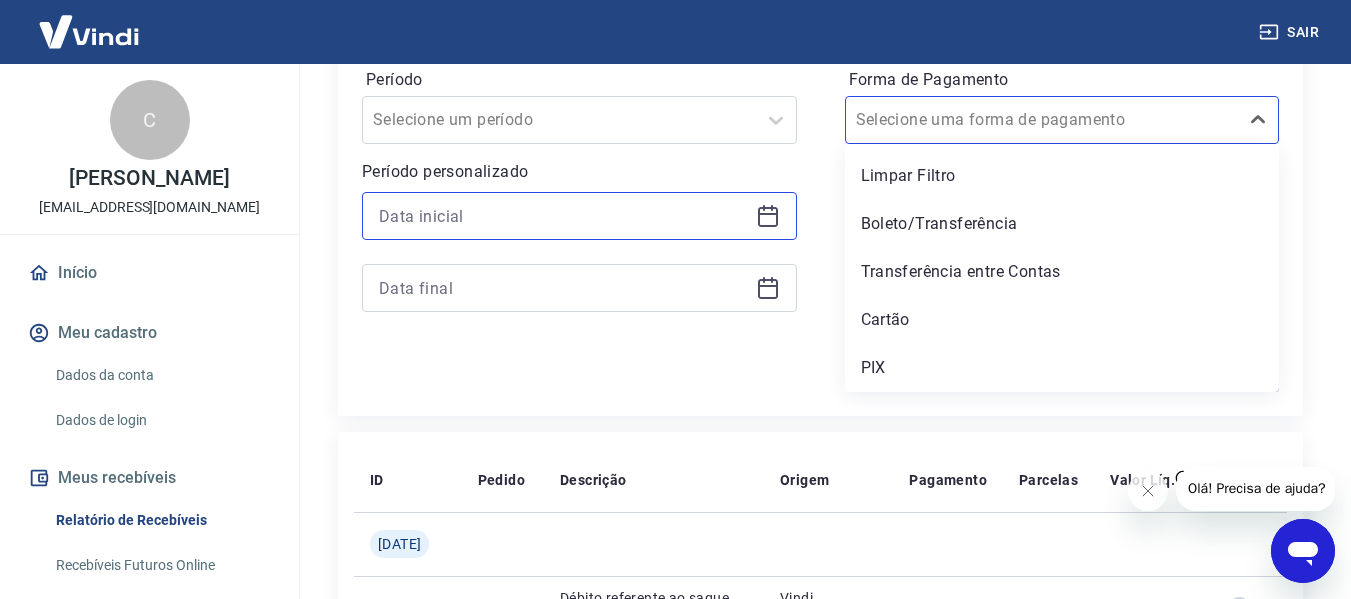 click at bounding box center [563, 216] 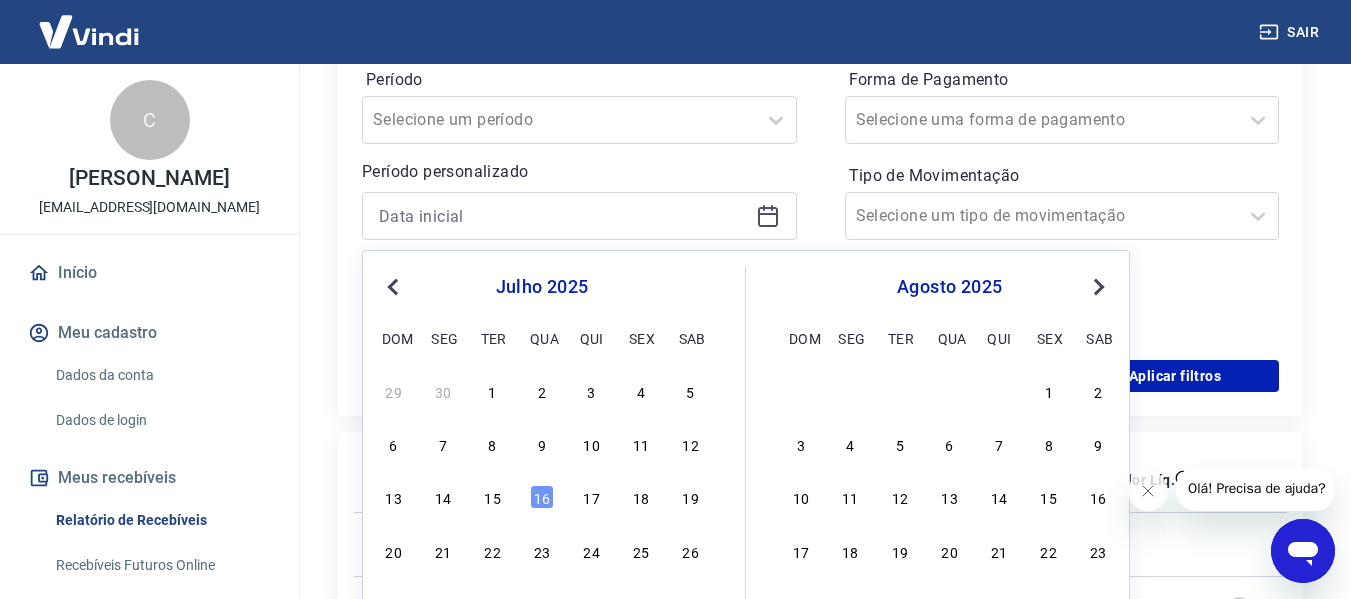 click 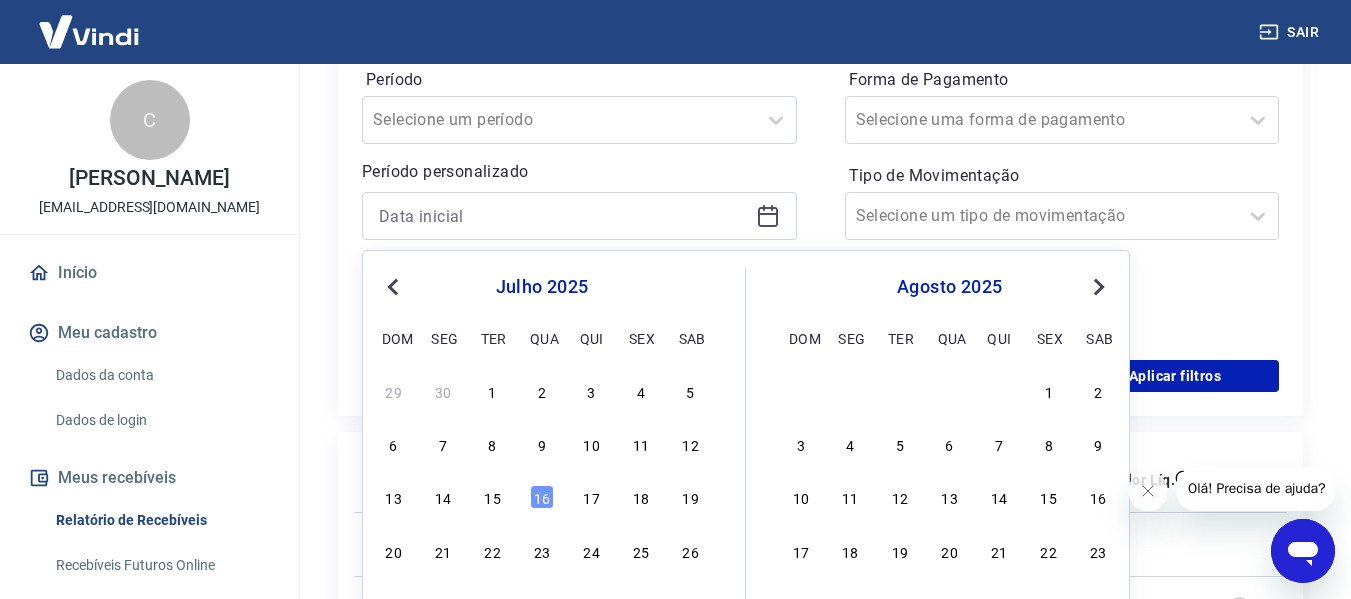 click on "Previous Month" at bounding box center (395, 286) 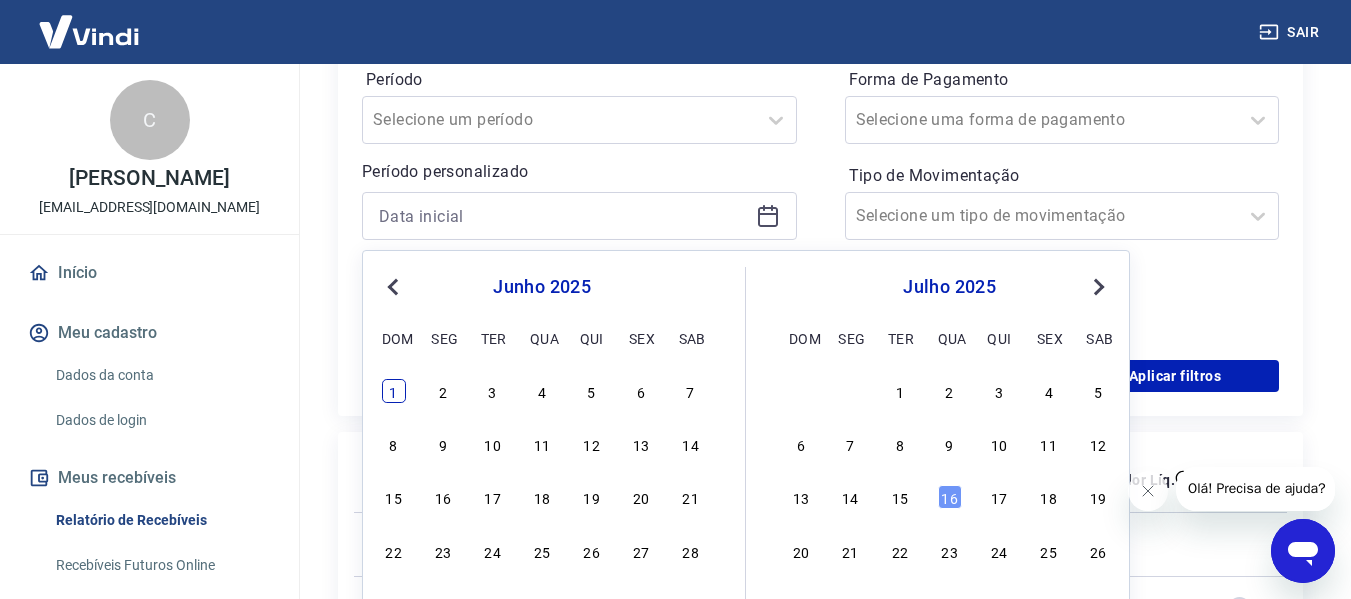 click on "1" at bounding box center [394, 391] 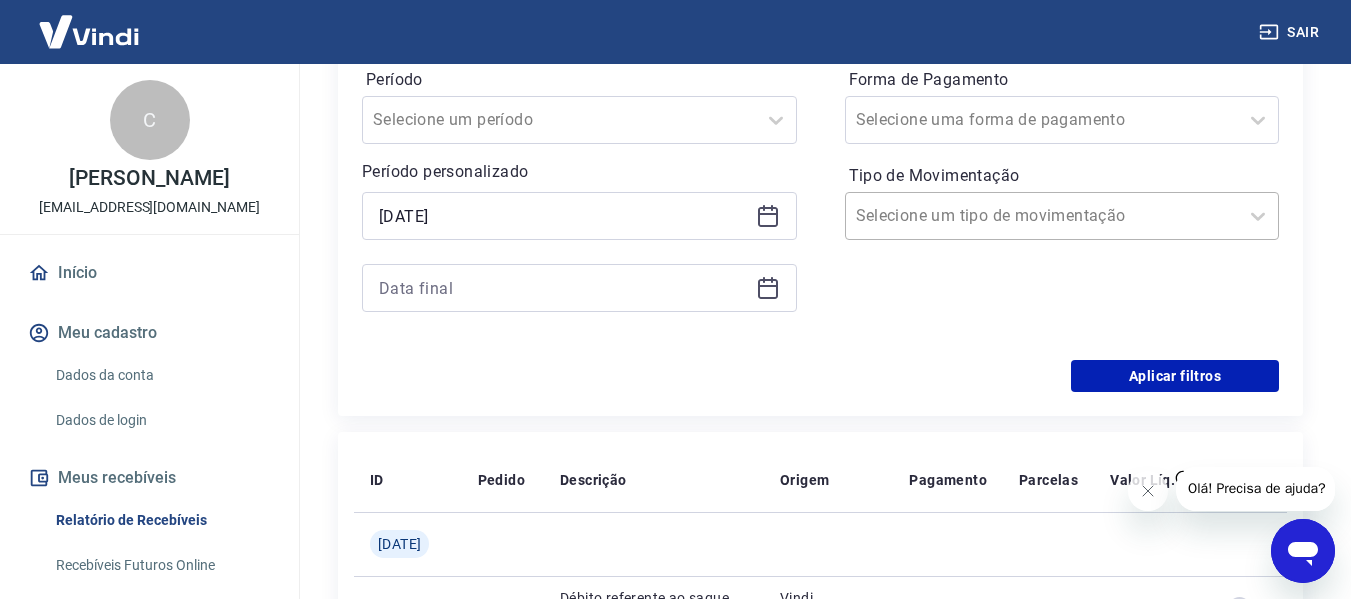 type on "[DATE]" 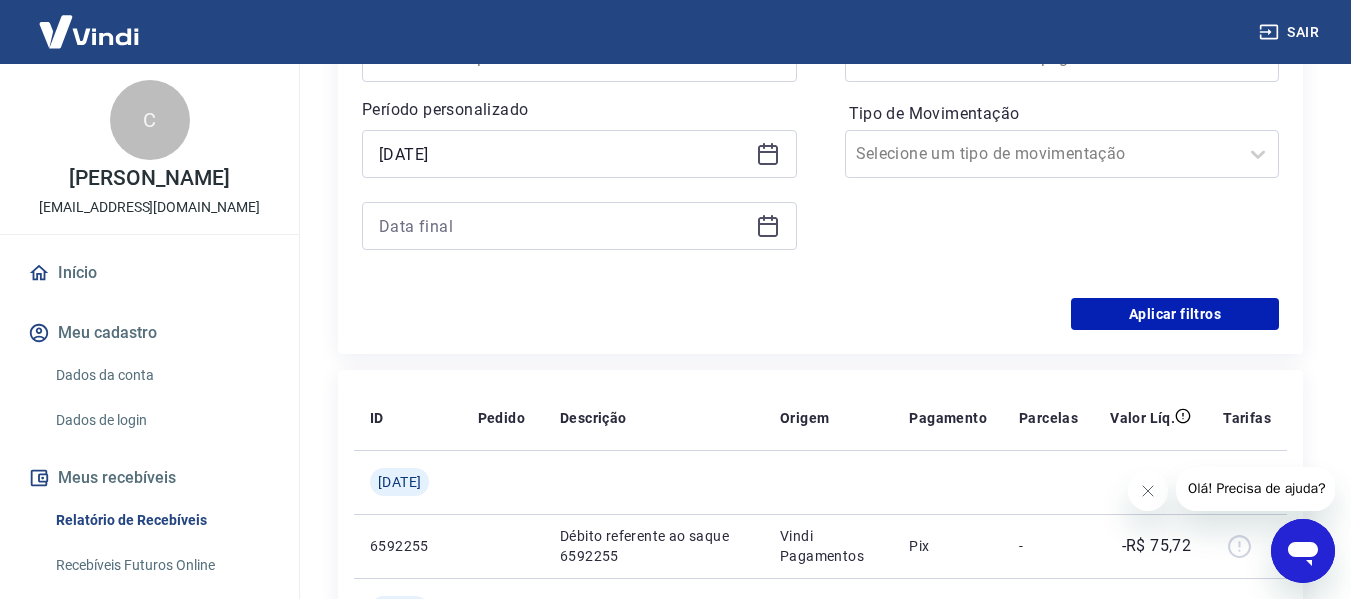 scroll, scrollTop: 408, scrollLeft: 0, axis: vertical 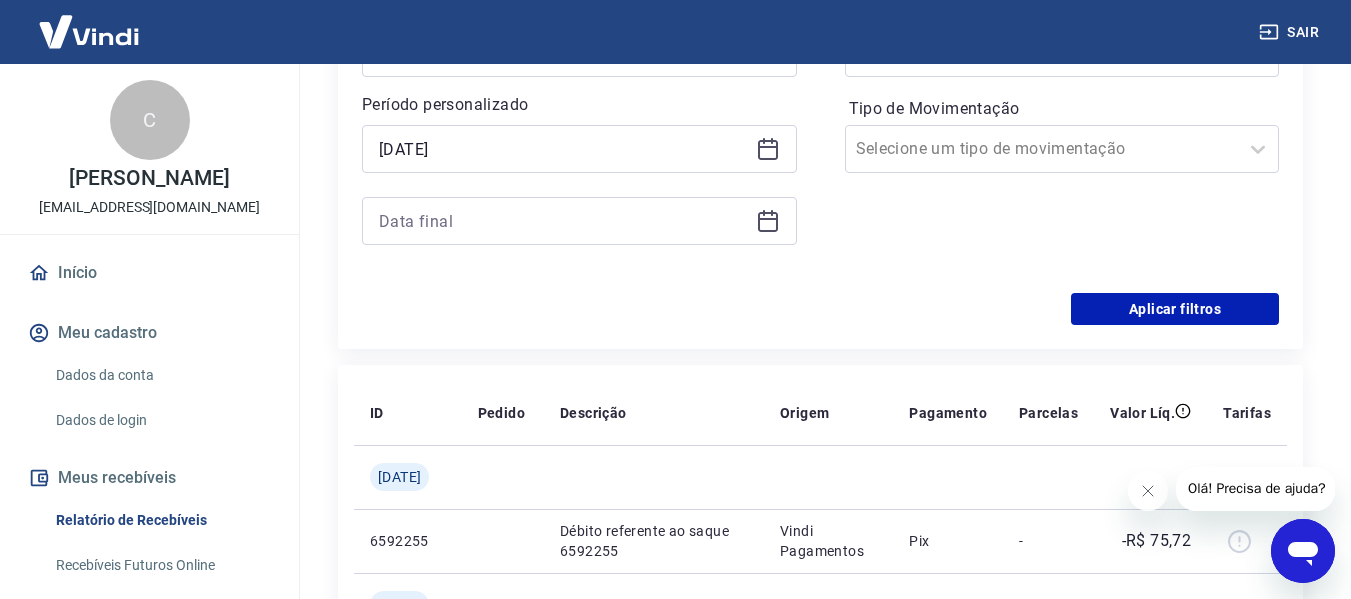 click 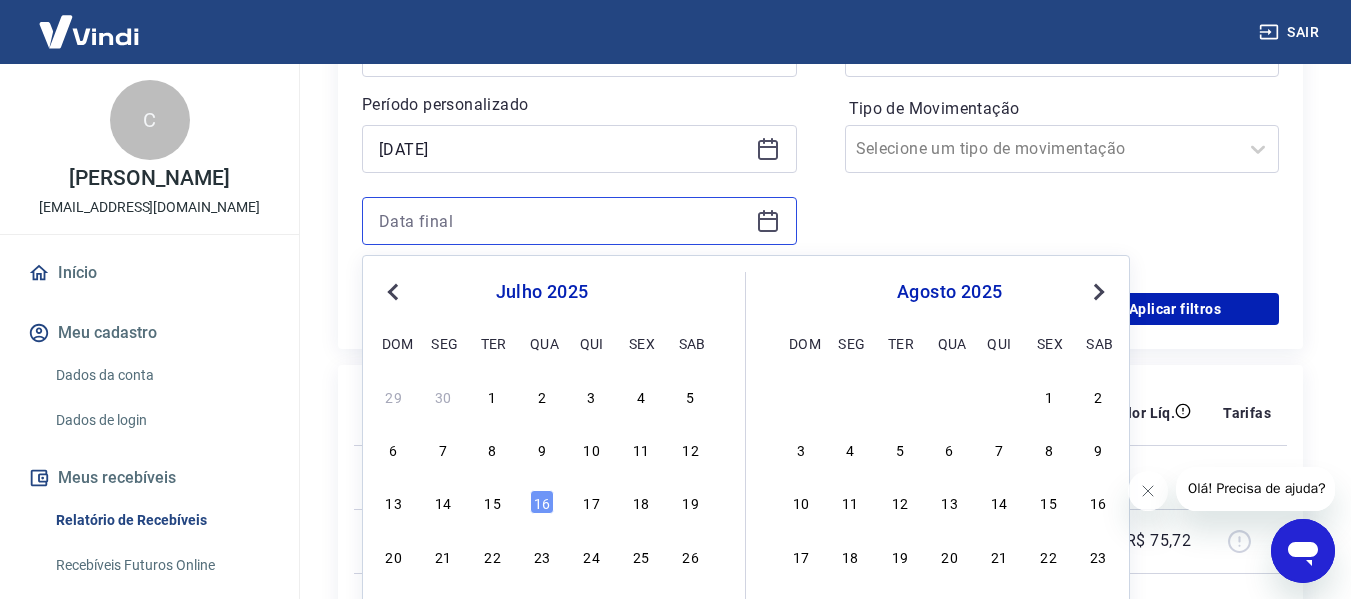 scroll, scrollTop: 538, scrollLeft: 0, axis: vertical 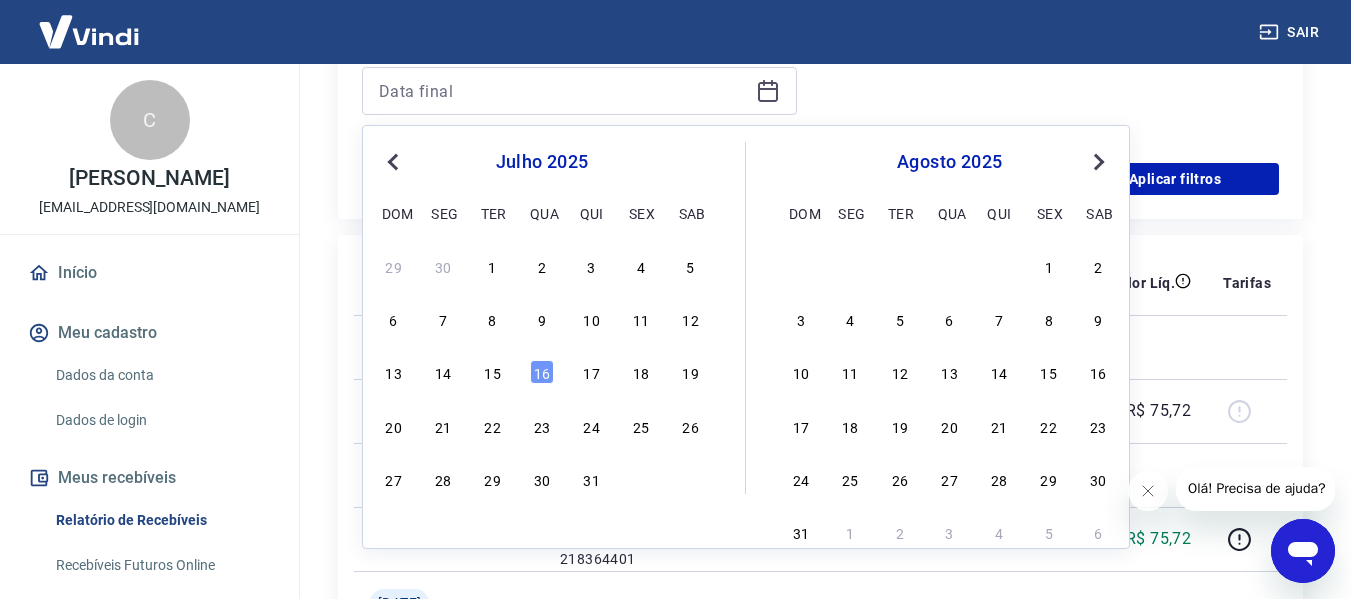 click on "Previous Month" at bounding box center [395, 161] 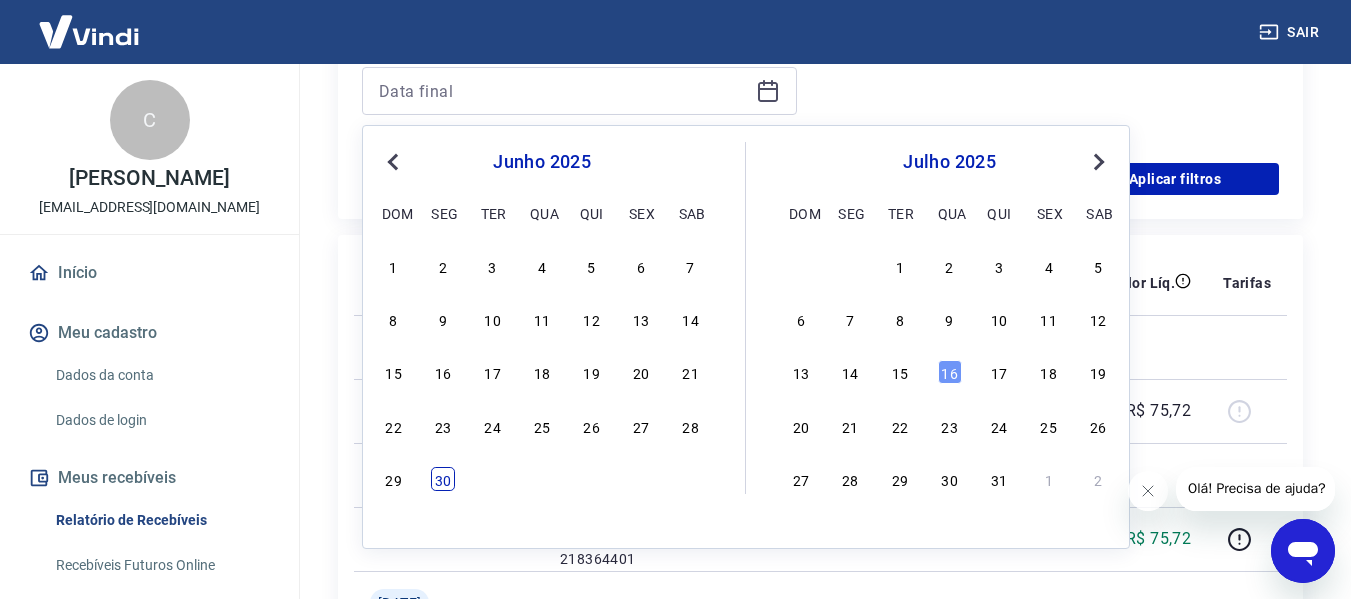 click on "30" at bounding box center (443, 479) 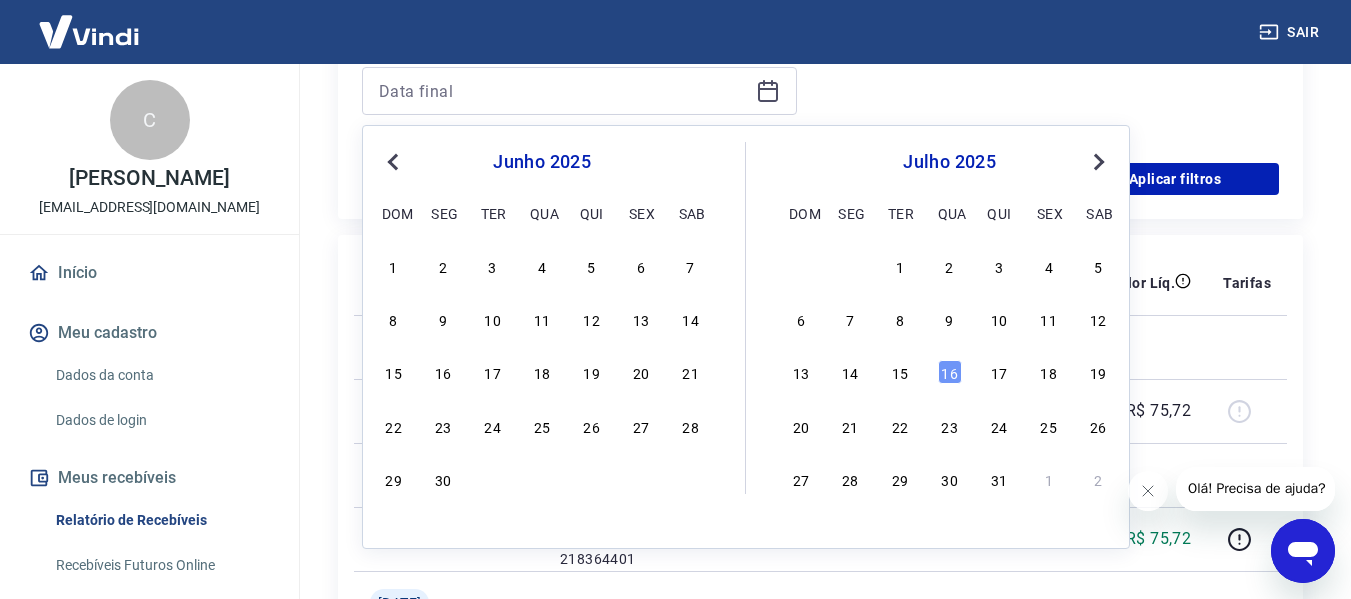 click on "Início / Meus Recebíveis / Relatório de Recebíveis Relatório de Recebíveis Saiba como funciona a programação dos recebimentos Saiba como funciona a programação dos recebimentos Filtros Exportar Filtros Período Selecione um período Período personalizado Selected date: [DATE] [DATE] [DATE] Previous Month Next Month [DATE] dom seg ter qua qui sex sab 1 2 3 4 5 6 7 8 9 10 11 12 13 14 15 16 17 18 19 20 21 22 23 24 25 26 27 28 29 [DATE] seg ter qua qui sex sab 1 2 3 4 5 6 7 8 9 10 11 12 13 14 15 16 17 18 19 20 21 22 23 24 25 26 27 28 29 30 31 1 2 Forma de Pagamento Selecione uma forma de pagamento Tipo de Movimentação Selecione um tipo de movimentação Aplicar filtros ID Pedido Descrição Origem Pagamento Parcelas Valor Líq. Tarifas [DATE] 6592255 Débito referente ao saque 6592255 Vindi Pagamentos Pix - -R$ 75,72 [DATE] 218364401 500243 Crédito referente ao recebimento da transação 218364401 Intermediador Pix 1/1 R$ 75,72 [DATE] Pix" at bounding box center [820, 906] 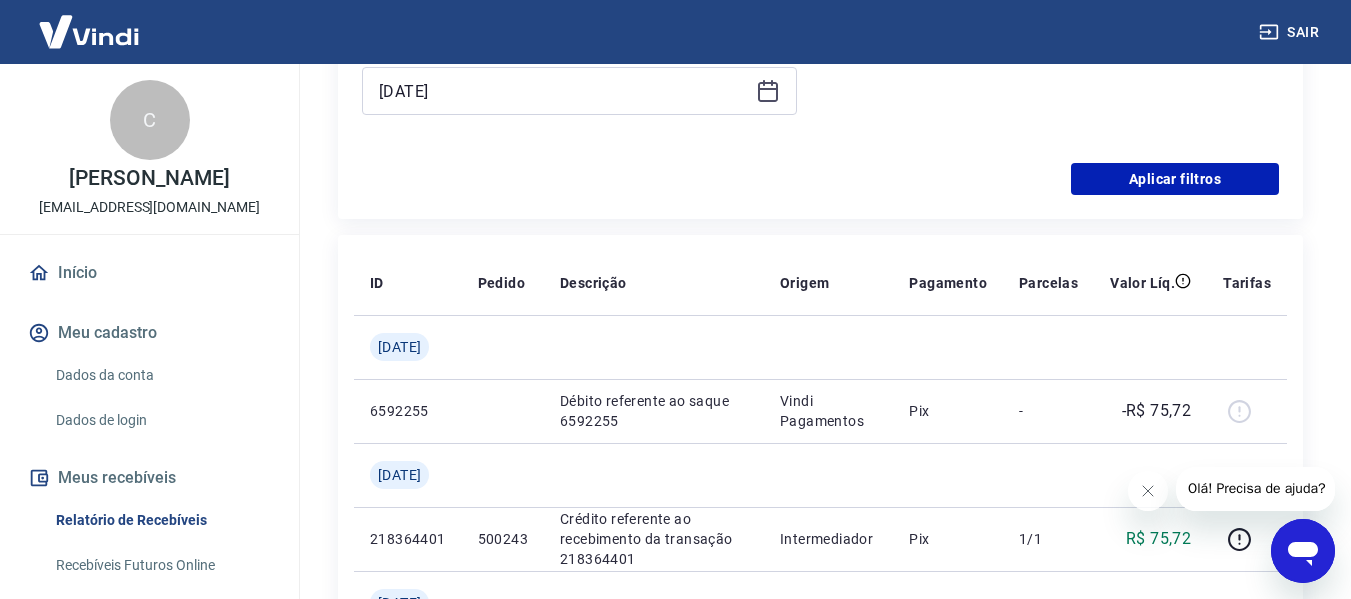 scroll, scrollTop: 408, scrollLeft: 0, axis: vertical 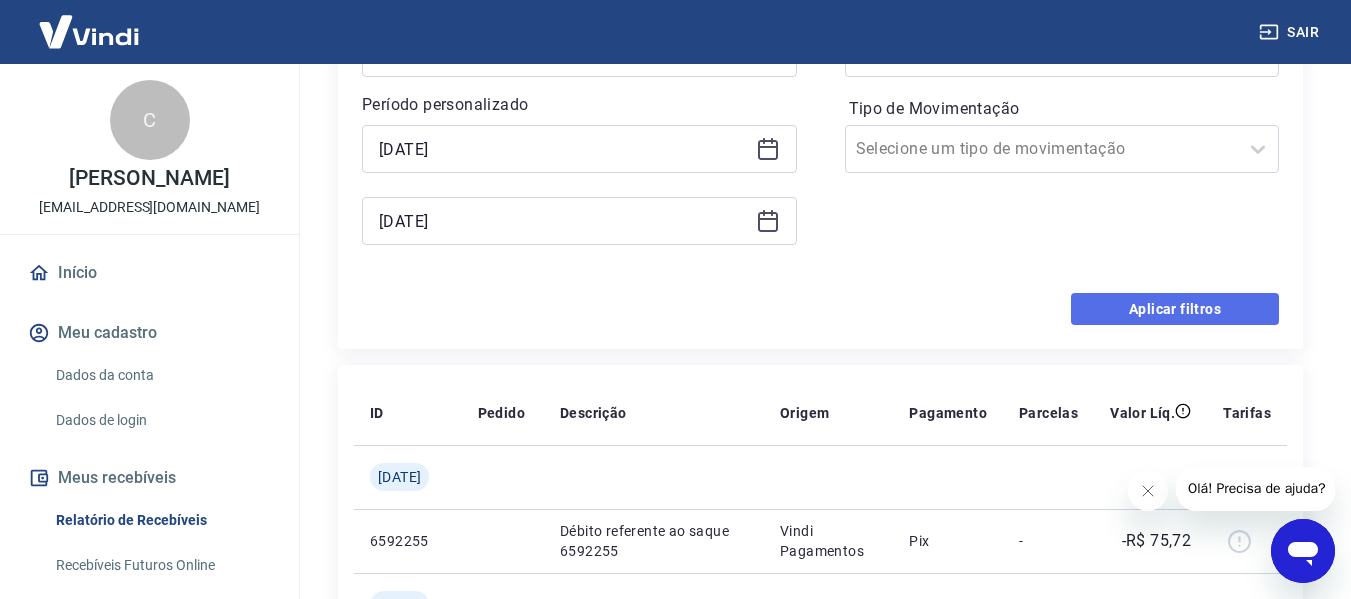 click on "Aplicar filtros" at bounding box center [1175, 309] 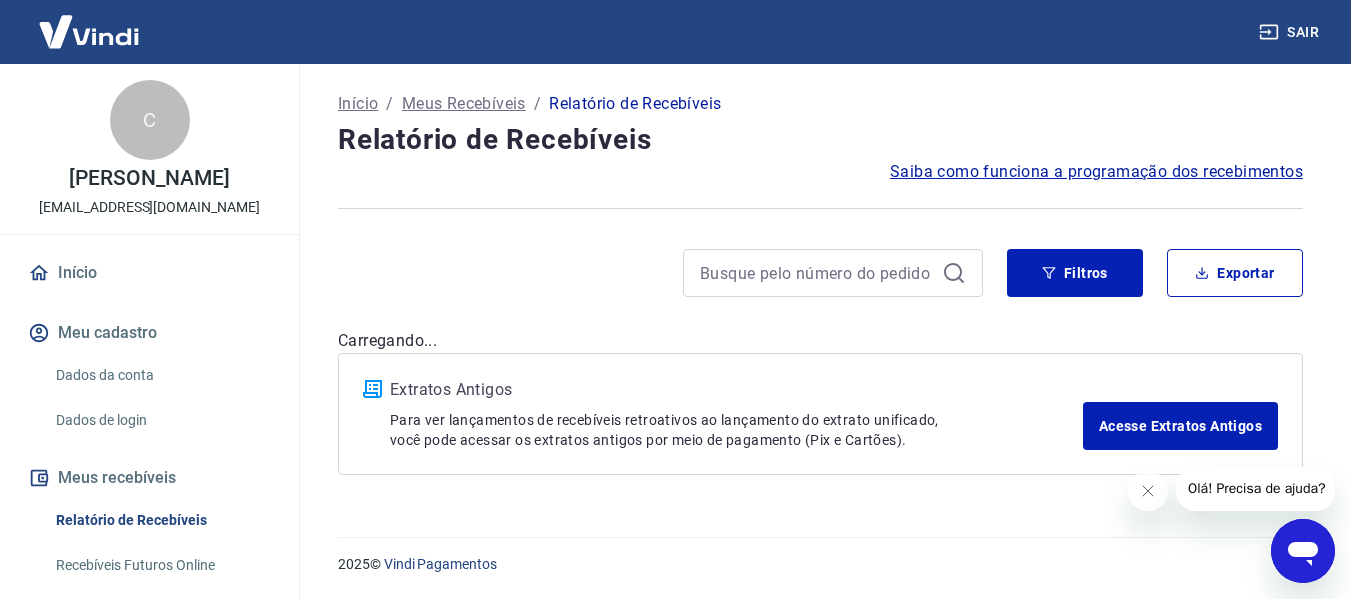 scroll, scrollTop: 0, scrollLeft: 0, axis: both 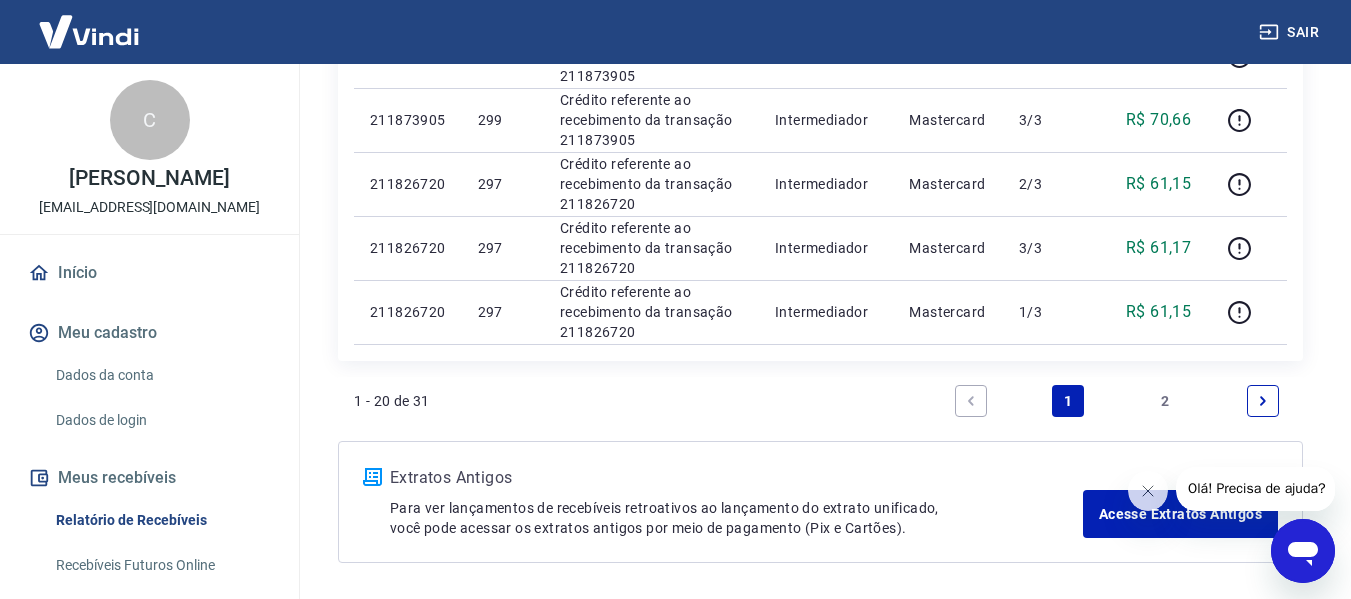 click on "2" at bounding box center (1166, 401) 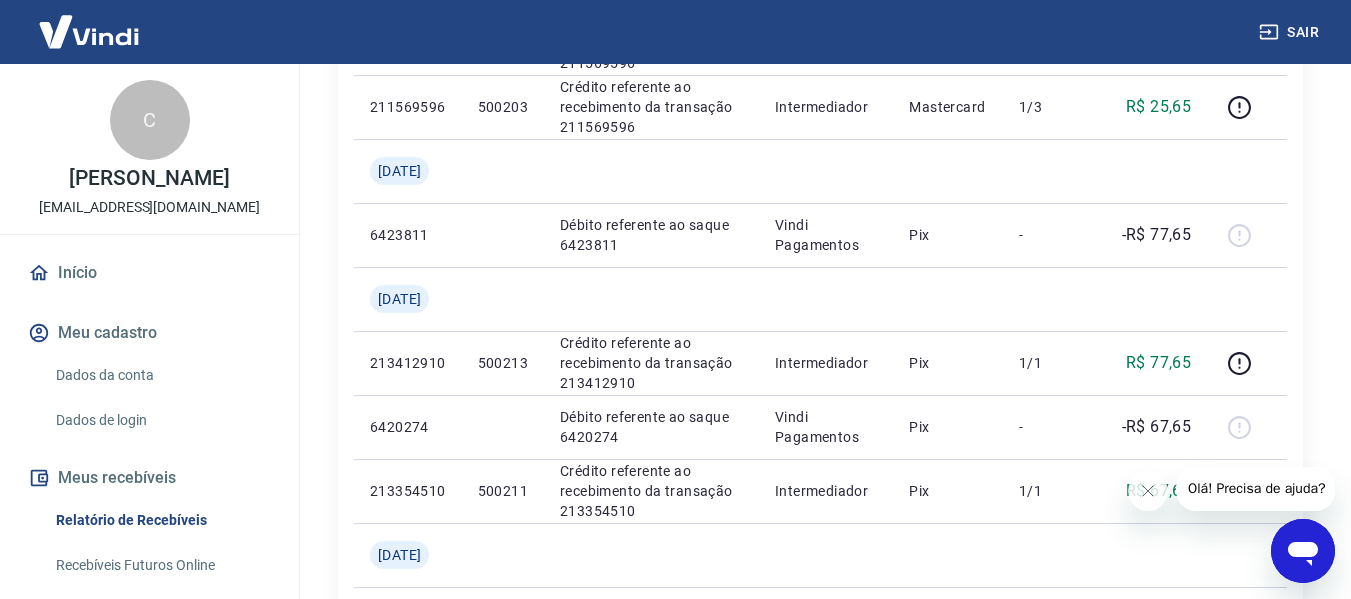 scroll, scrollTop: 1291, scrollLeft: 0, axis: vertical 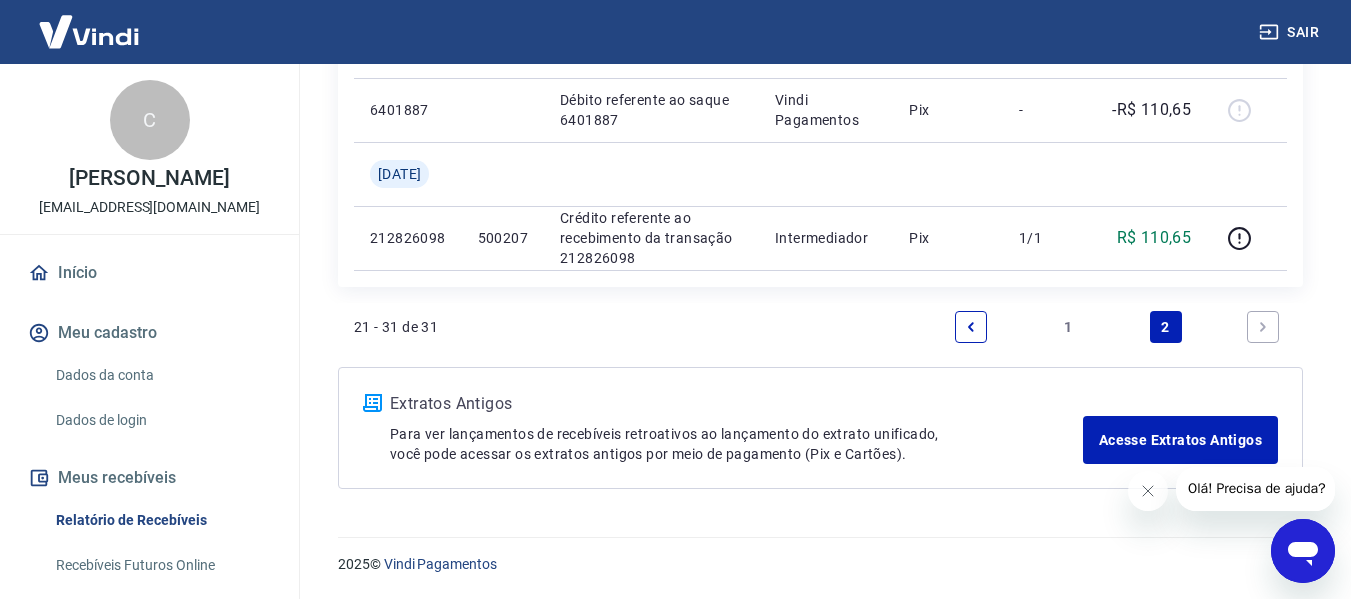click on "1" at bounding box center [1068, 327] 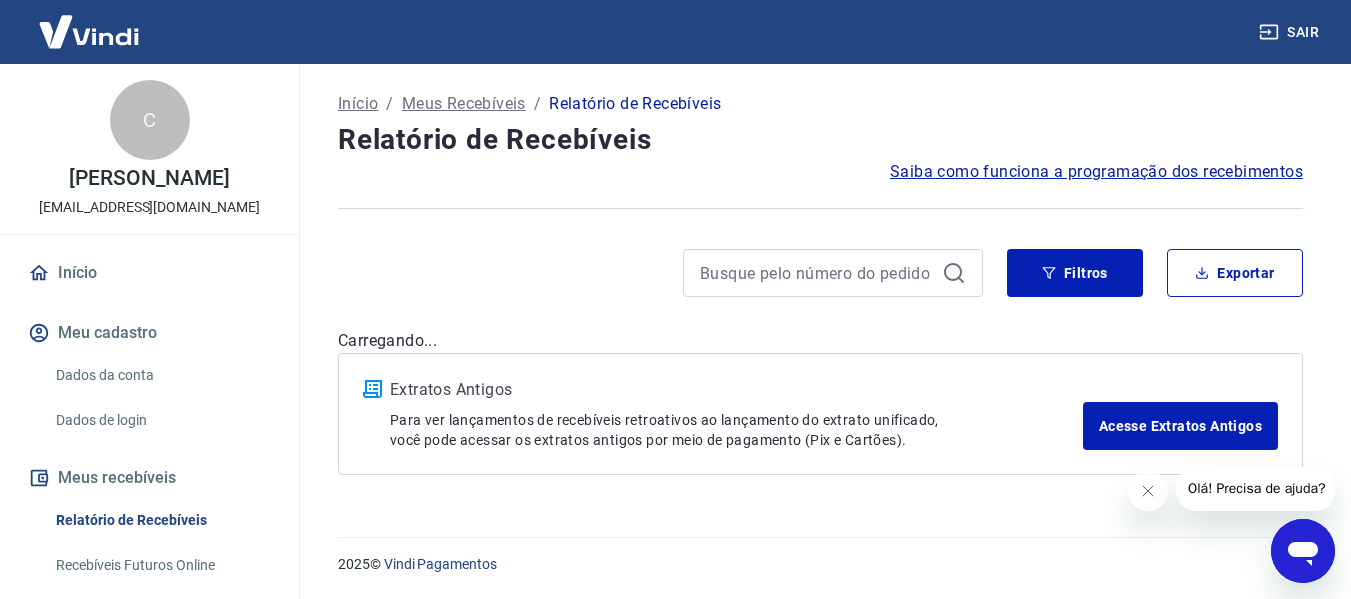 scroll, scrollTop: 0, scrollLeft: 0, axis: both 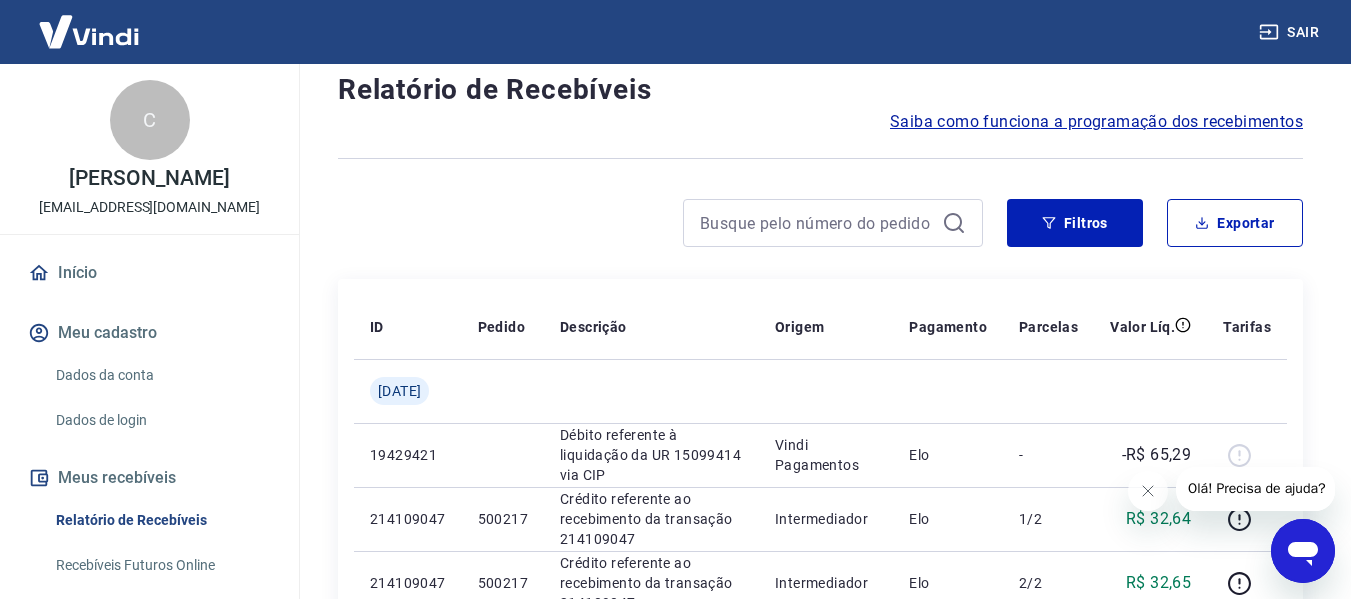 drag, startPoint x: 1346, startPoint y: 200, endPoint x: 1362, endPoint y: 318, distance: 119.0798 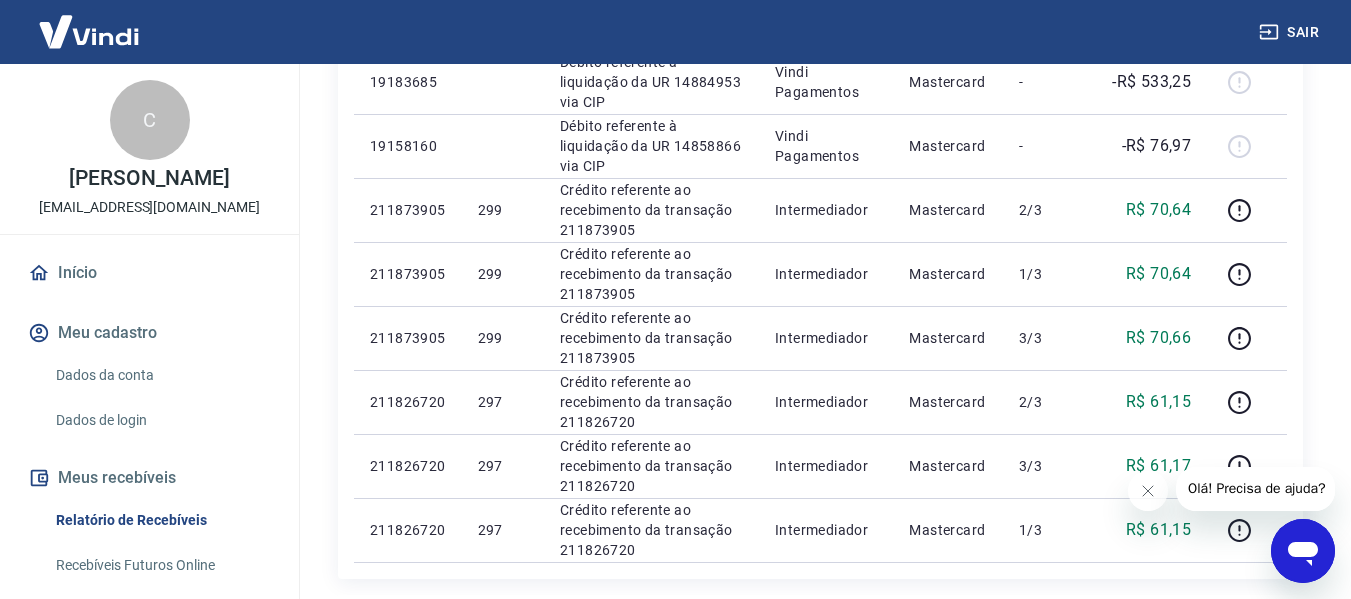 scroll, scrollTop: 1621, scrollLeft: 0, axis: vertical 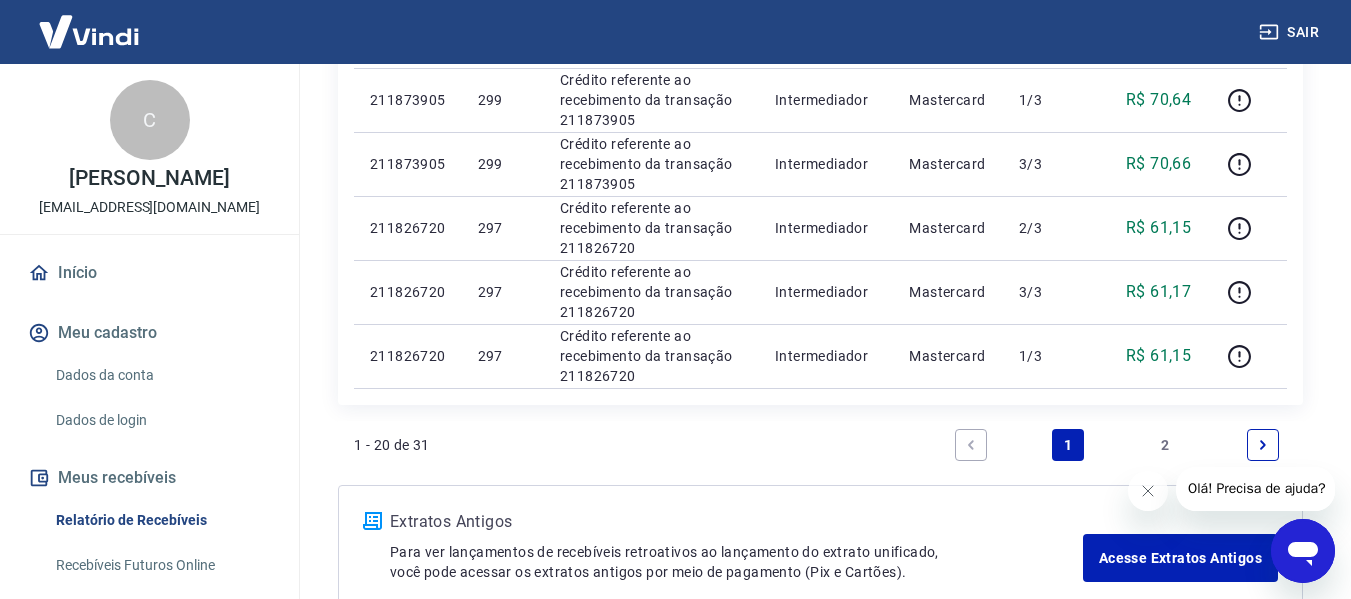 click on "Início / Meus Recebíveis / Relatório de Recebíveis Relatório de Recebíveis Saiba como funciona a programação dos recebimentos Saiba como funciona a programação dos recebimentos Filtros Exportar ID Pedido Descrição Origem Pagamento Parcelas Valor Líq. [PERSON_NAME][DATE] 19429421 Débito referente à liquidação da UR 15099414 via CIP Vindi Pagamentos Elo - -R$ 65,29 214109047 500217 Crédito referente ao recebimento da transação 214109047 Intermediador Elo 1/2 R$ 32,[CREDIT_CARD_NUMBER] Crédito referente ao recebimento da transação 214109047 Intermediador Elo 2/2 R$ 32,65 [DATE] 19362868 Débito referente à liquidação da UR 15040117 via CIP Vindi Pagamentos Visa - -R$ 71,72 213430263 301 Crédito referente ao recebimento da transação 213430263 Intermediador Visa 2/3 R$ 23,[CREDIT_CARD_NUMBER] Crédito referente ao recebimento da transação 213430263 Intermediador Visa 1/3 R$ 23,[CREDIT_CARD_NUMBER] Crédito referente ao recebimento da transação 213430263 Intermediador Visa 3/3 - -" at bounding box center (820, -463) 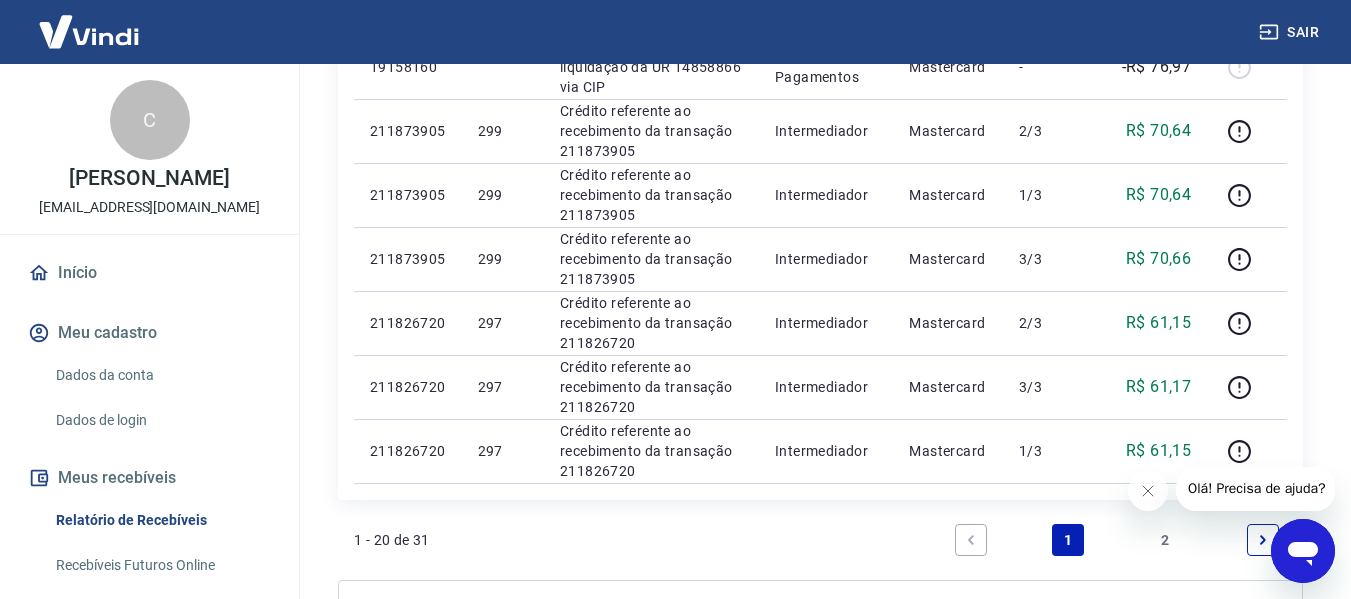 scroll, scrollTop: 1530, scrollLeft: 0, axis: vertical 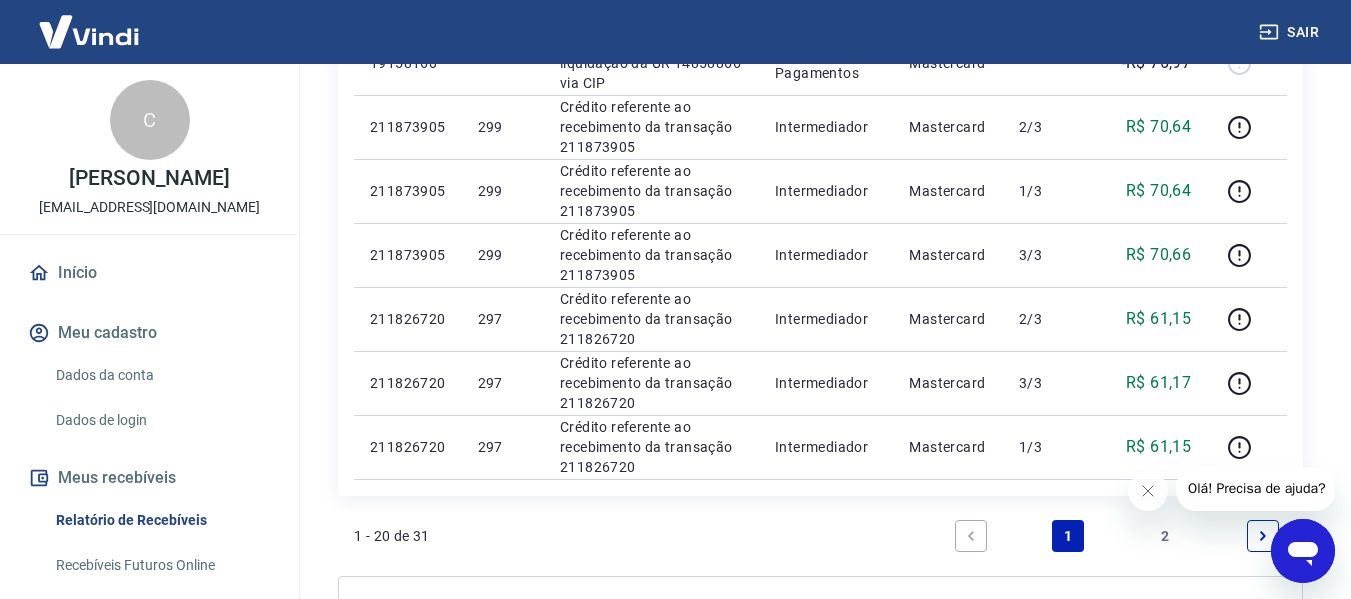 click on "2" at bounding box center (1166, 536) 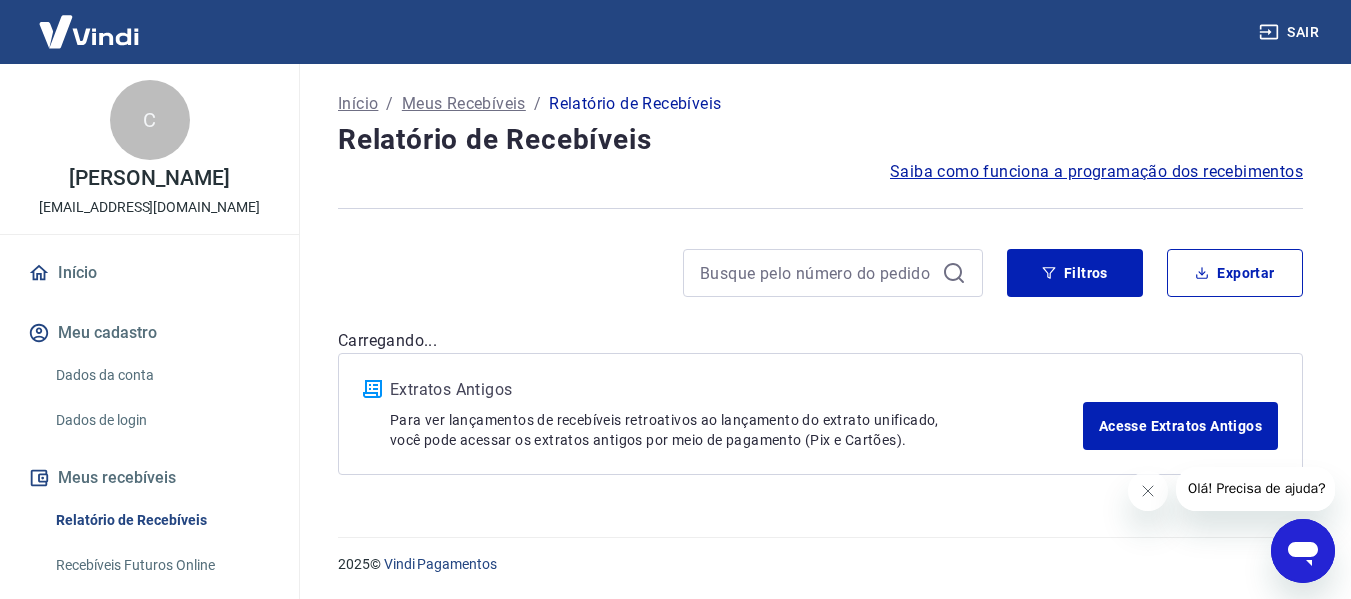 scroll, scrollTop: 0, scrollLeft: 0, axis: both 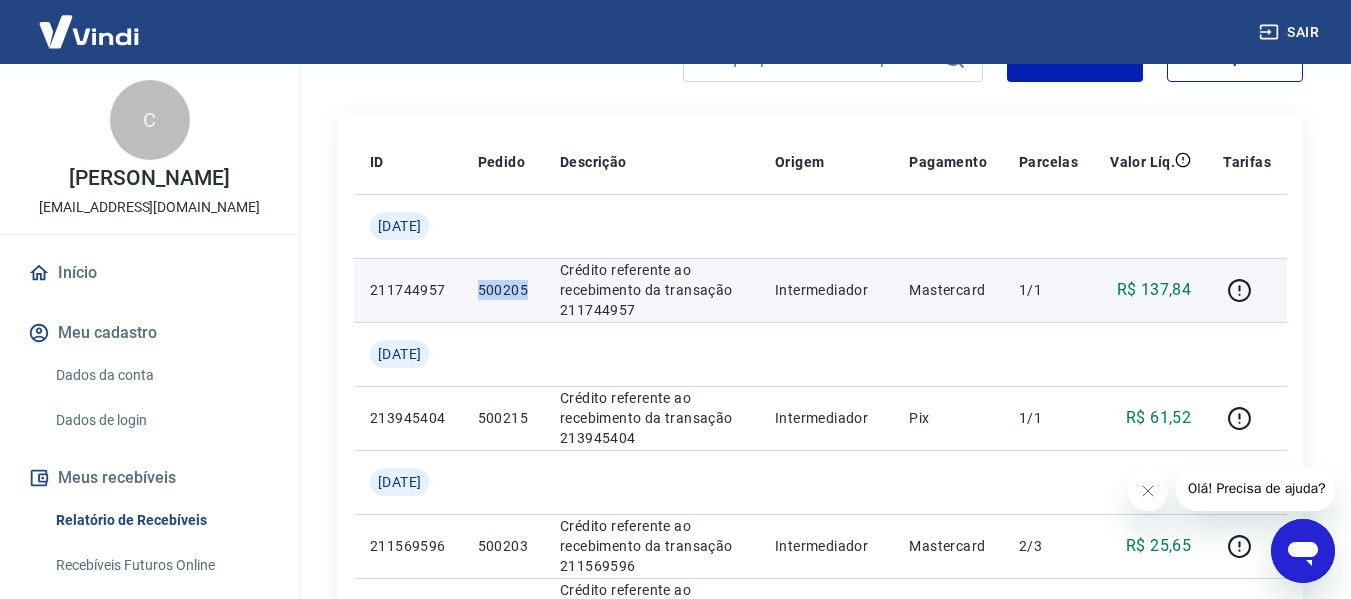 drag, startPoint x: 524, startPoint y: 291, endPoint x: 559, endPoint y: 291, distance: 35 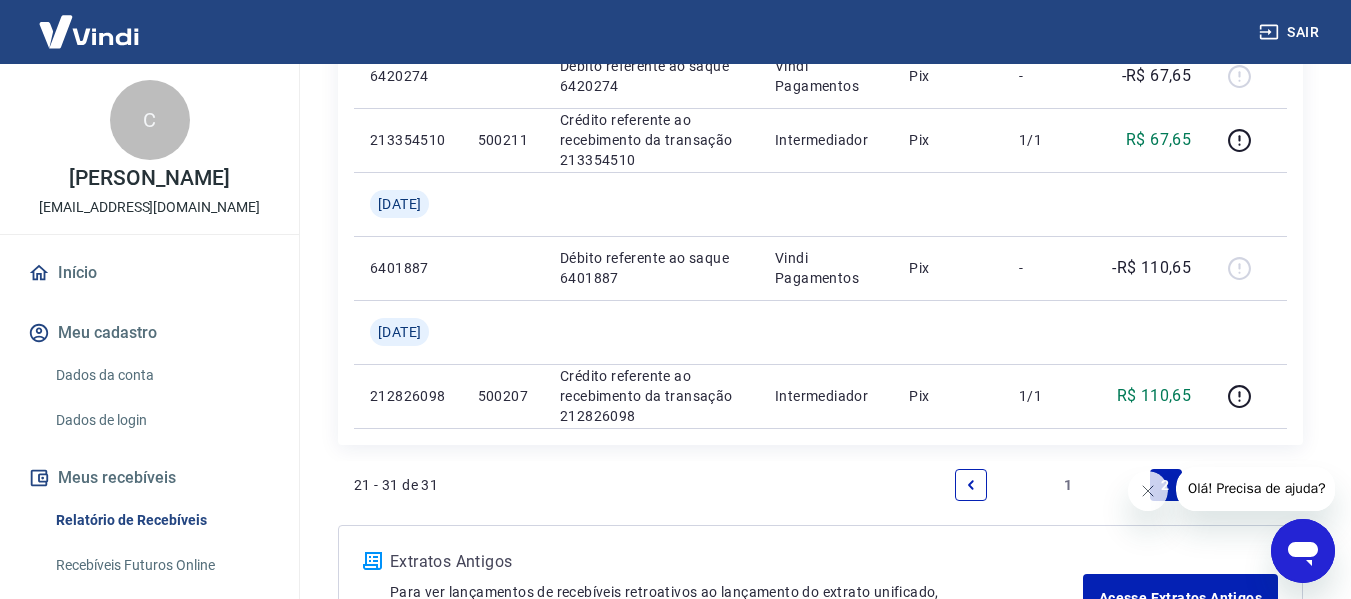 scroll, scrollTop: 1291, scrollLeft: 0, axis: vertical 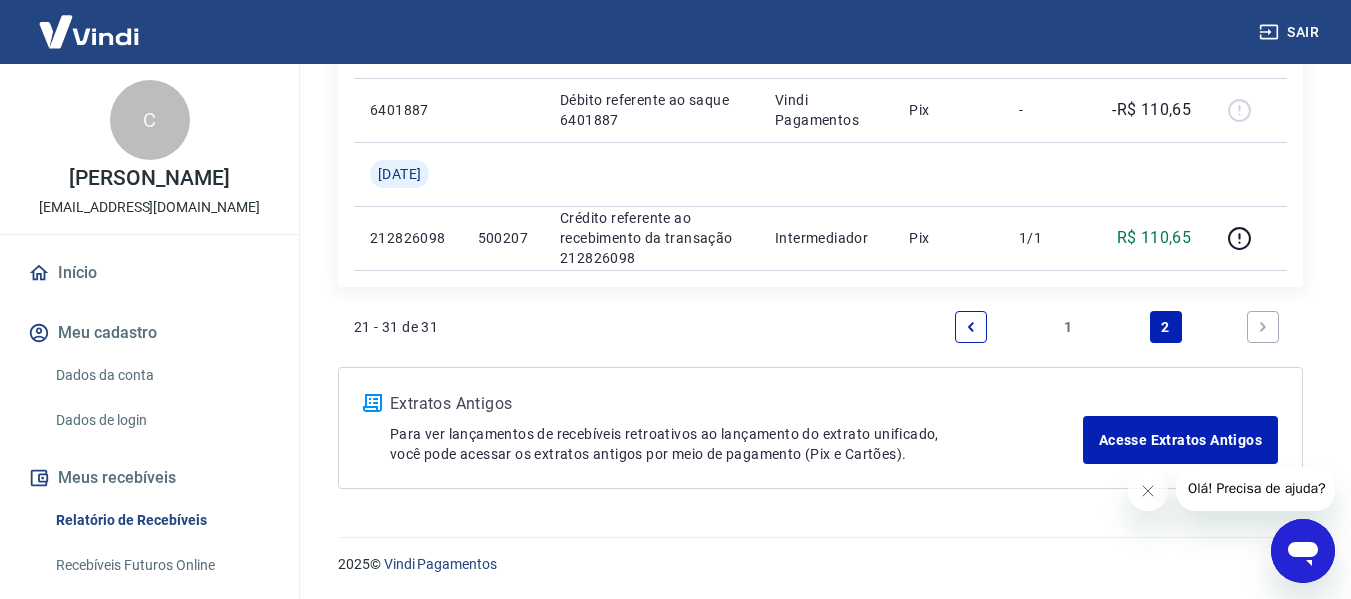click on "1" at bounding box center [1068, 327] 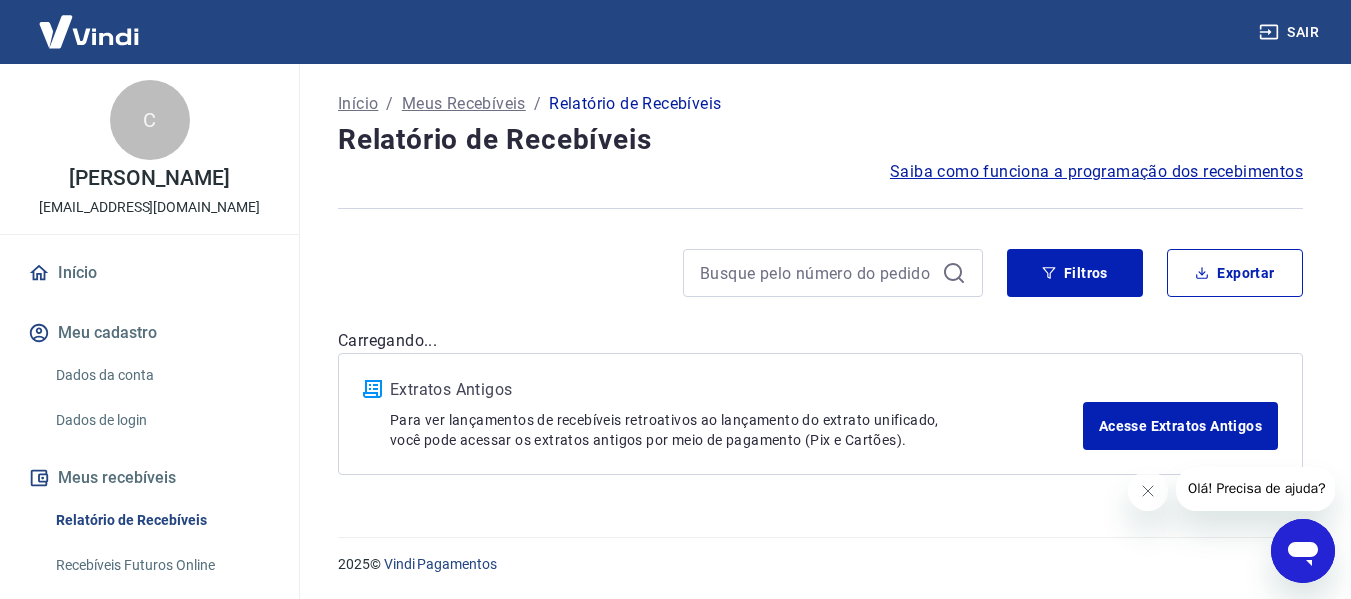 scroll, scrollTop: 0, scrollLeft: 0, axis: both 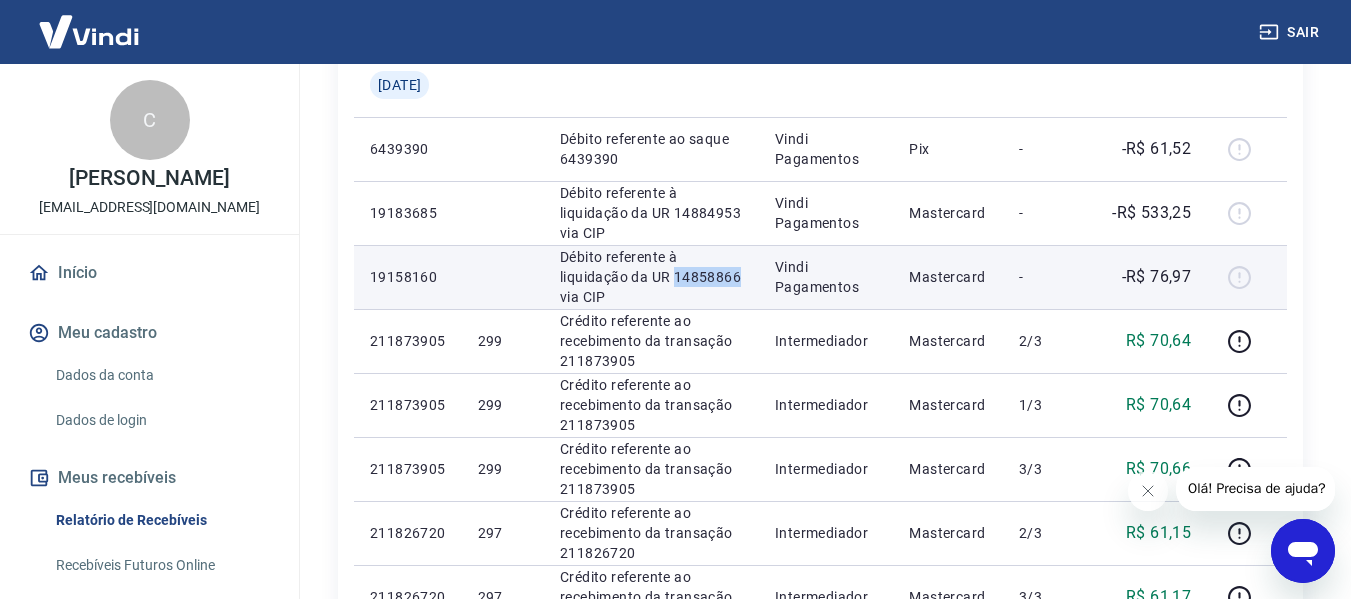drag, startPoint x: 579, startPoint y: 301, endPoint x: 647, endPoint y: 301, distance: 68 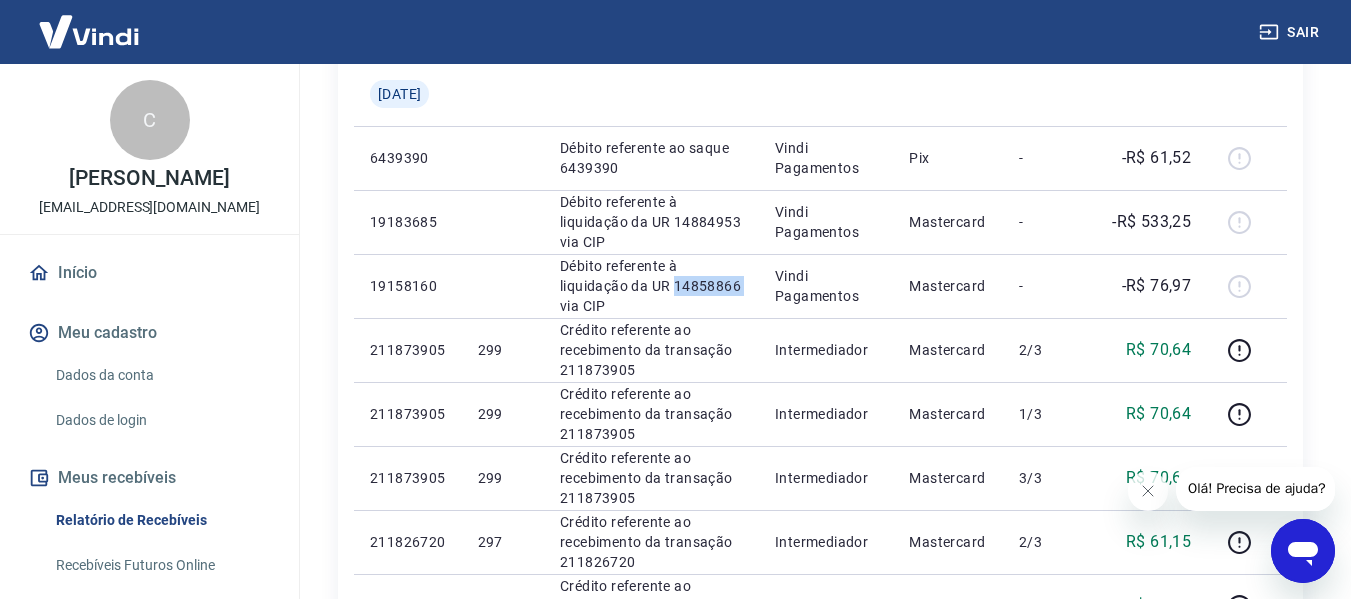 scroll, scrollTop: 1287, scrollLeft: 0, axis: vertical 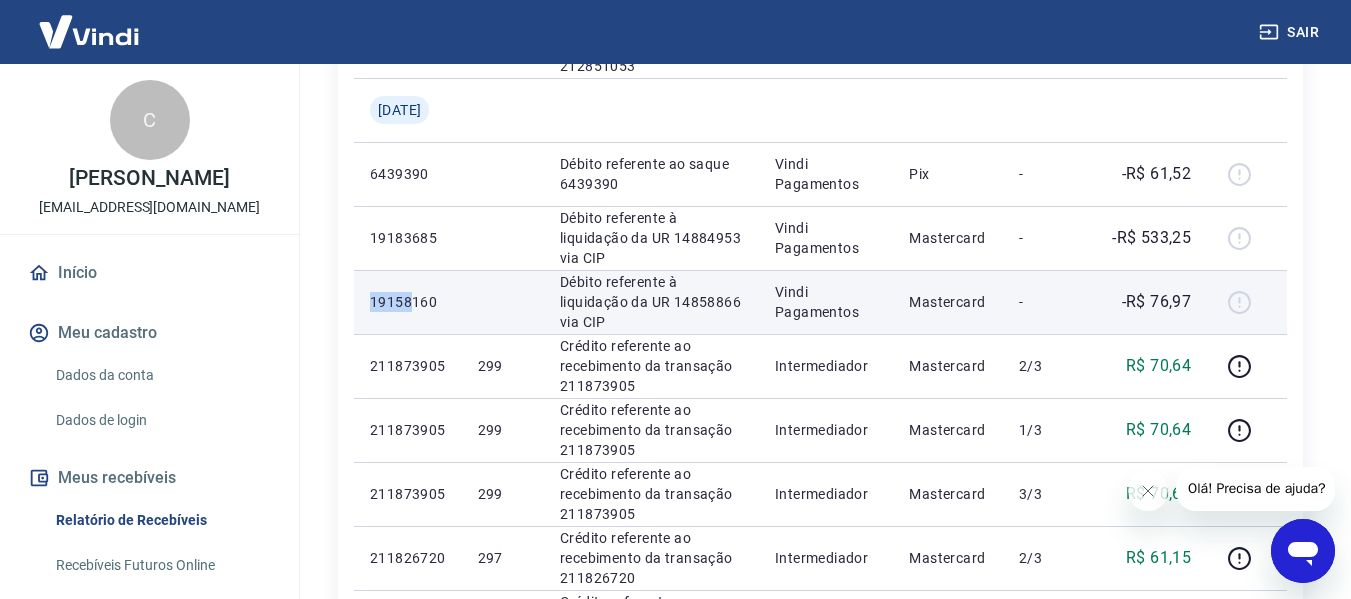 drag, startPoint x: 367, startPoint y: 312, endPoint x: 433, endPoint y: 308, distance: 66.1211 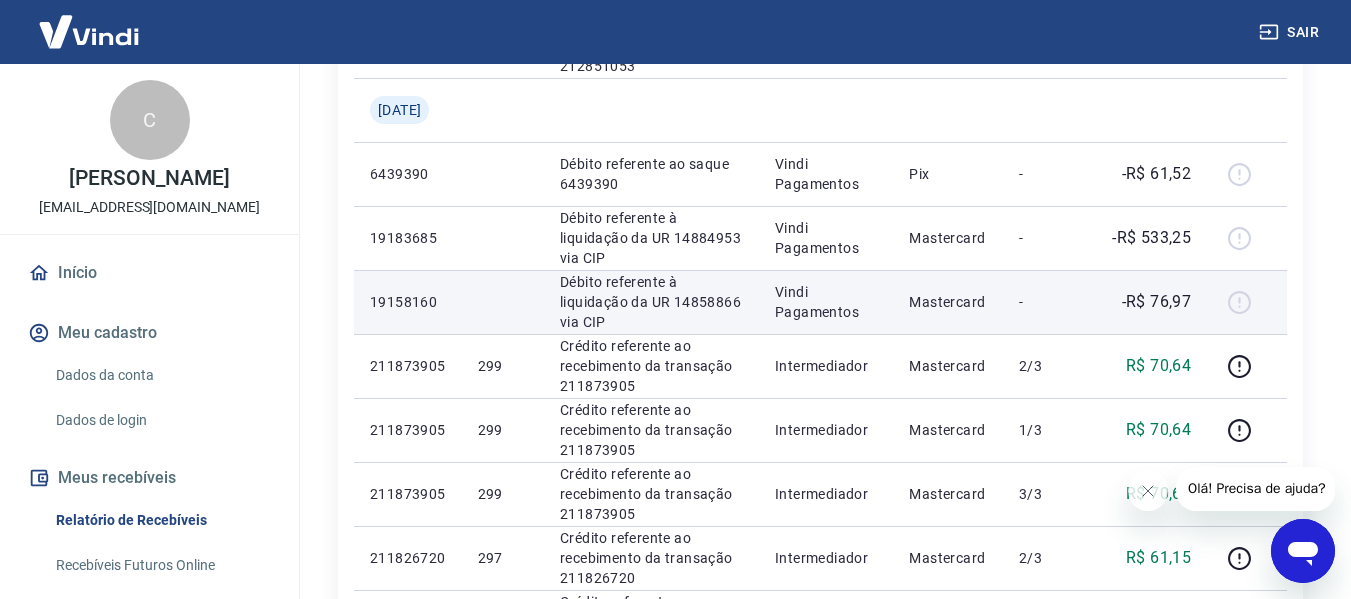 click on "19158160" at bounding box center [408, 302] 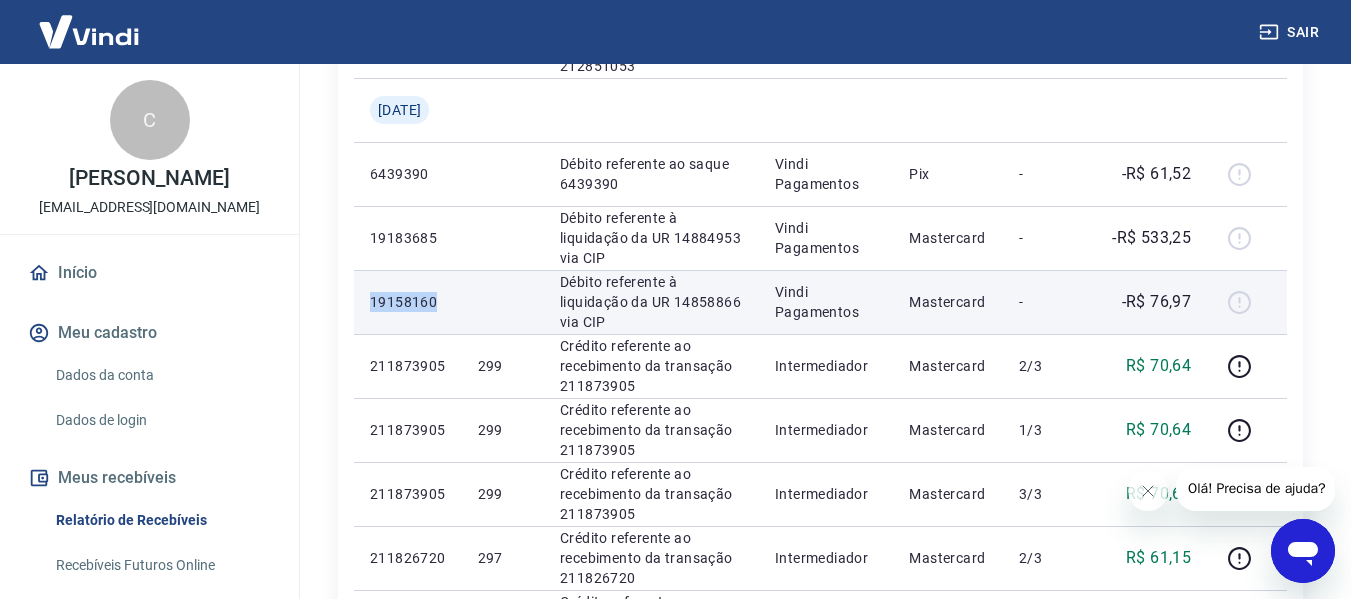 drag, startPoint x: 369, startPoint y: 303, endPoint x: 440, endPoint y: 300, distance: 71.063354 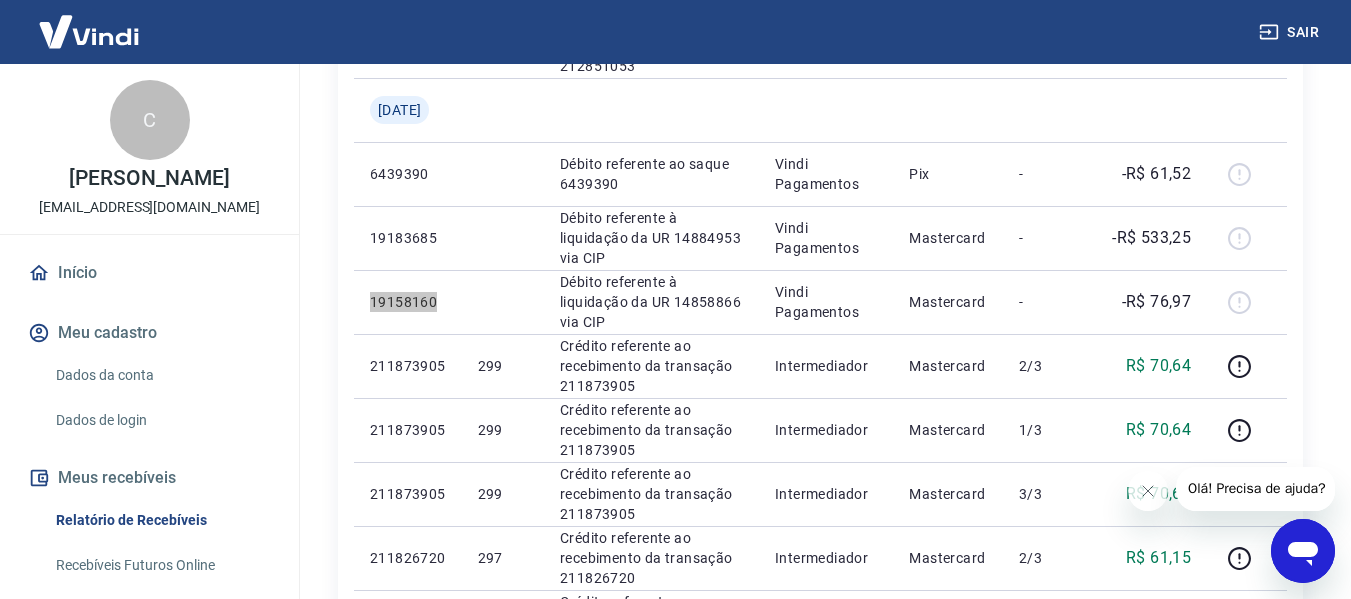 drag, startPoint x: 1319, startPoint y: 539, endPoint x: 2589, endPoint y: 1058, distance: 1371.9552 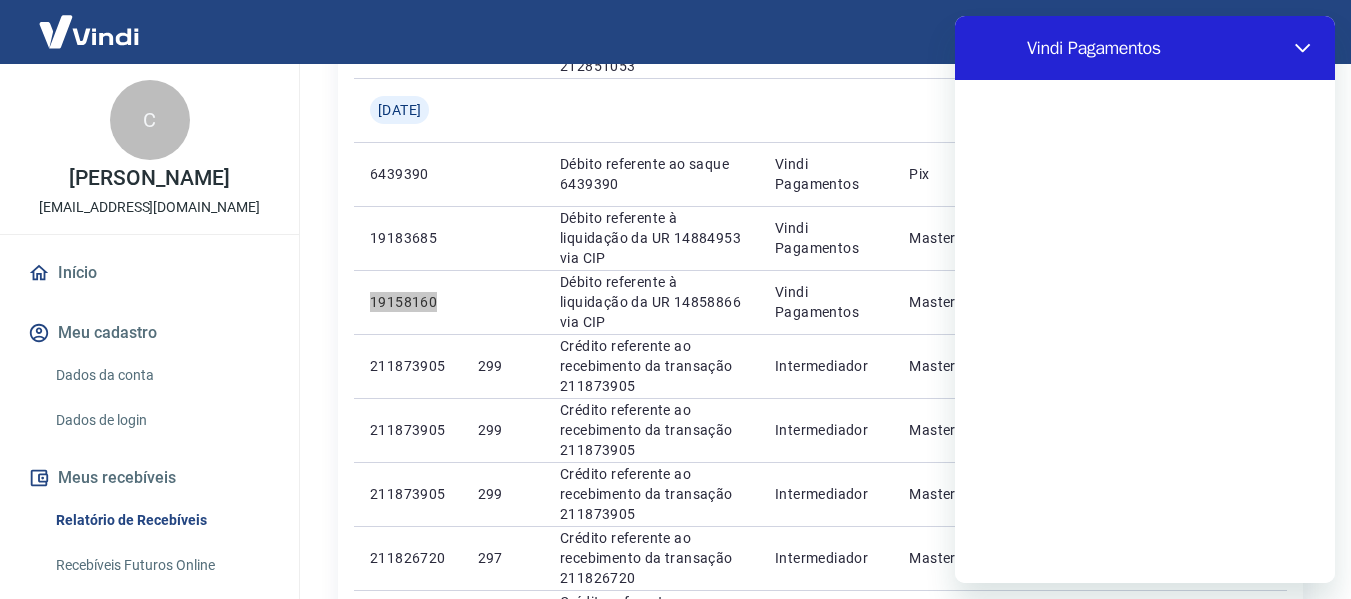 scroll, scrollTop: 0, scrollLeft: 0, axis: both 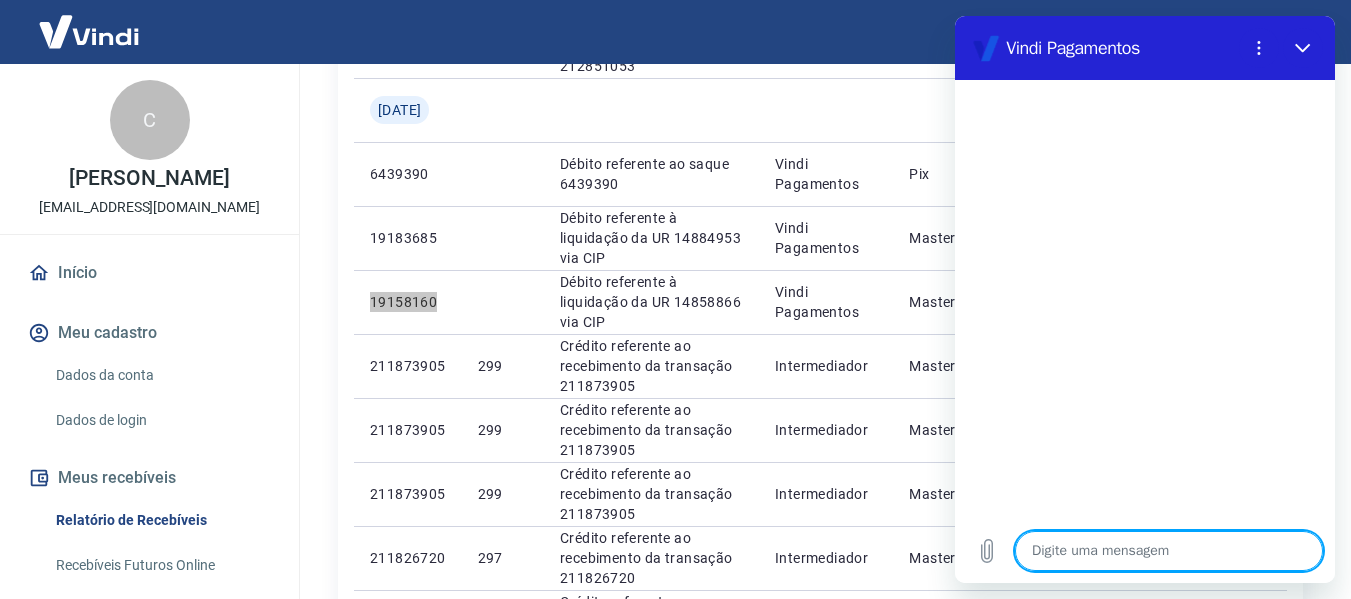 type on "N" 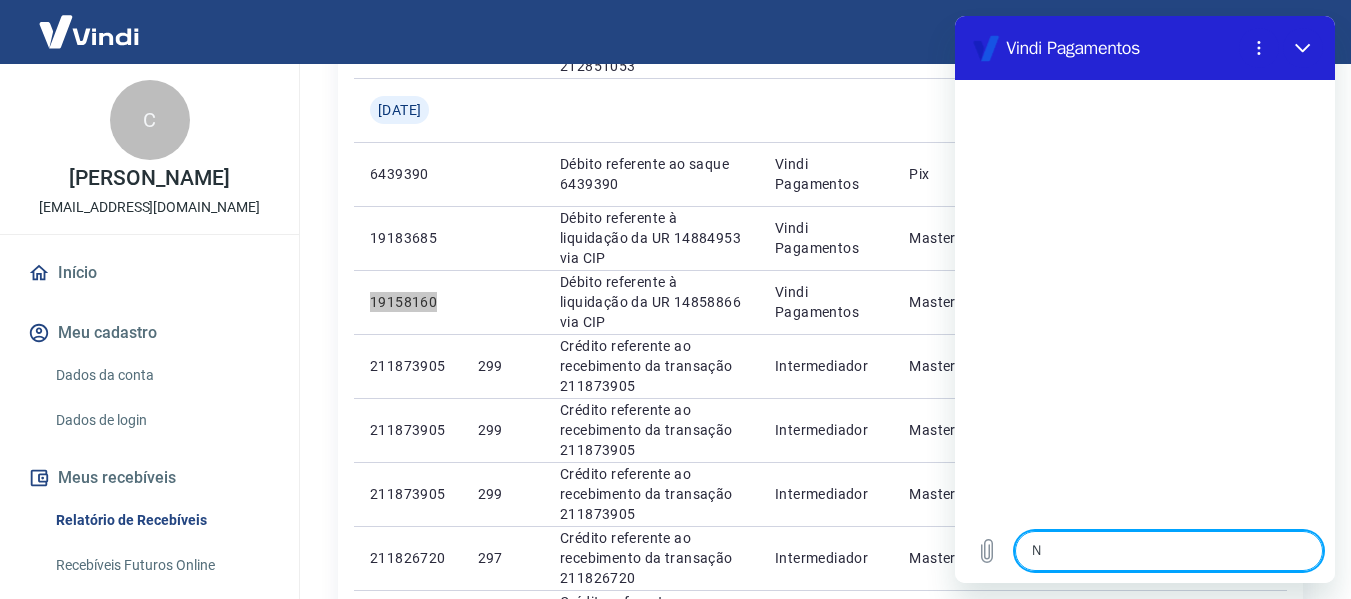type on "x" 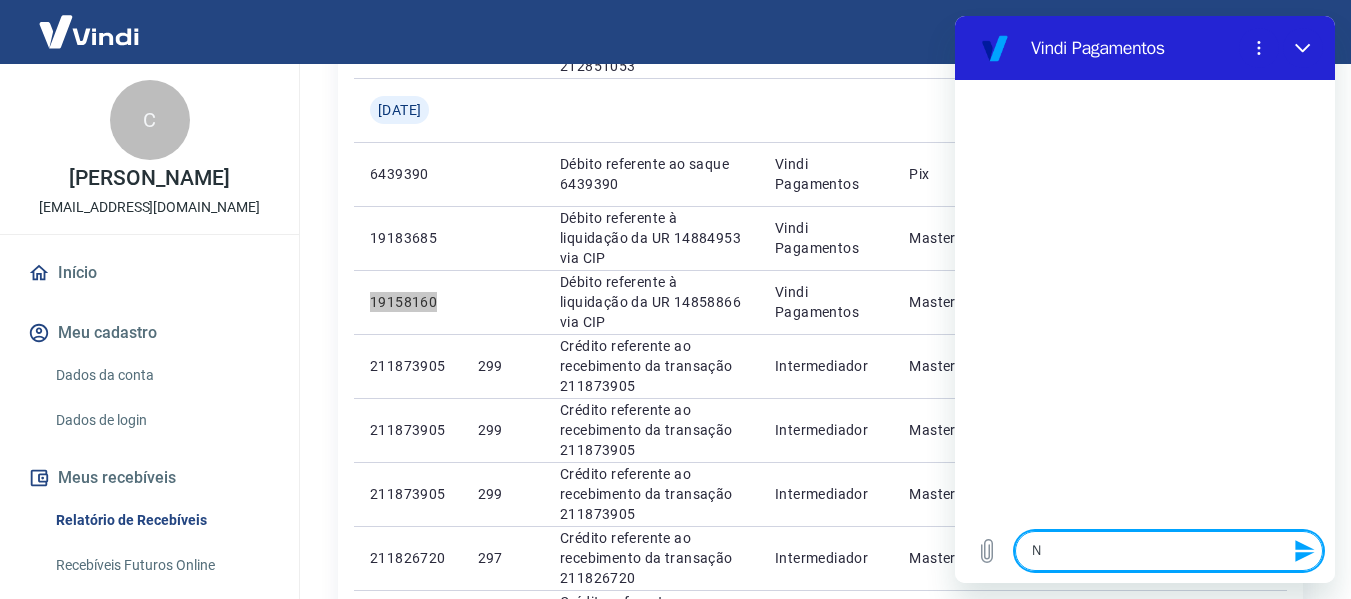 type 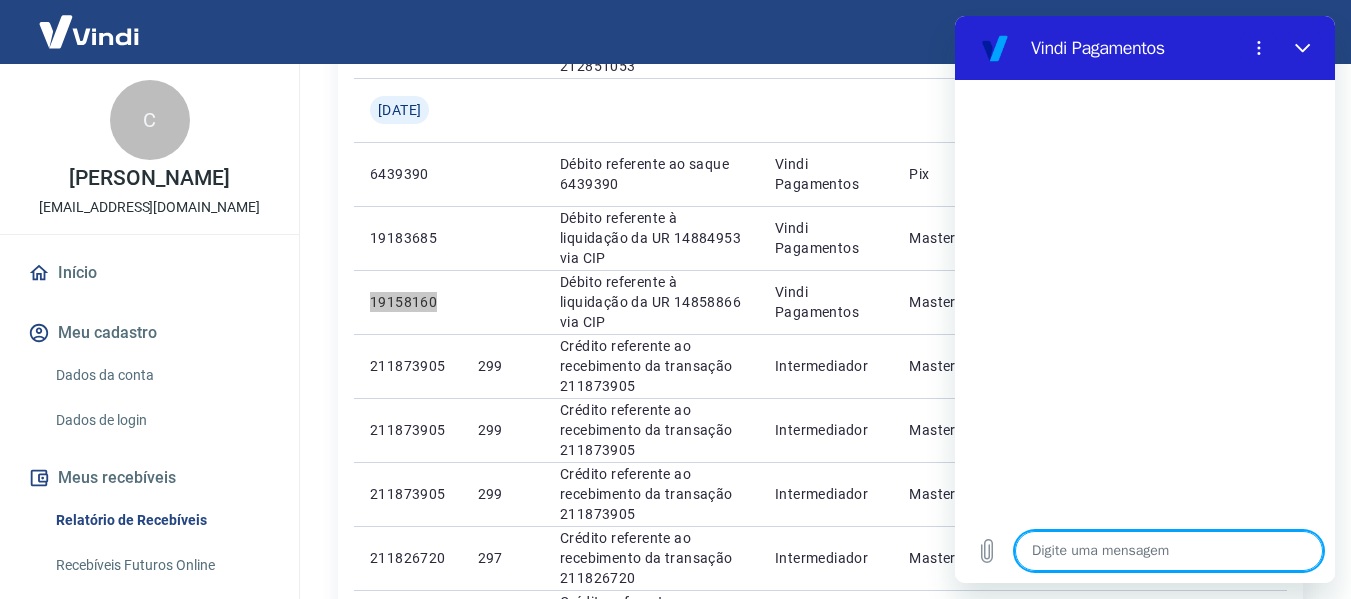 type on "B" 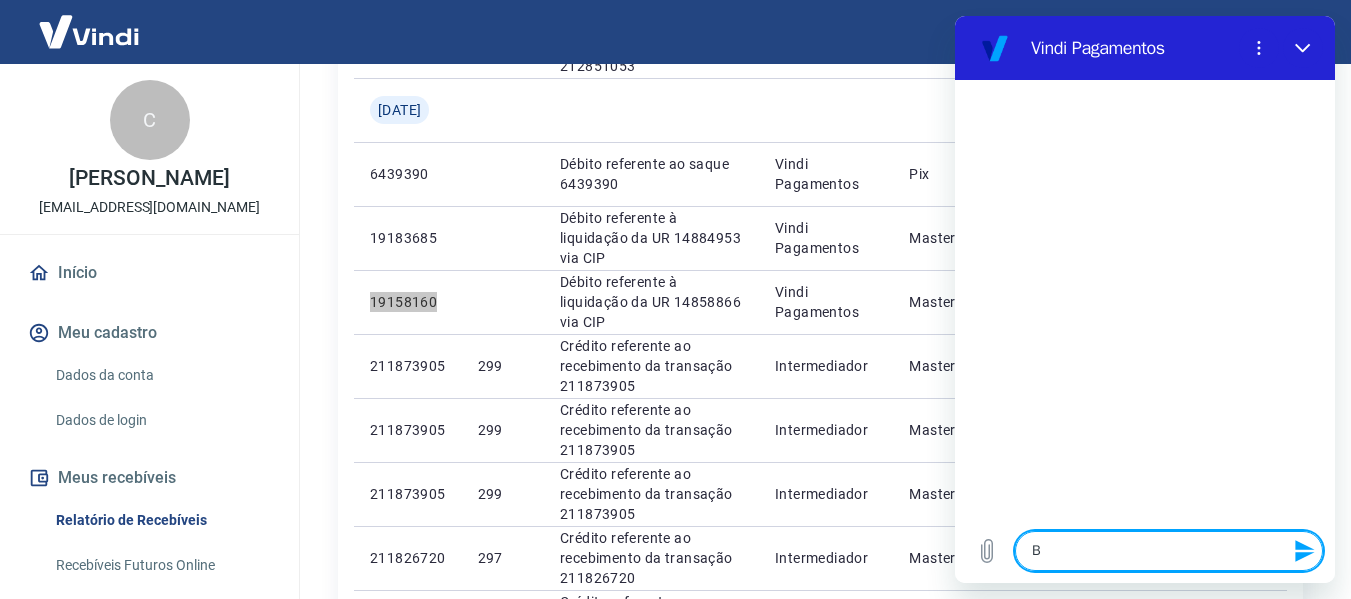type on "Bo" 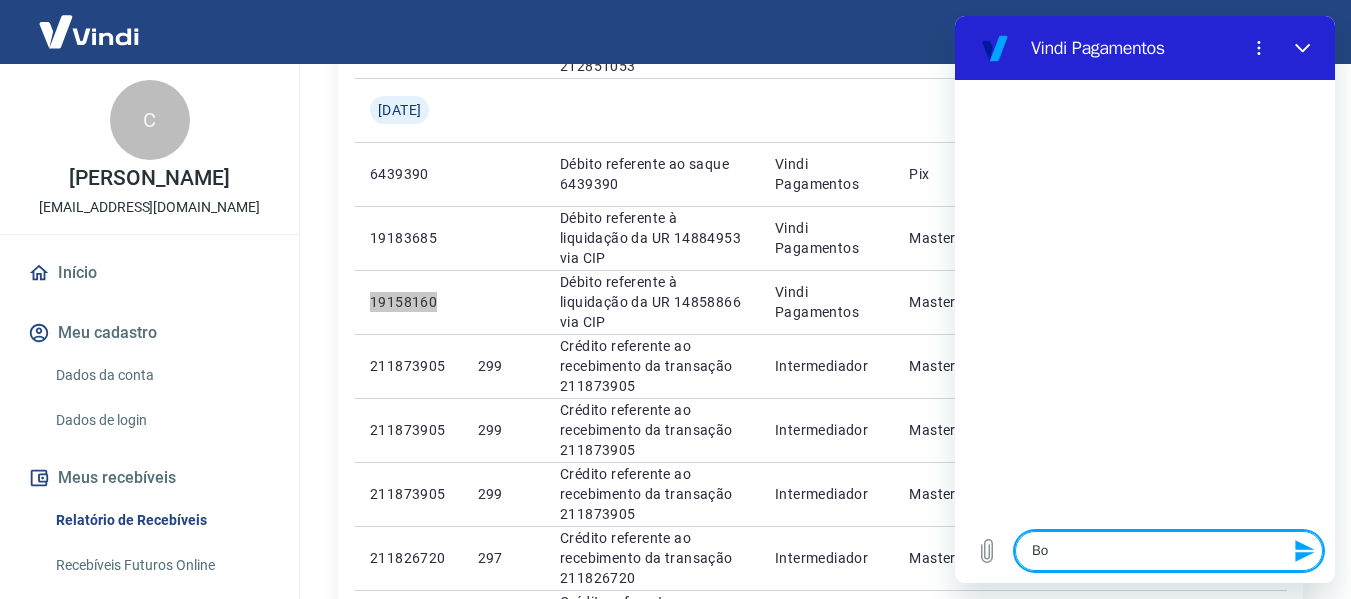 type on "x" 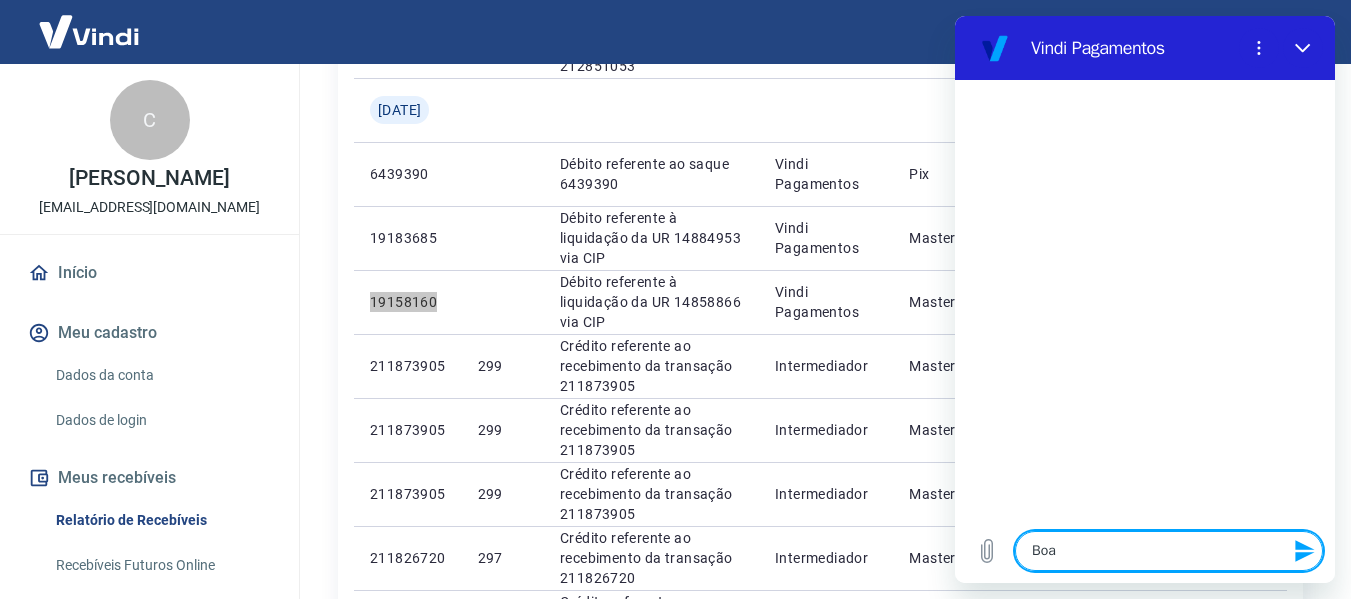 type on "Boat" 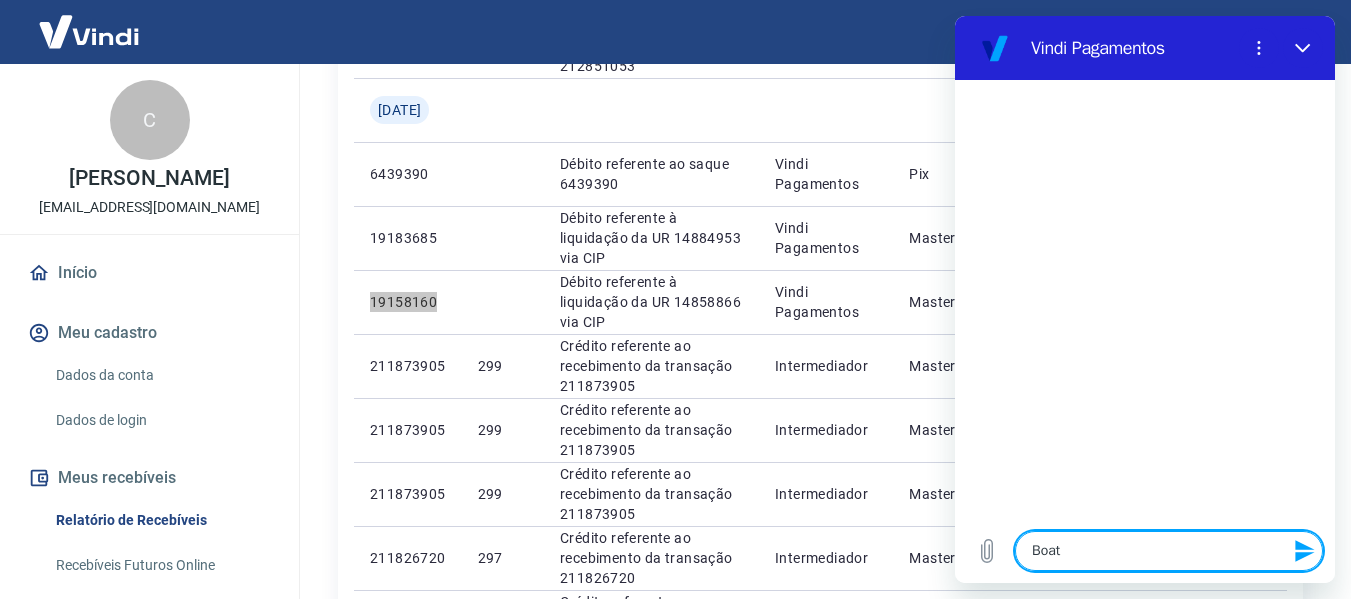 type on "x" 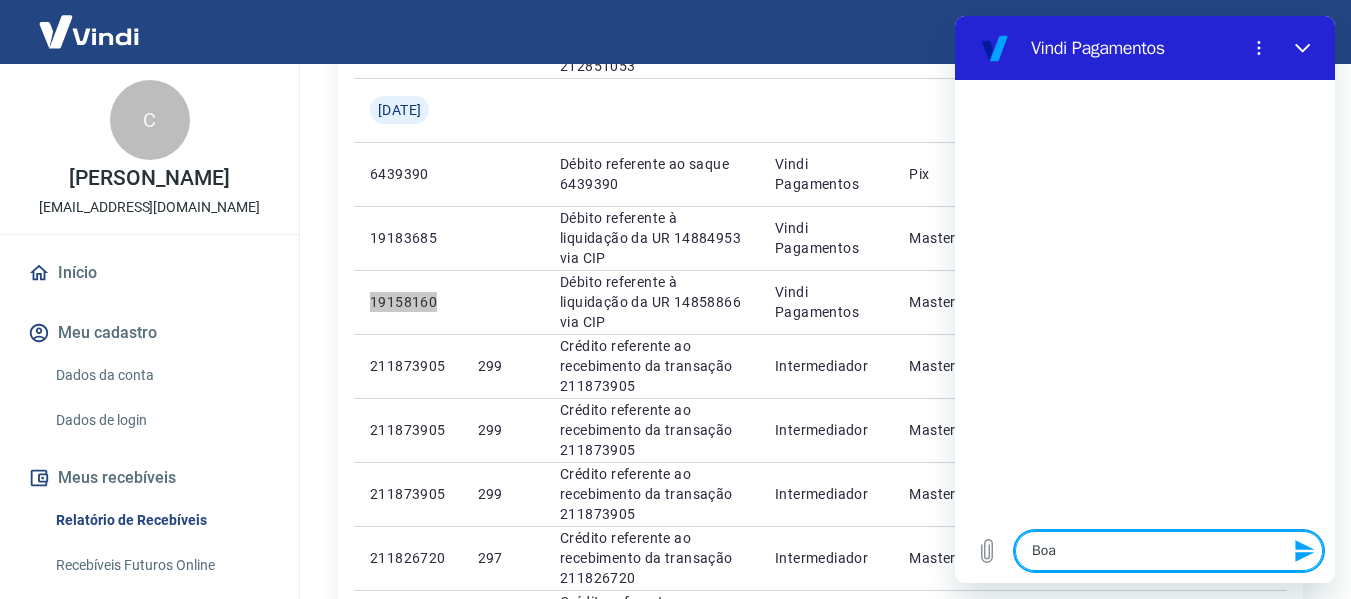 type on "Boa" 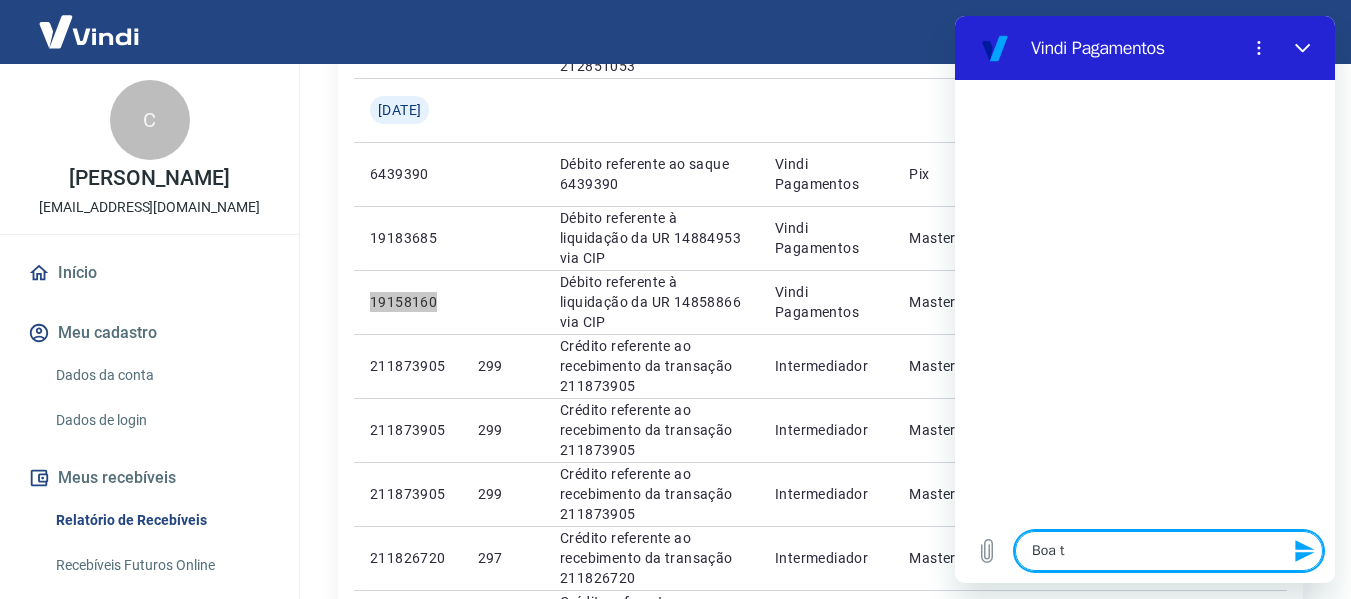 type on "Boa ta" 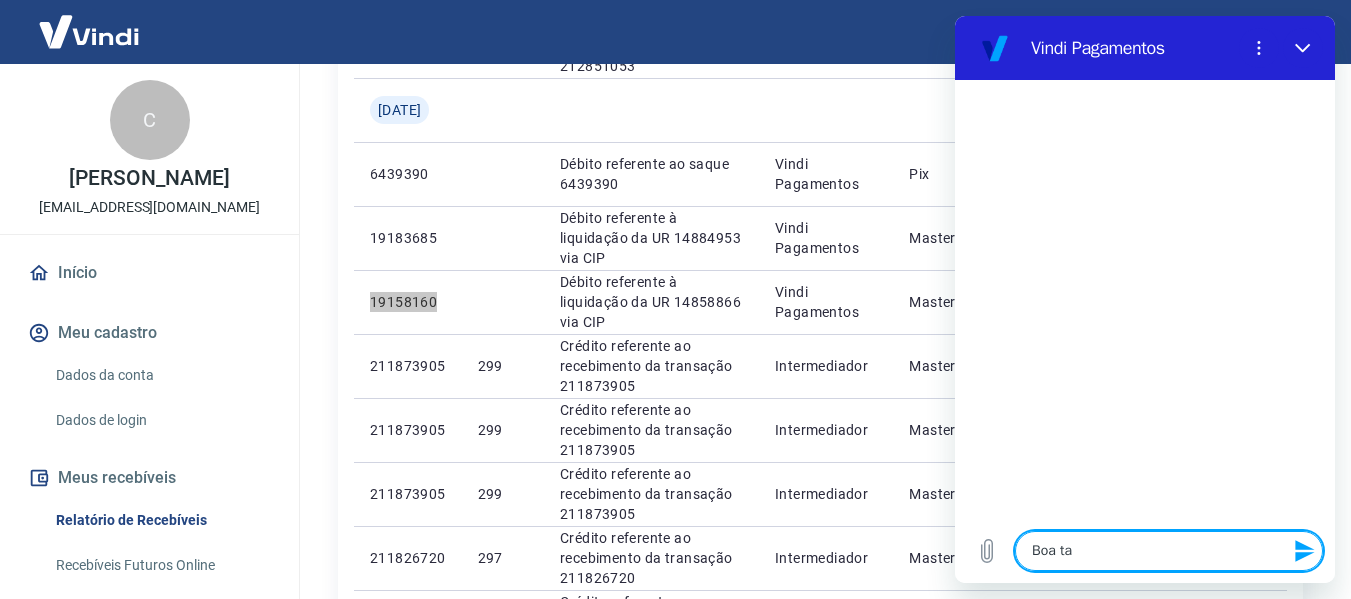 type on "x" 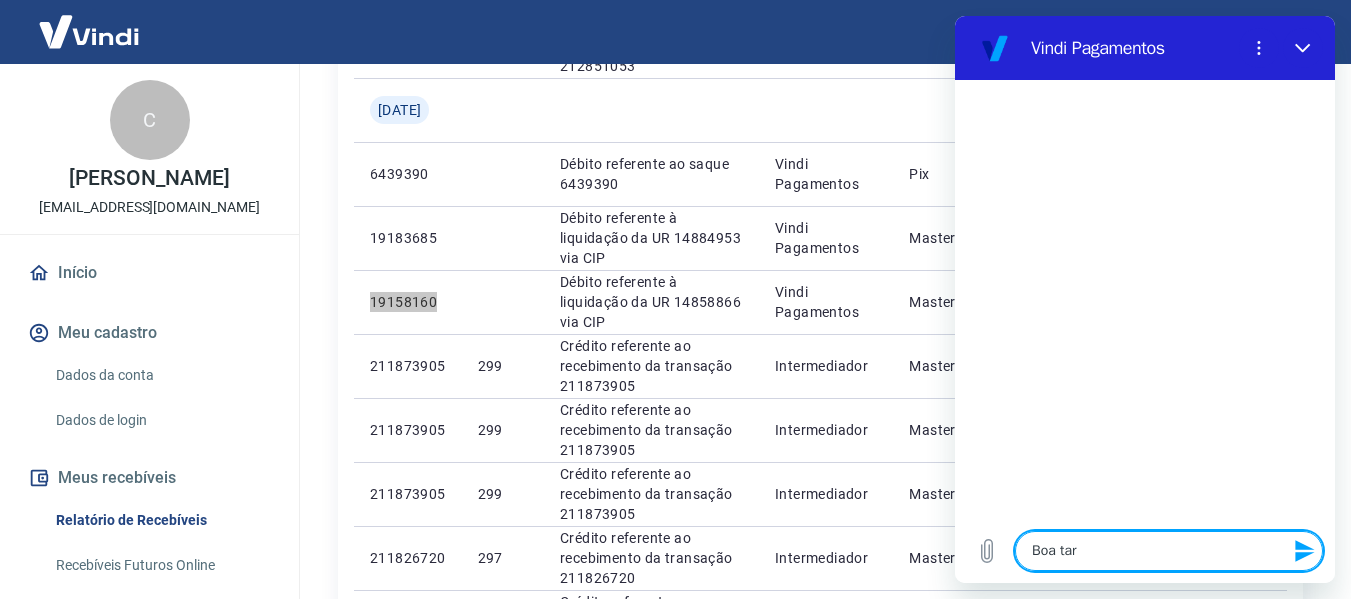 type on "Boa tard" 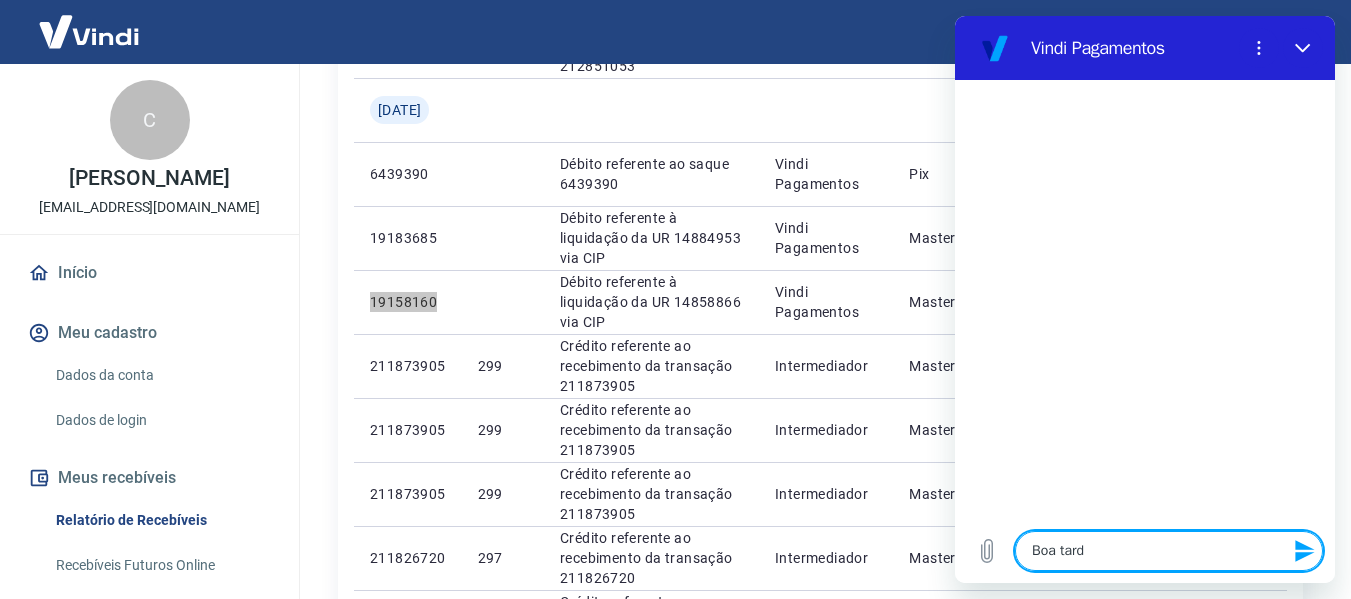 type on "Boa tarde" 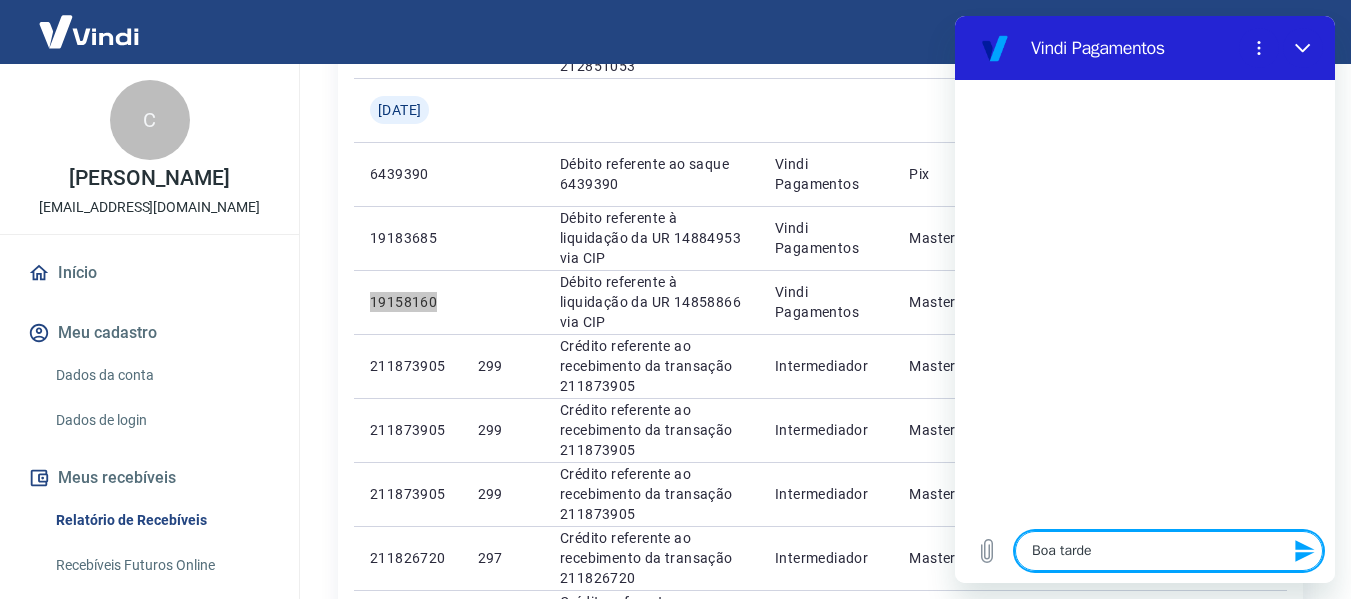 type 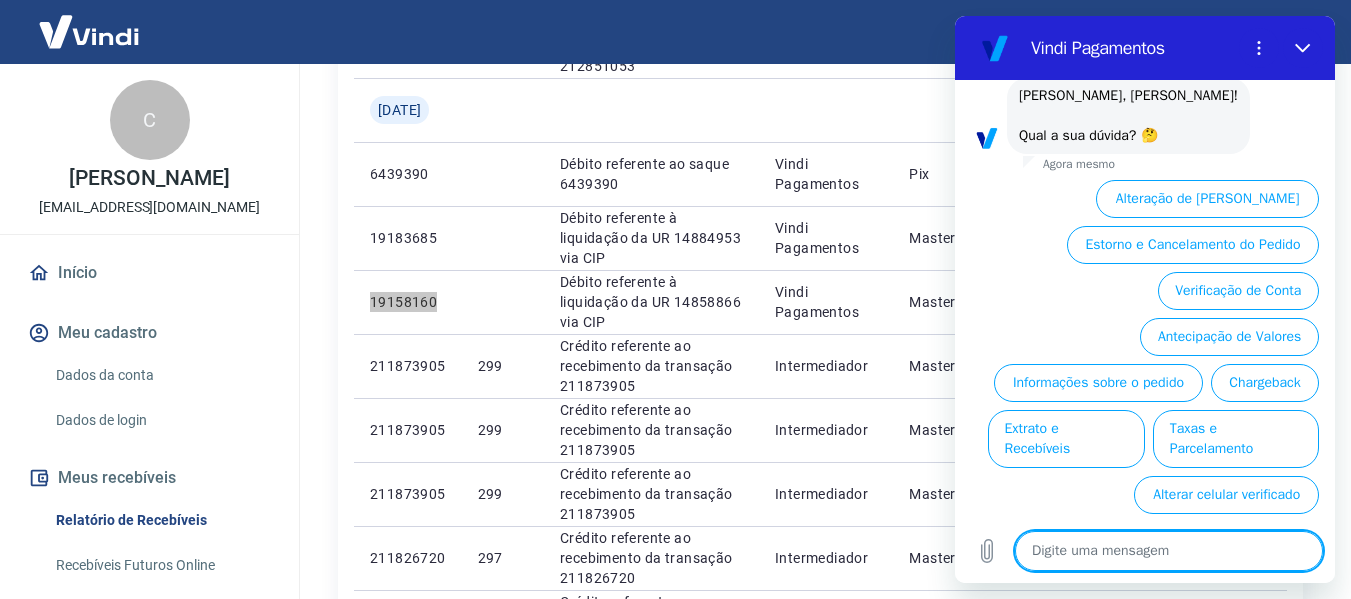 scroll, scrollTop: 118, scrollLeft: 0, axis: vertical 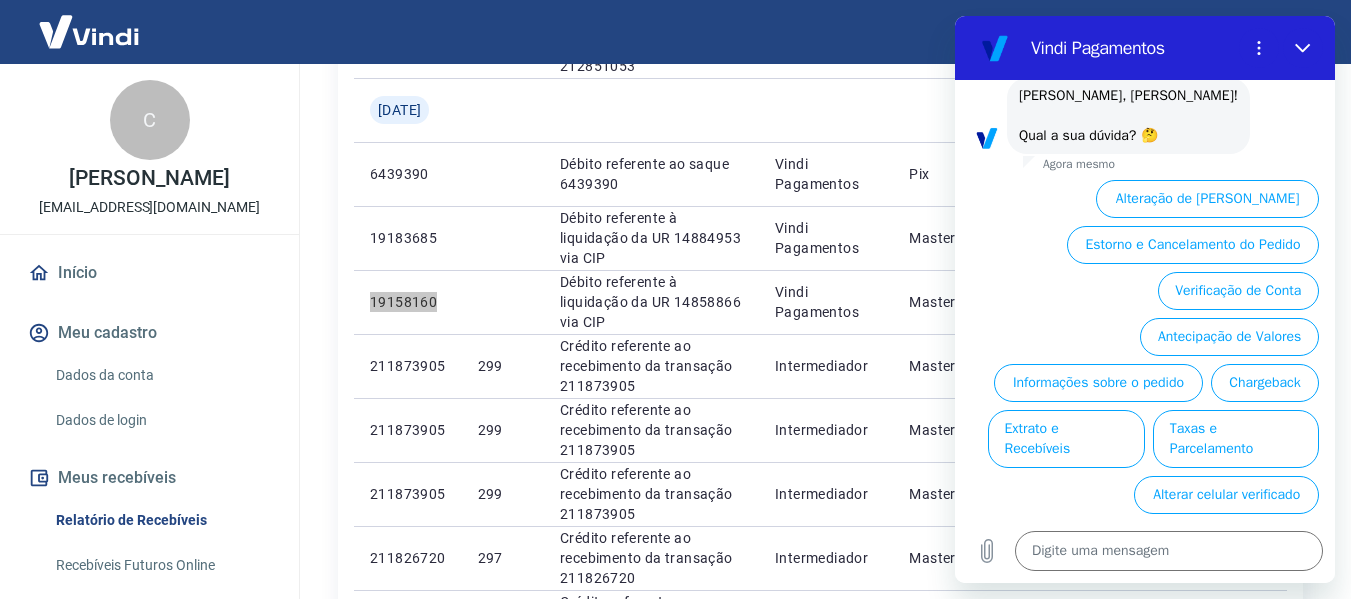 click on "Extrato e Recebíveis" at bounding box center (1066, 439) 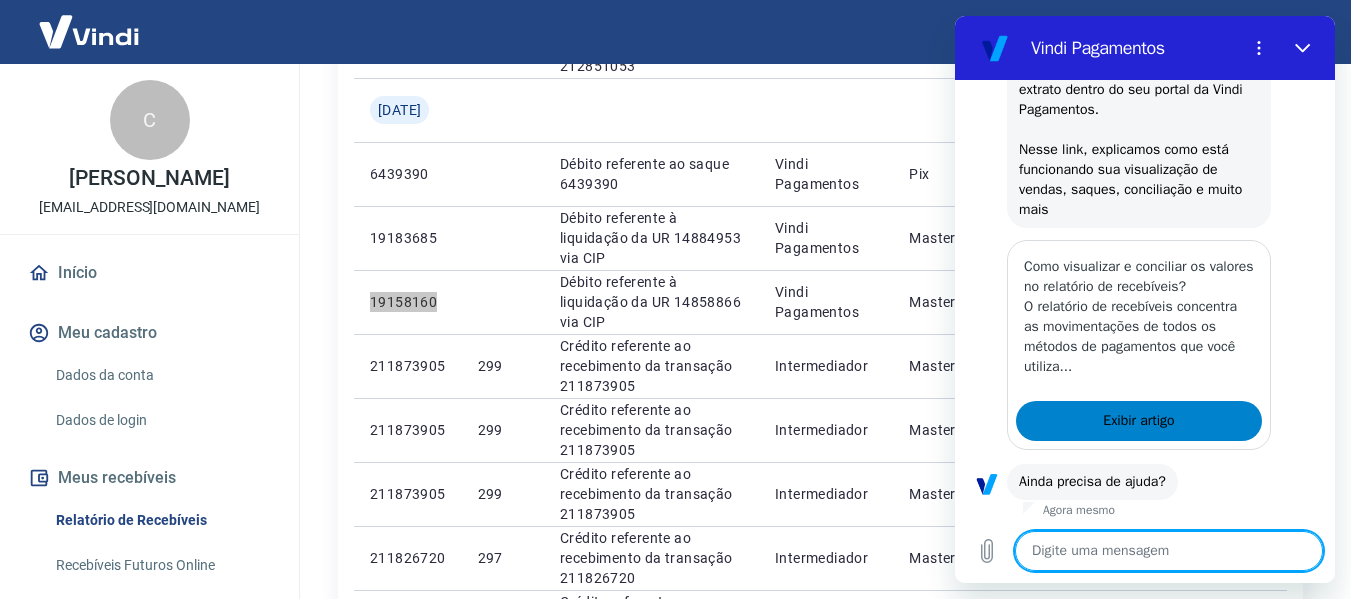 scroll, scrollTop: 342, scrollLeft: 0, axis: vertical 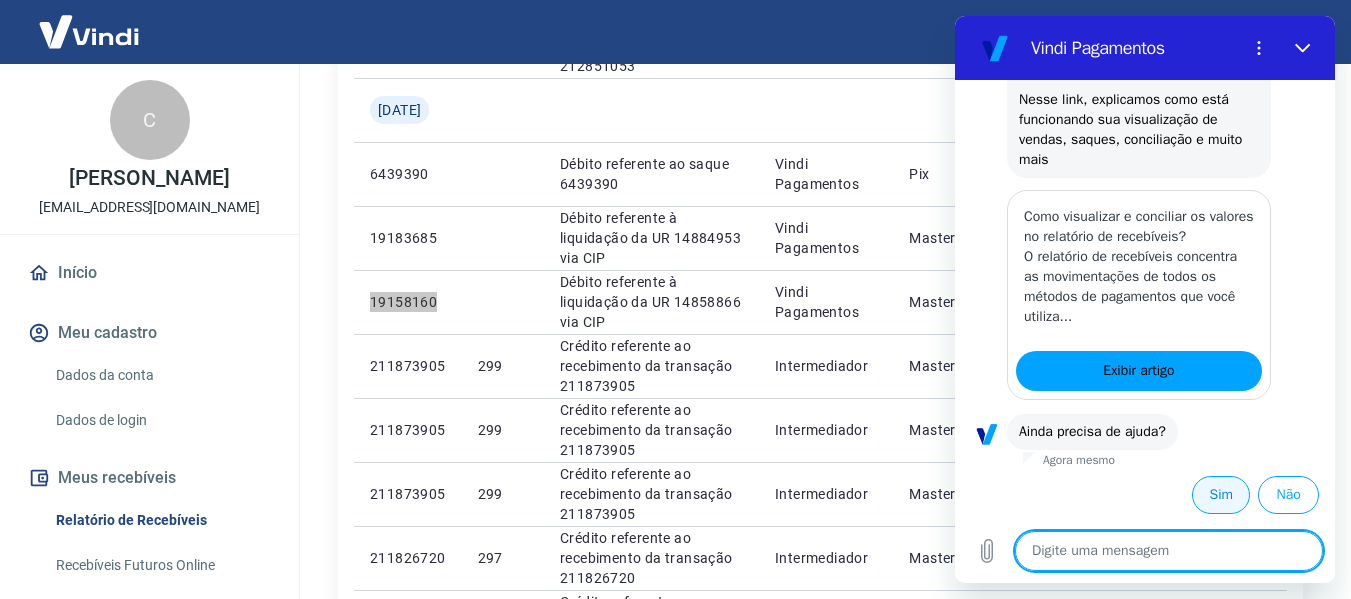click on "Sim" at bounding box center [1221, 495] 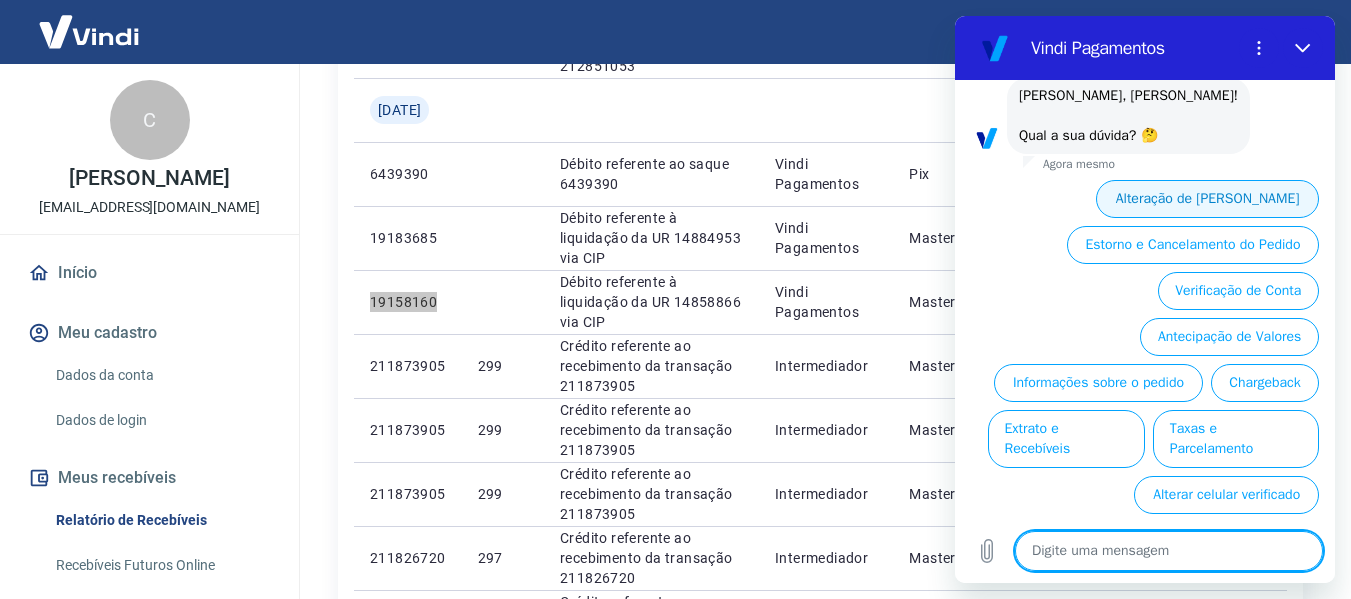 scroll, scrollTop: 818, scrollLeft: 0, axis: vertical 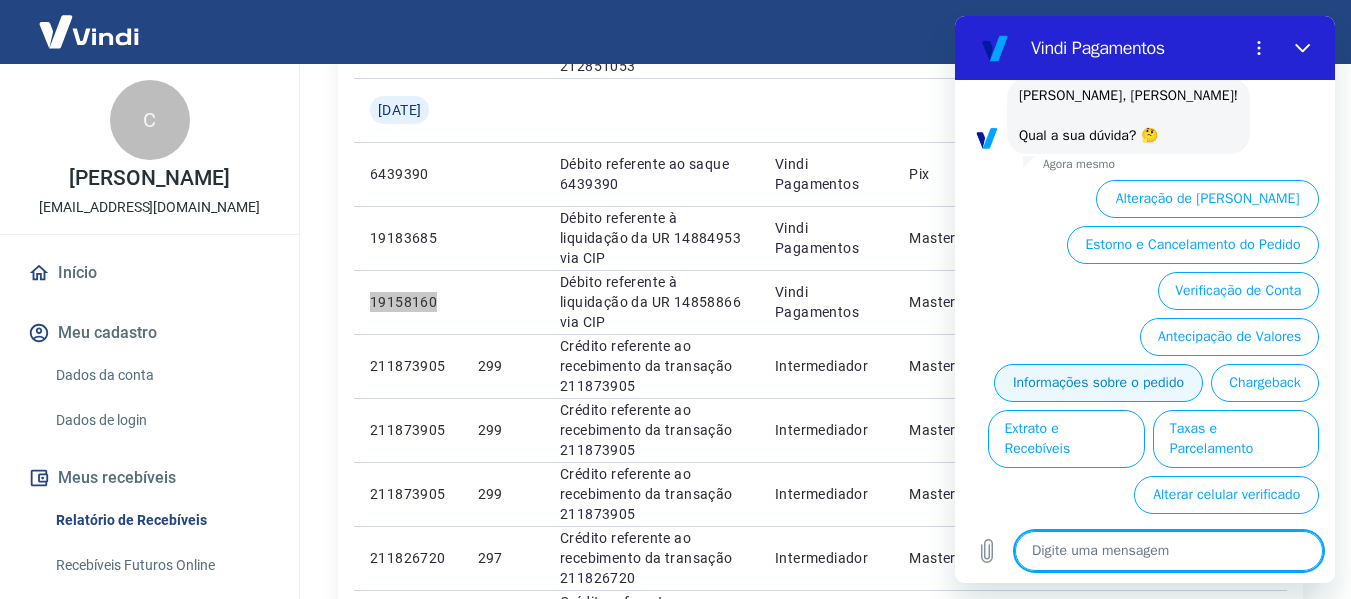 click on "Informações sobre o pedido" at bounding box center [1098, 383] 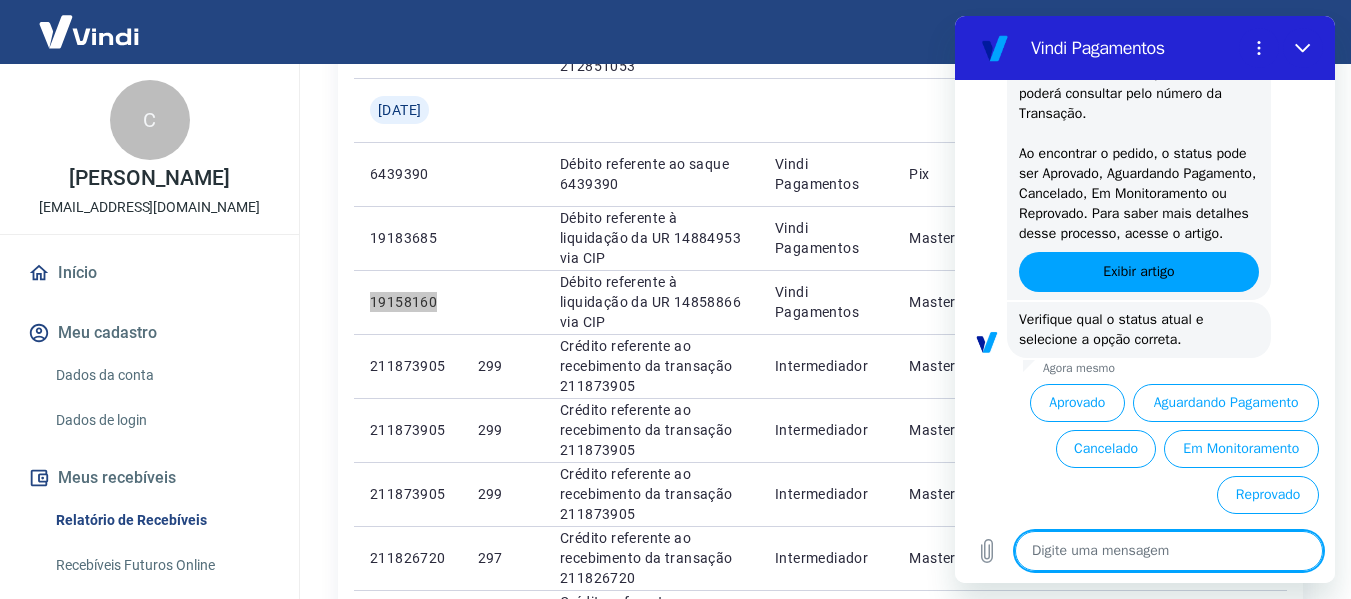 scroll, scrollTop: 1208, scrollLeft: 0, axis: vertical 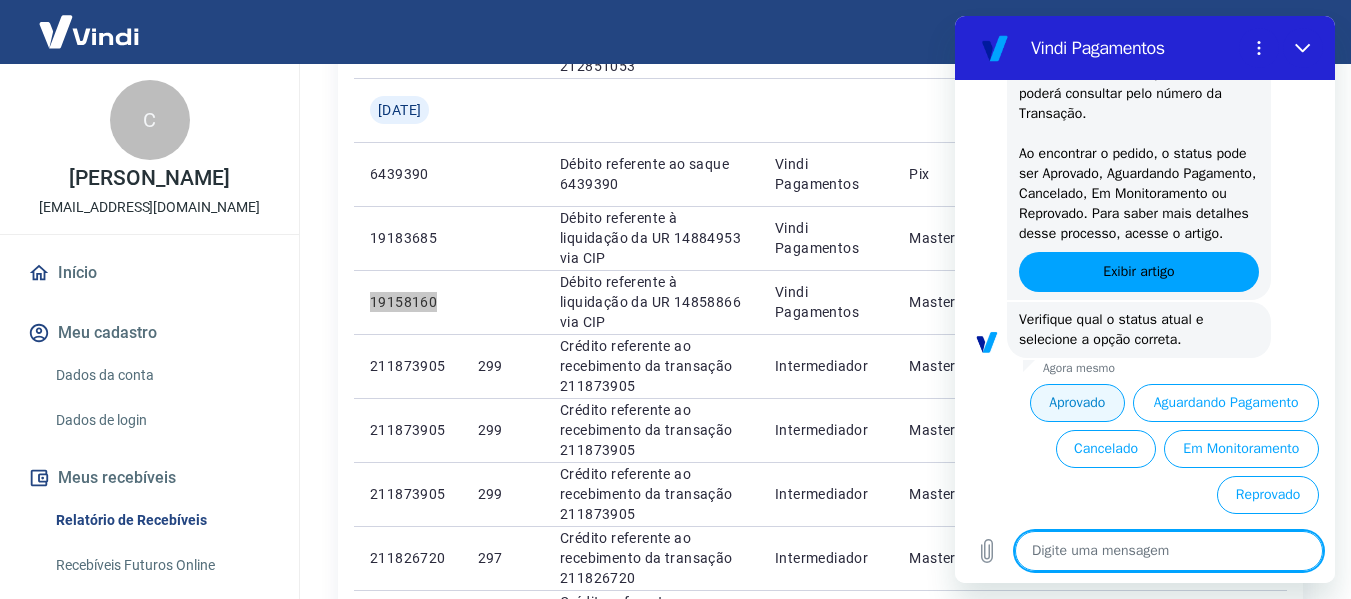 click on "Aprovado" at bounding box center [1078, 403] 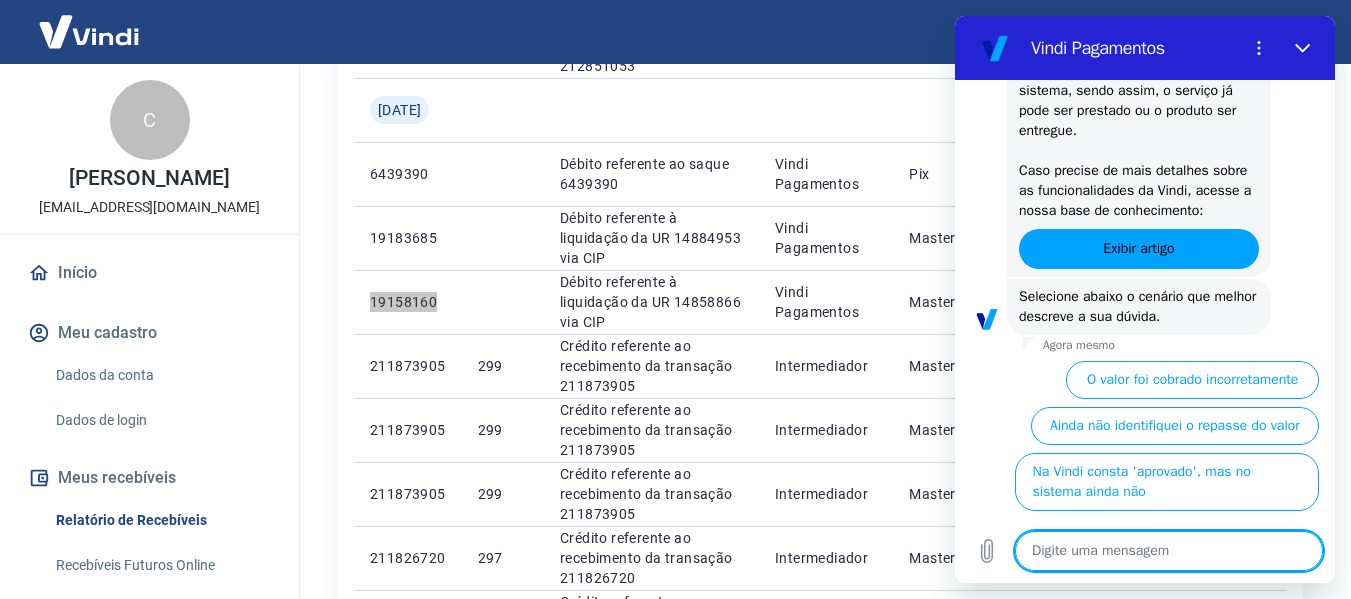 scroll, scrollTop: 1814, scrollLeft: 0, axis: vertical 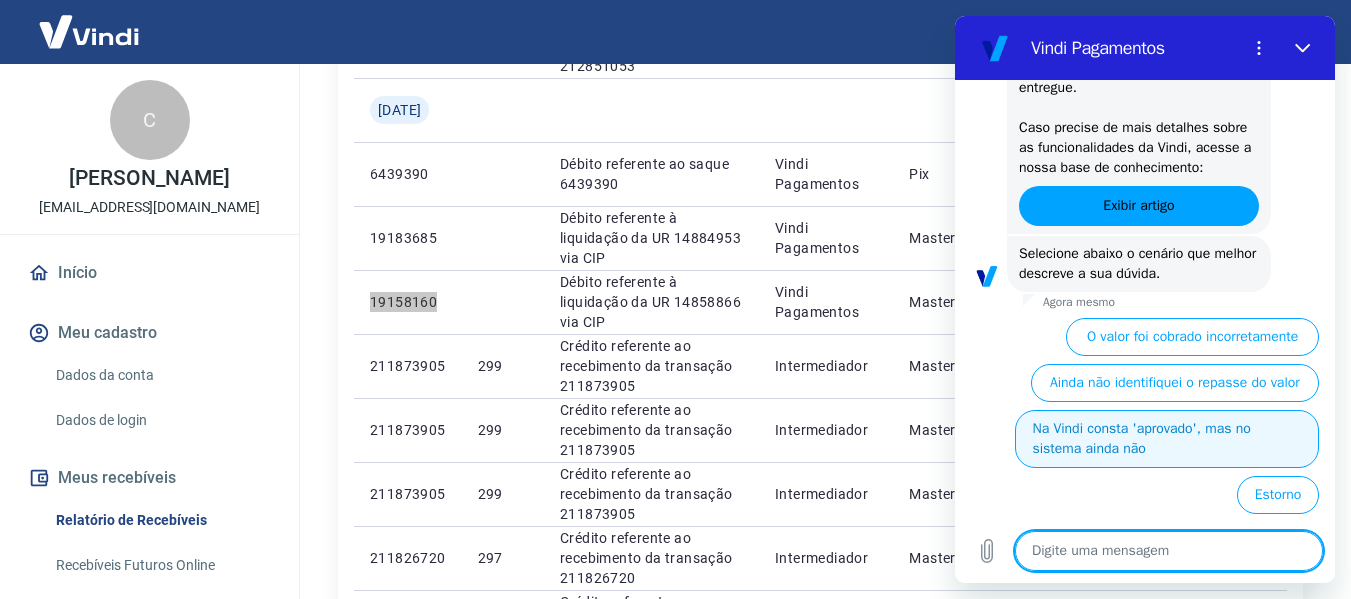 click on "Na Vindi consta 'aprovado', mas no sistema ainda não" at bounding box center (1167, 439) 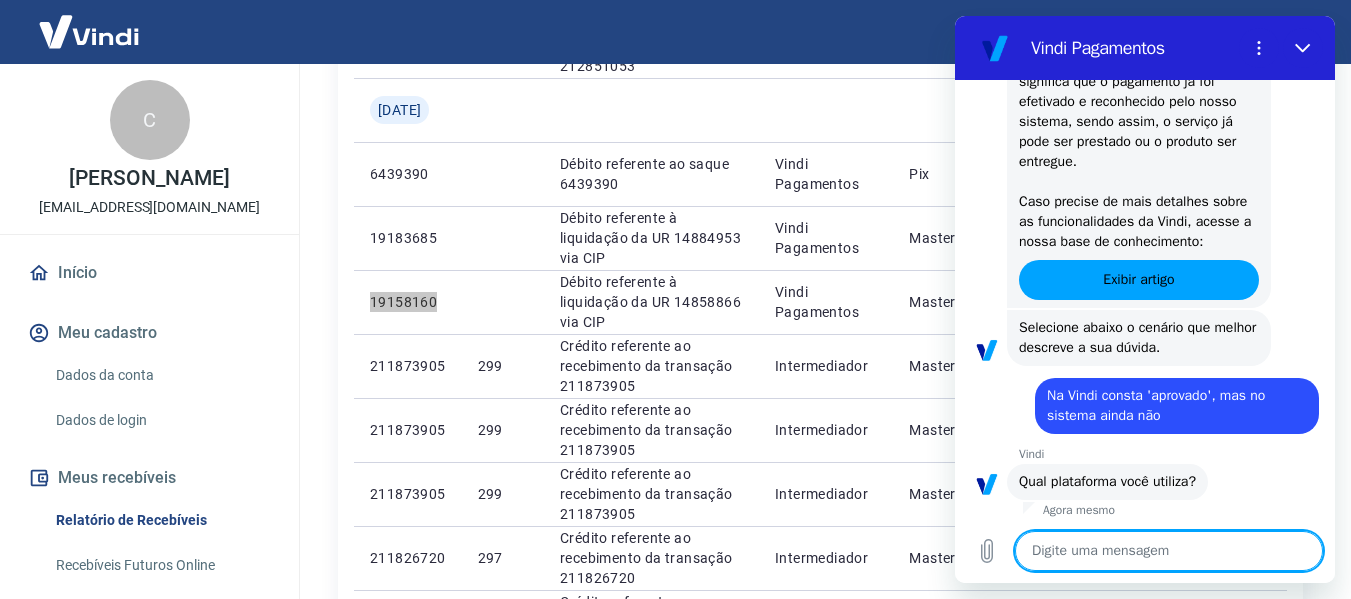 scroll, scrollTop: 1836, scrollLeft: 0, axis: vertical 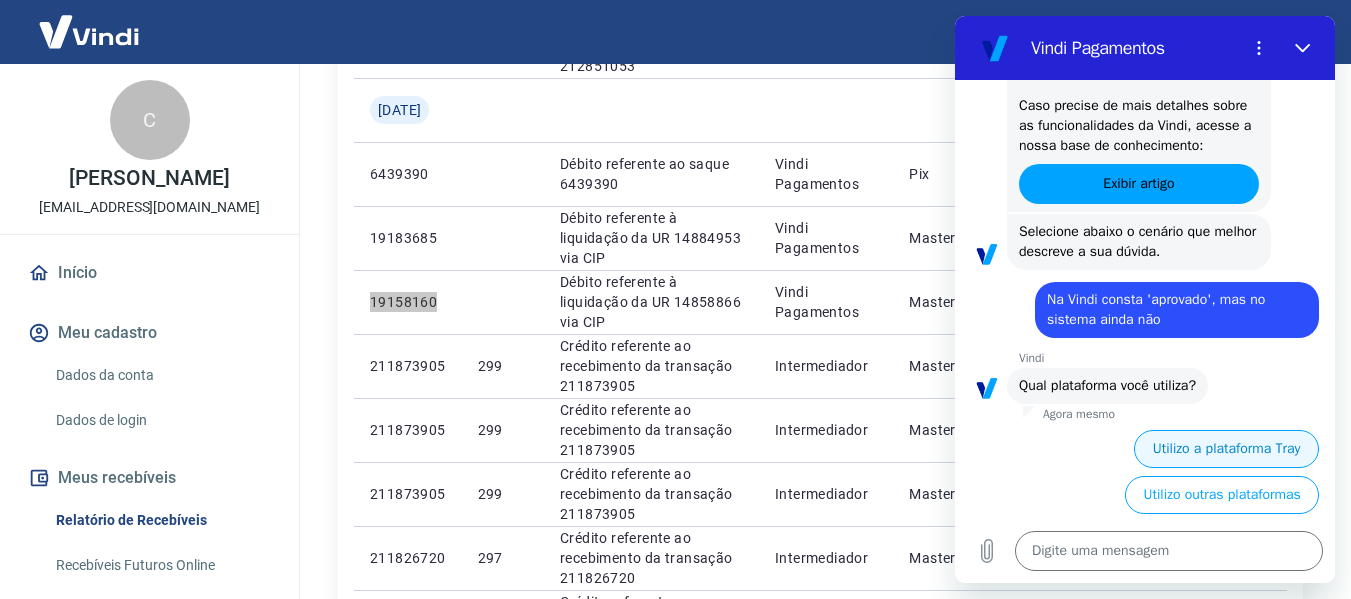click on "Utilizo a plataforma Tray" at bounding box center (1226, 449) 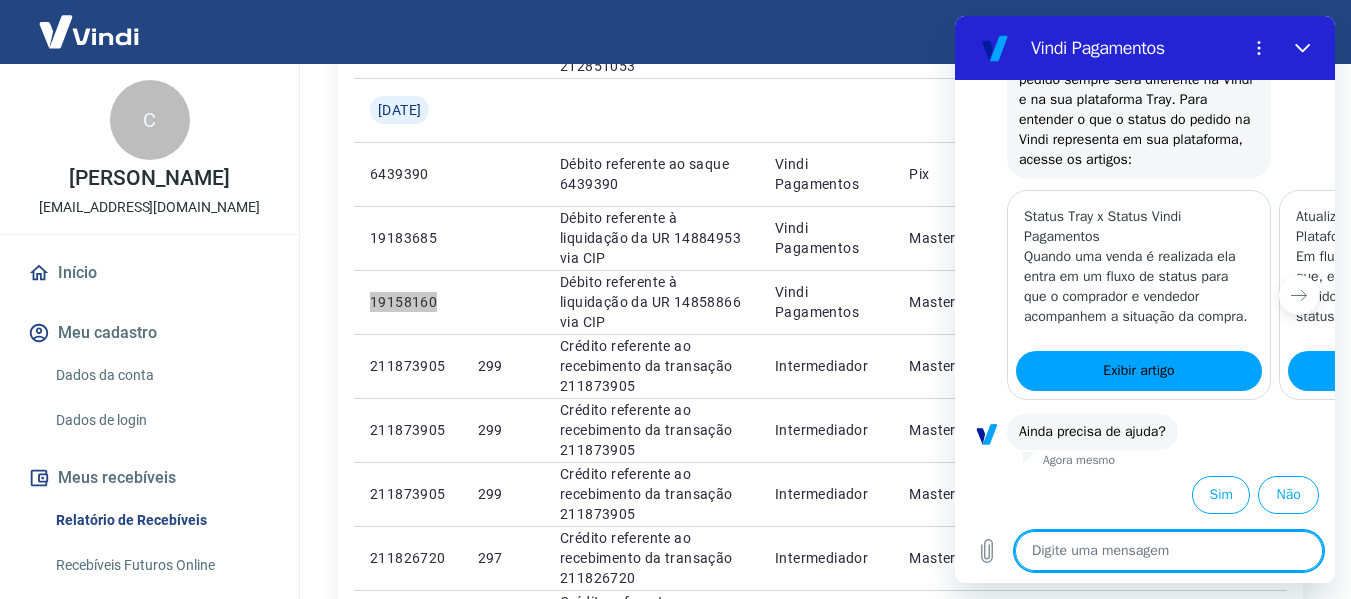 scroll, scrollTop: 2596, scrollLeft: 0, axis: vertical 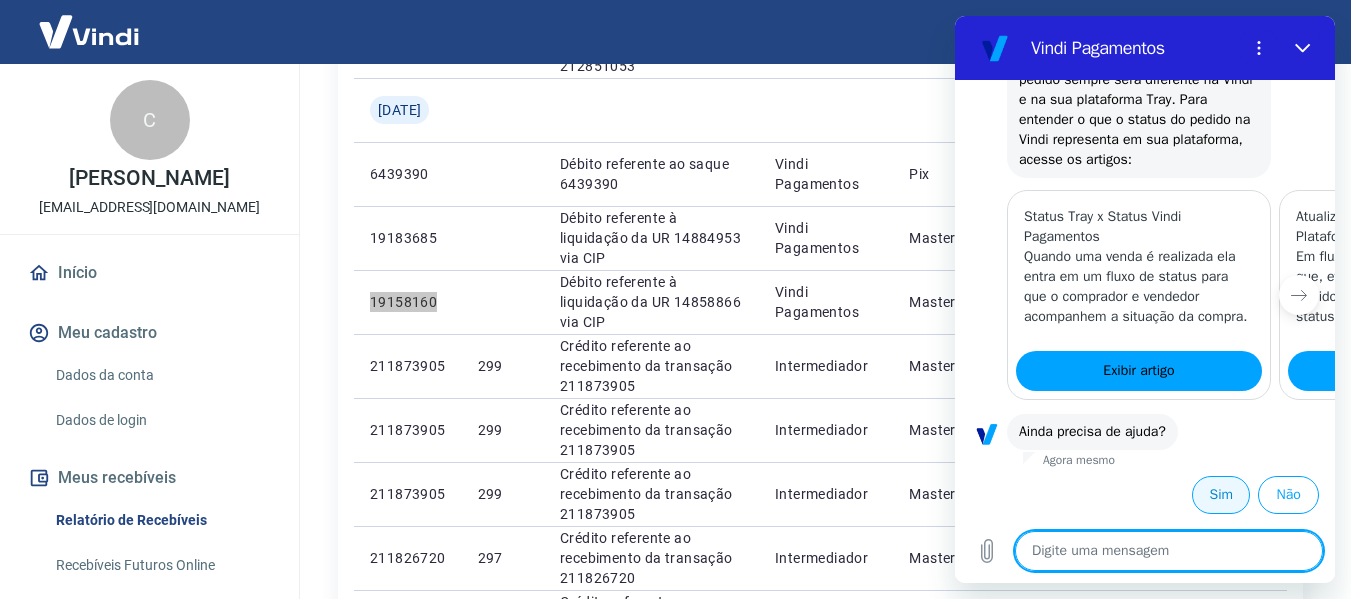 click on "Sim" at bounding box center [1221, 495] 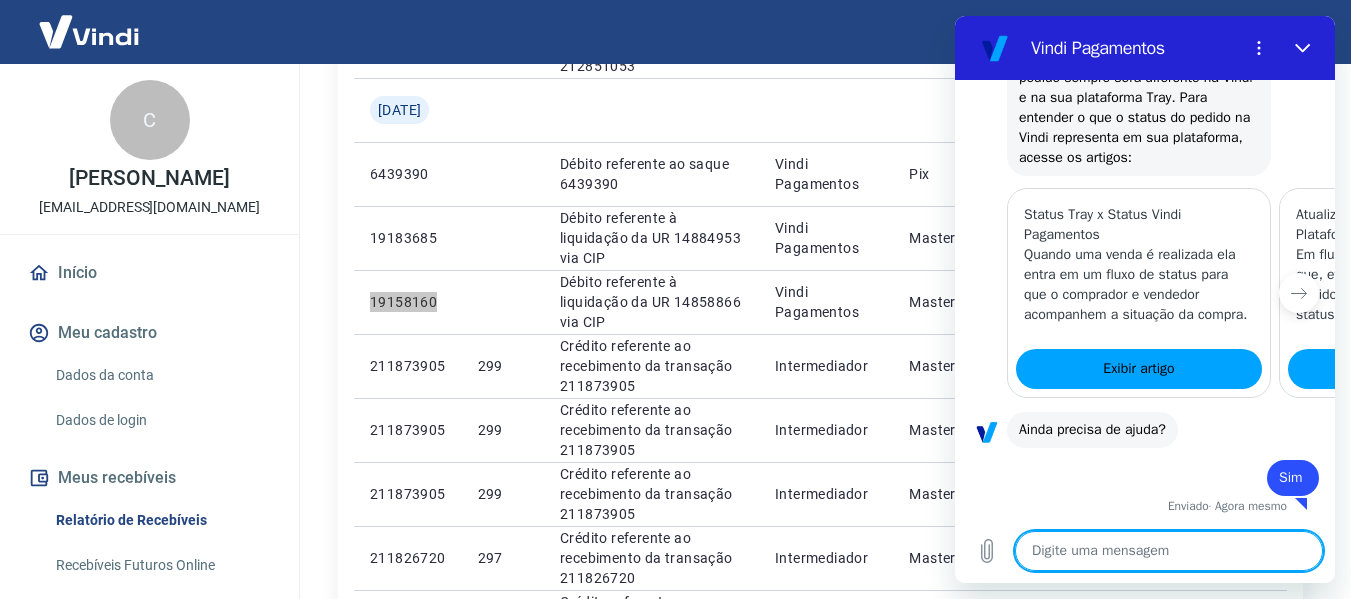 scroll, scrollTop: 2598, scrollLeft: 0, axis: vertical 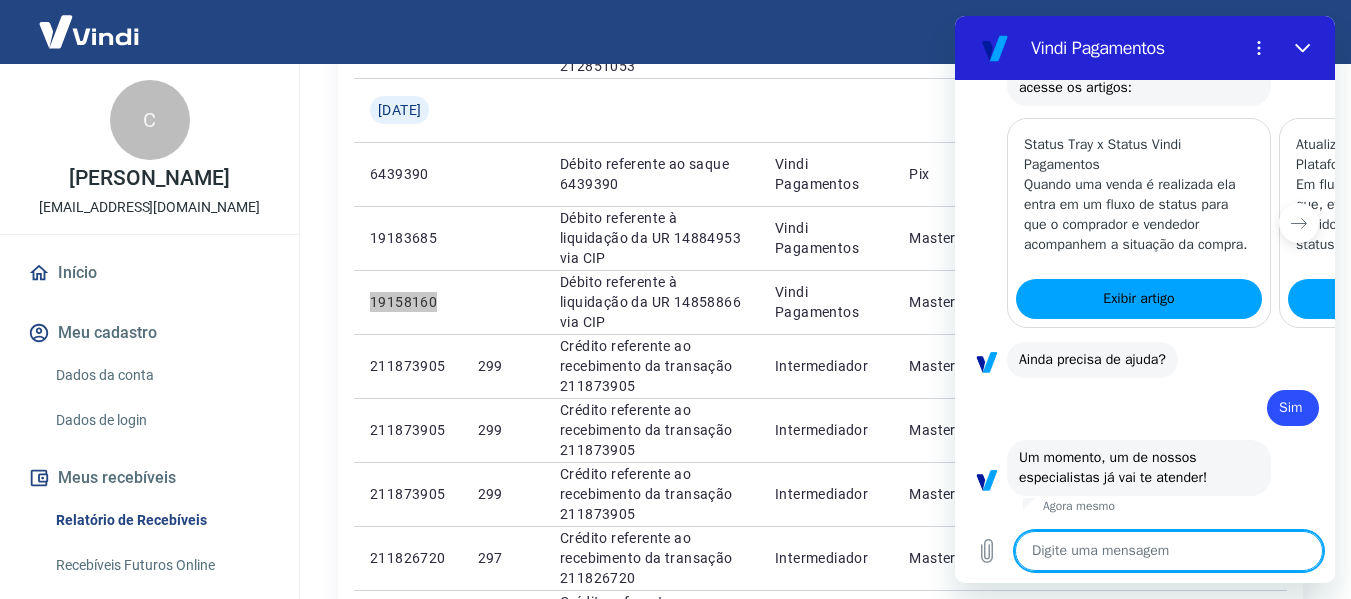 type on "x" 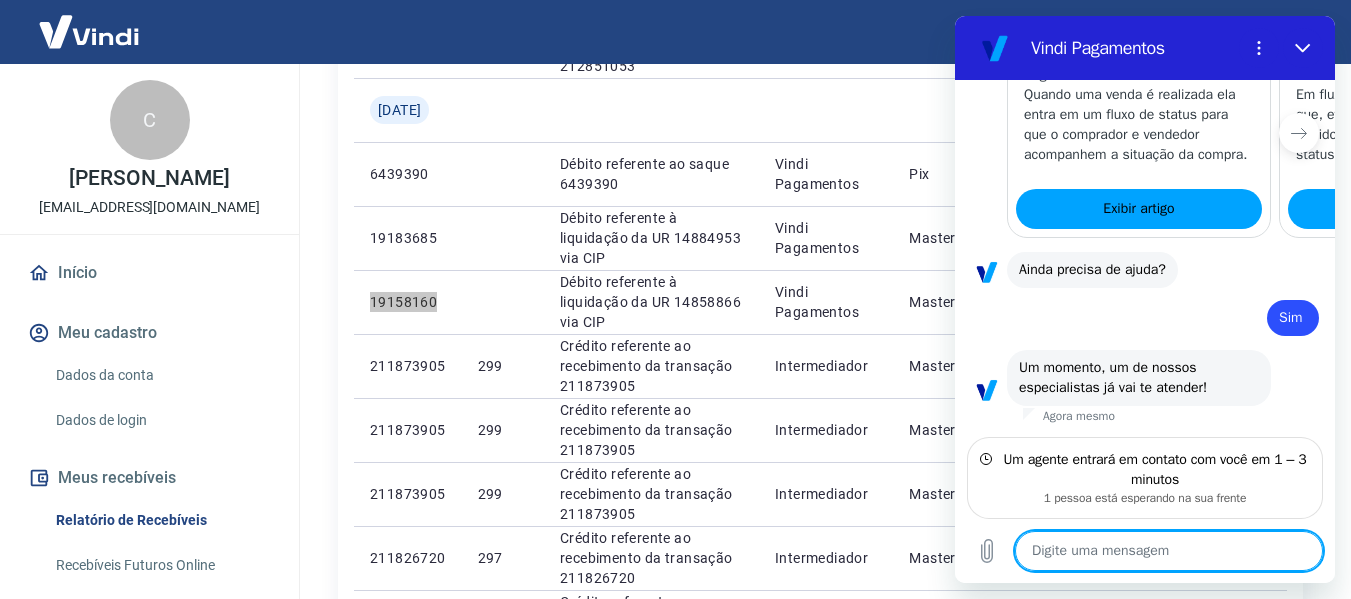 scroll, scrollTop: 2758, scrollLeft: 0, axis: vertical 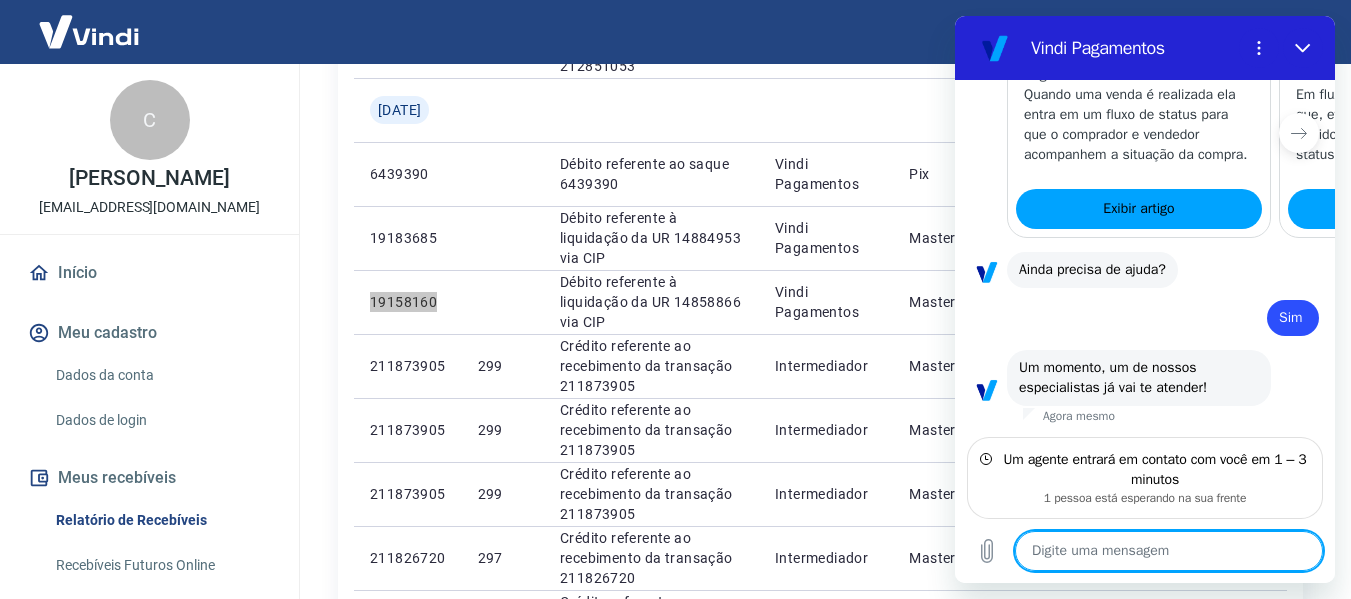 click at bounding box center [1169, 551] 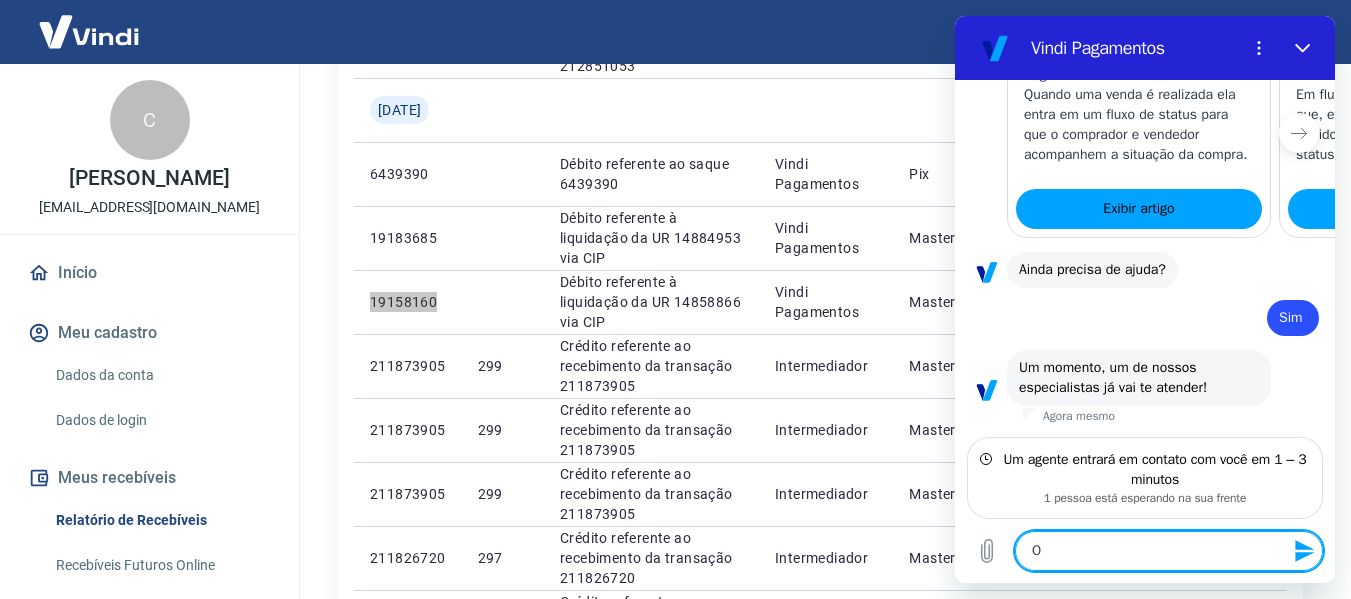 type on "Ol" 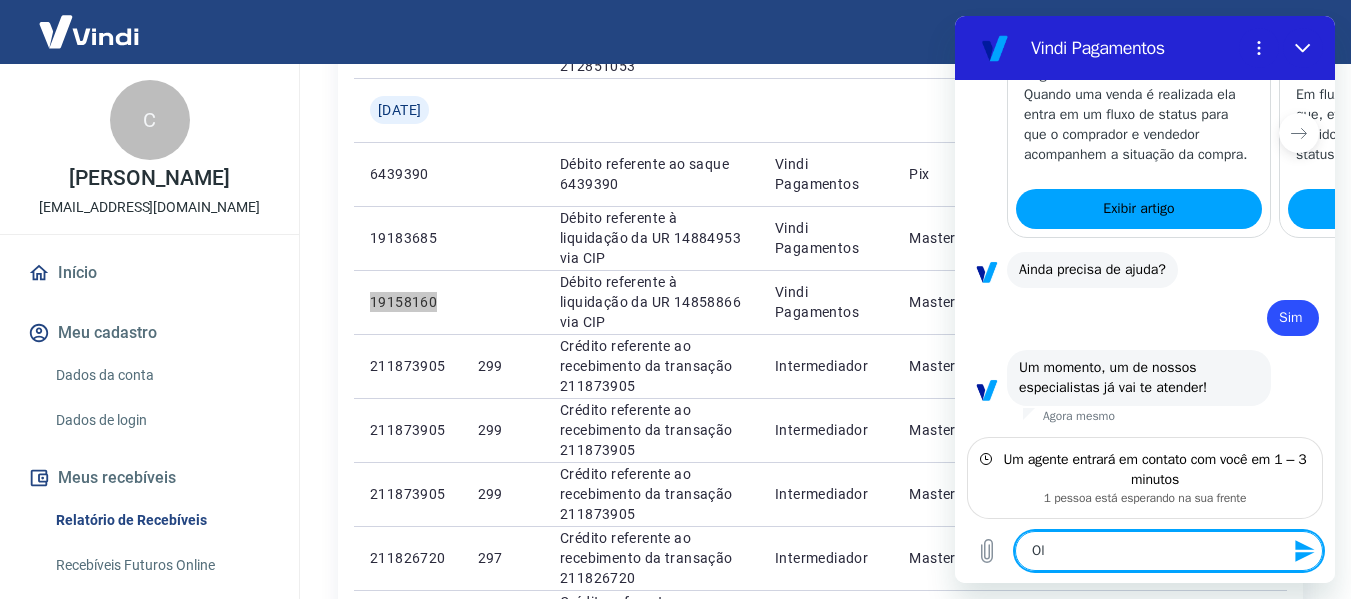 type on "x" 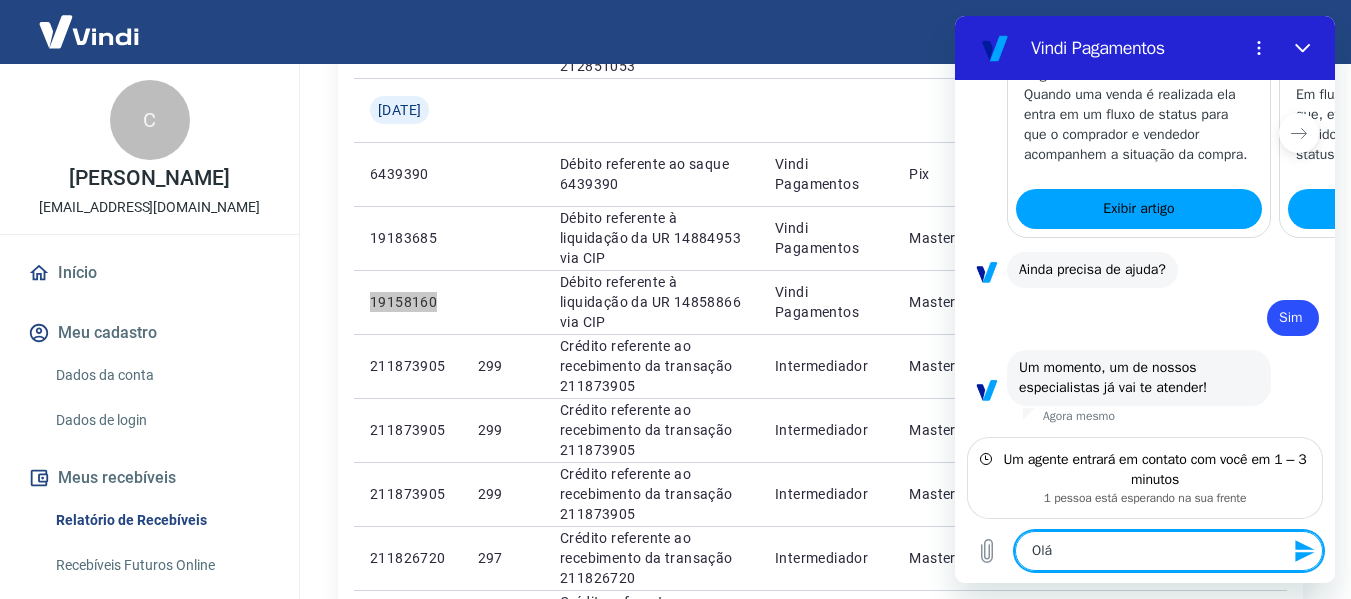 type on "Olá," 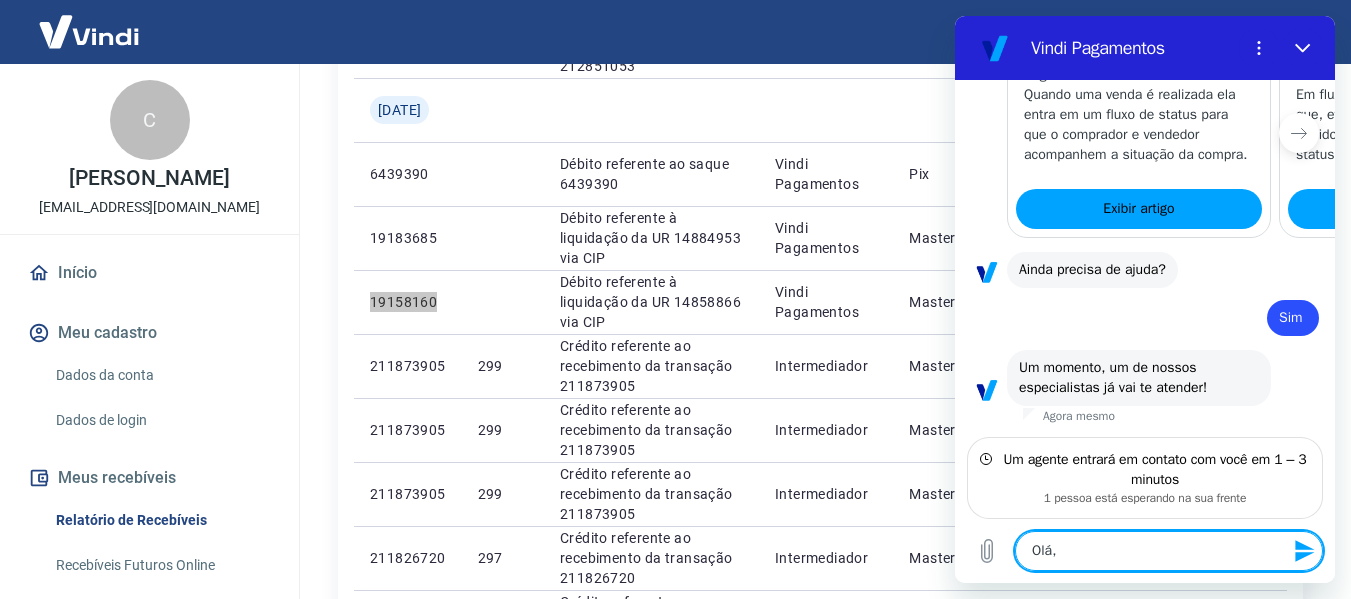 type on "Olá," 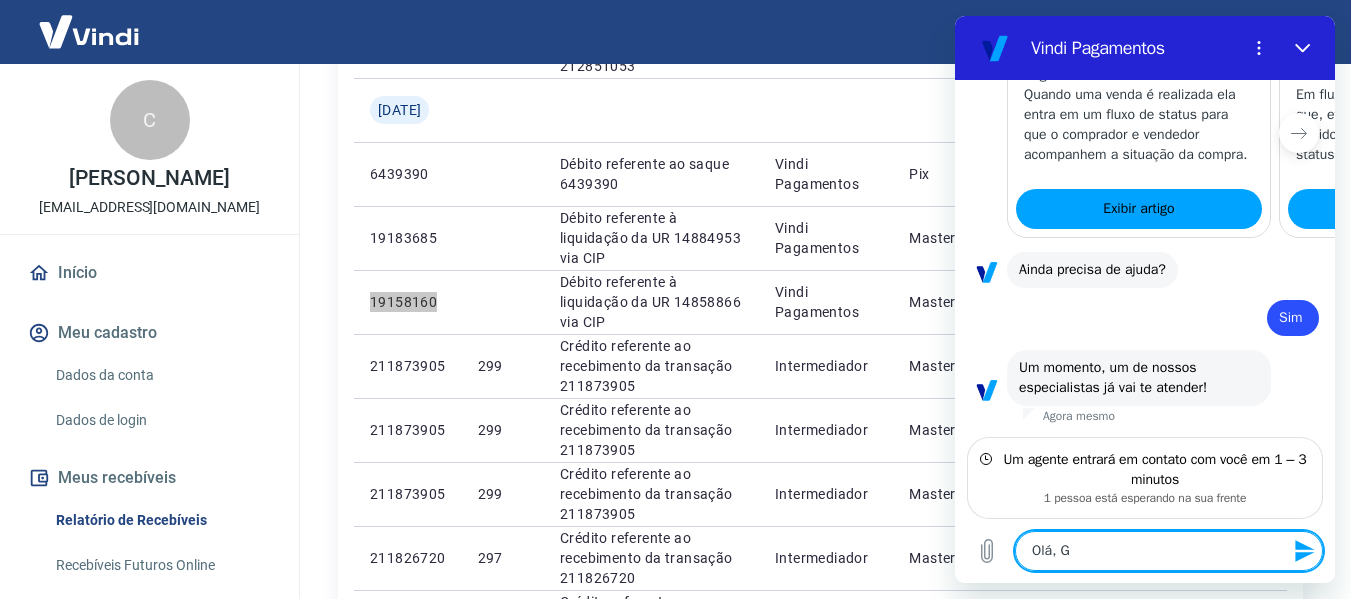 type on "Olá, Go" 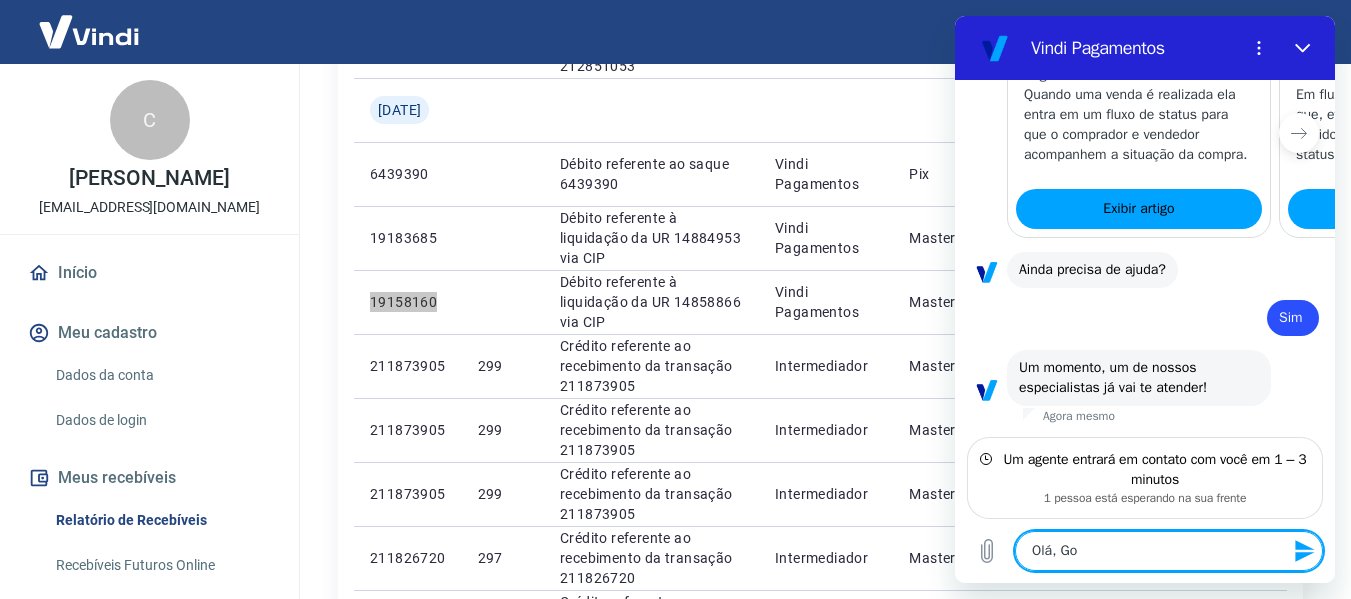 type on "x" 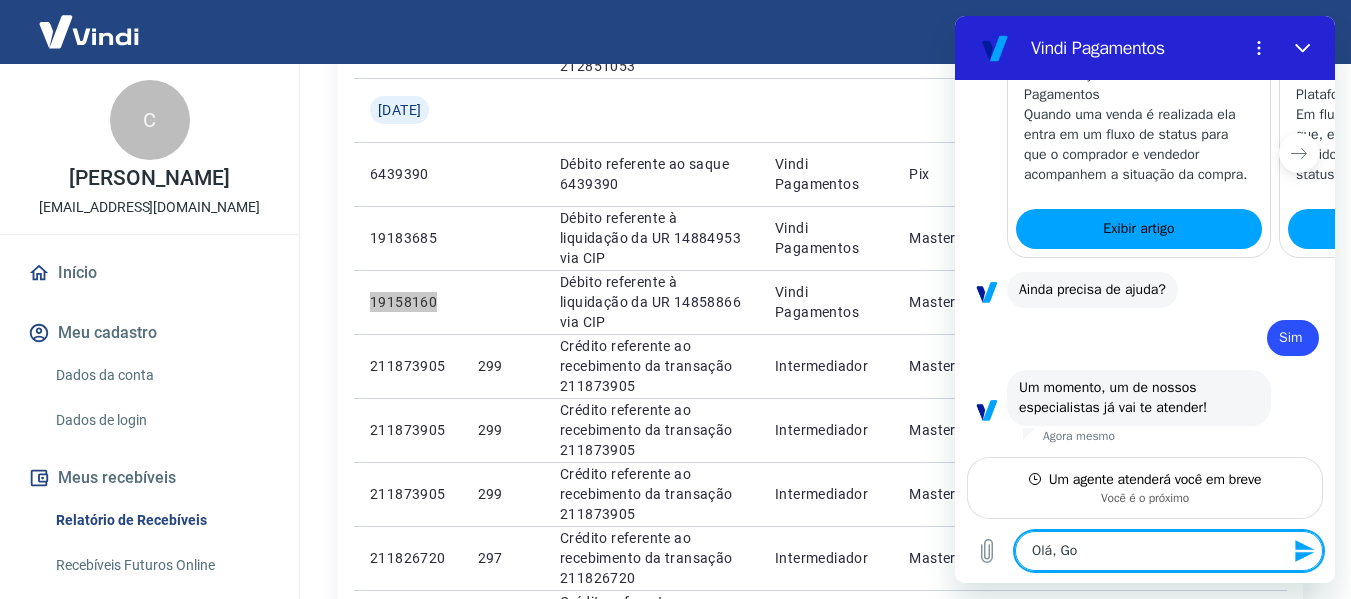 scroll, scrollTop: 2738, scrollLeft: 0, axis: vertical 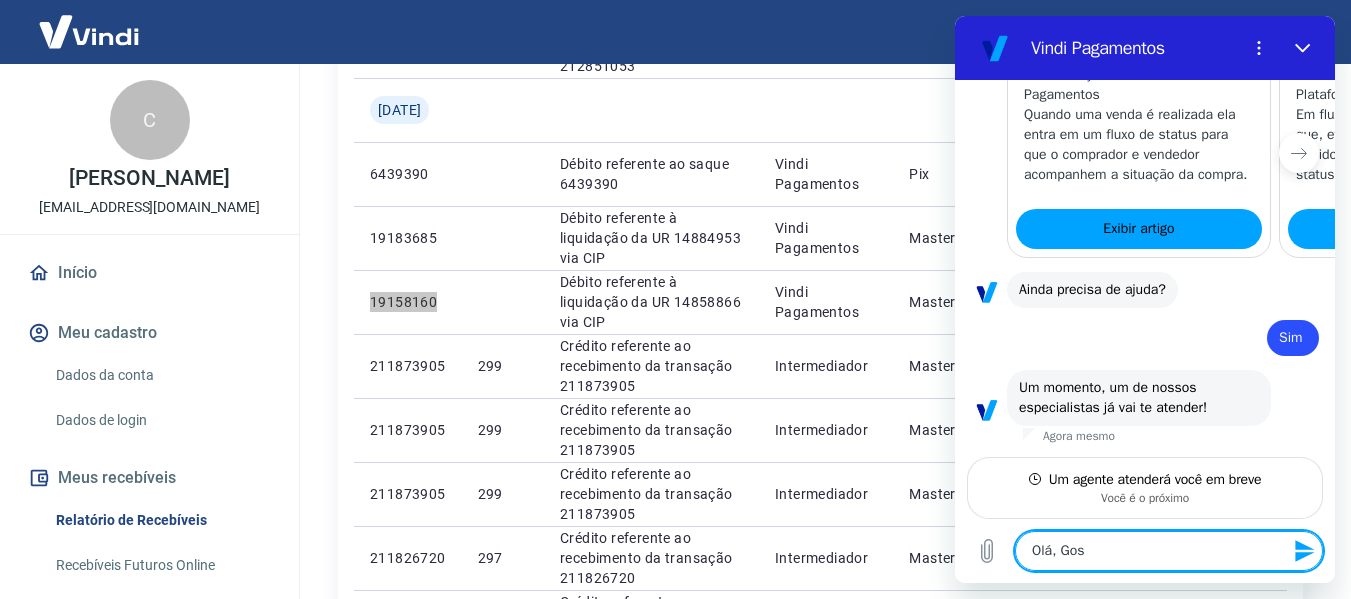 type on "Olá, Gost" 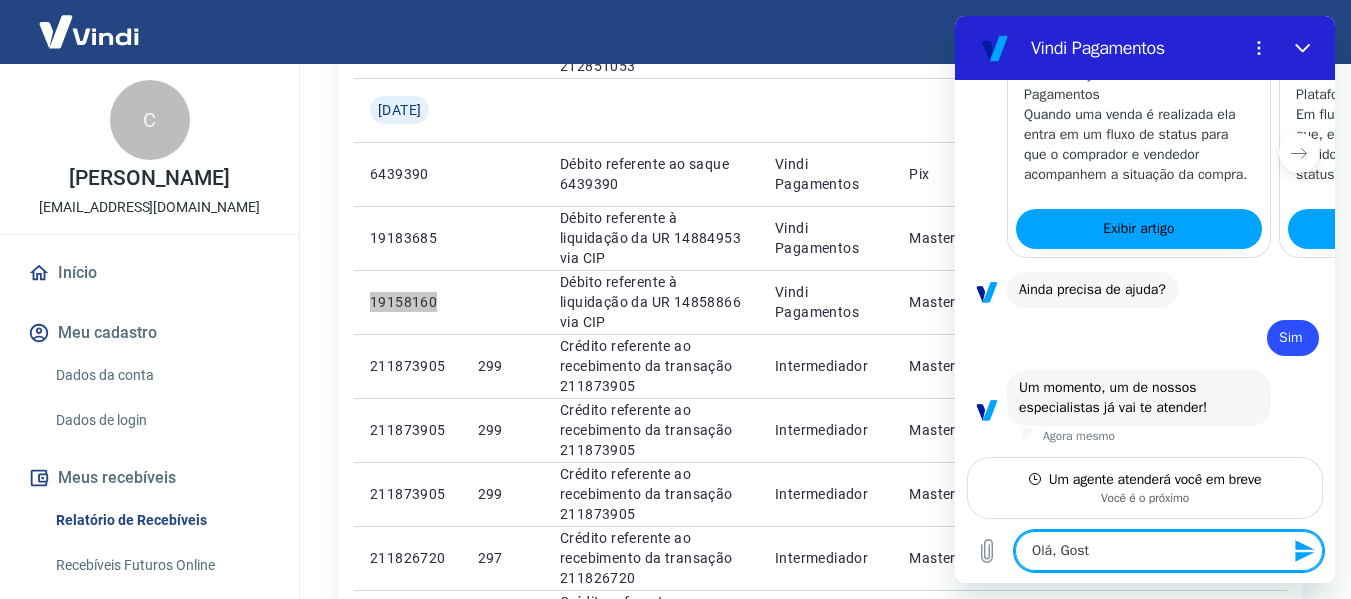 type on "Olá, Gosta" 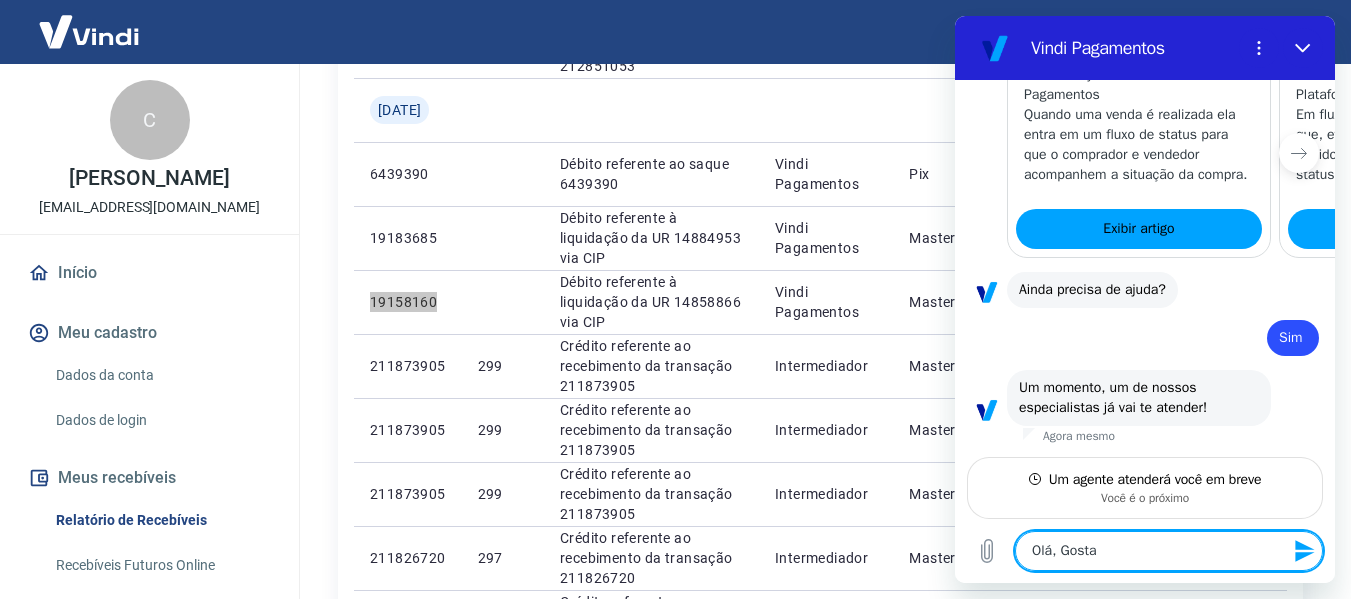 type on "Olá, Gostat" 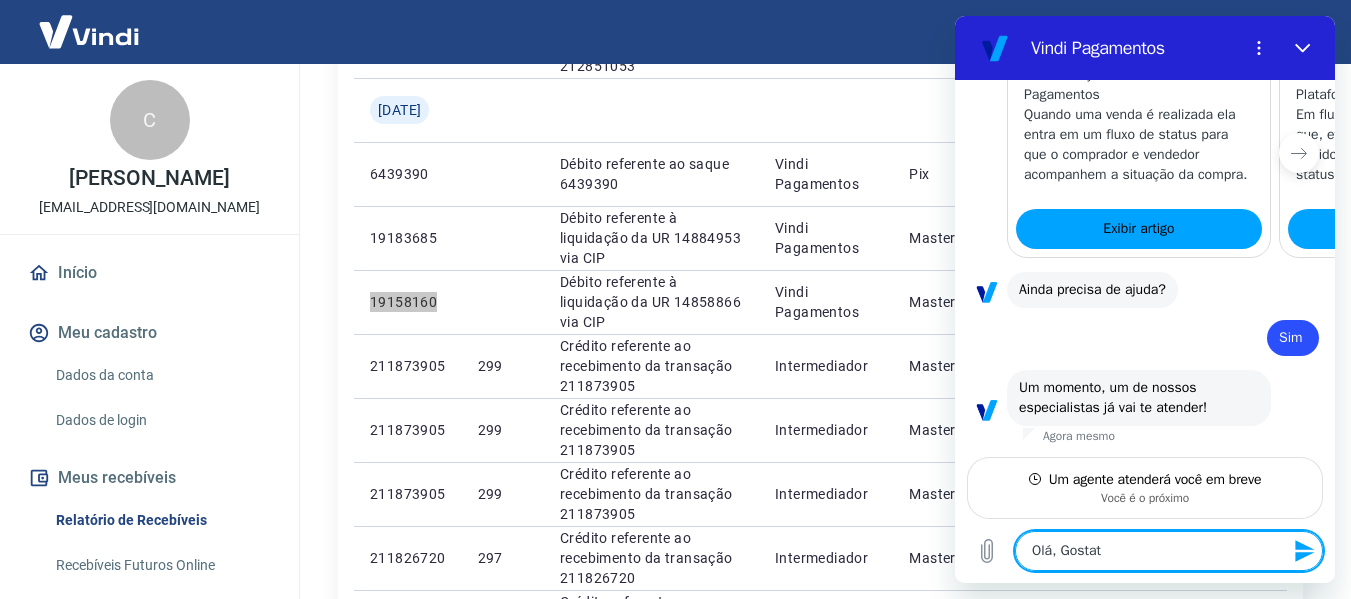 type on "x" 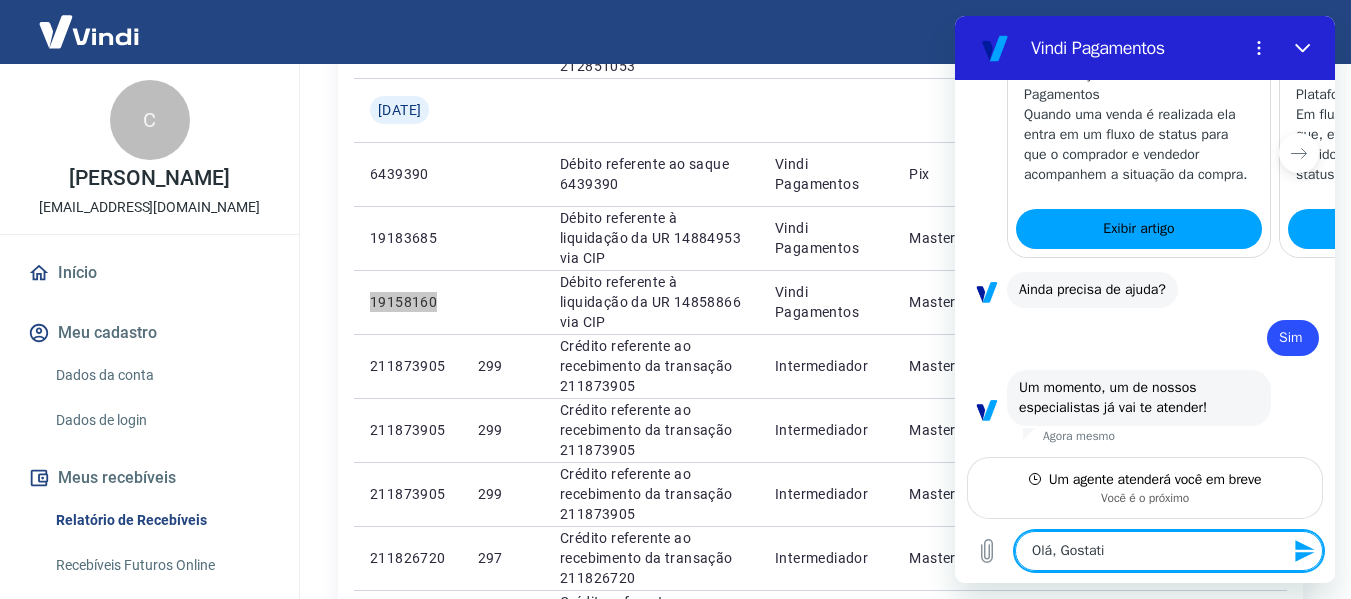 type on "Olá, Gostatia" 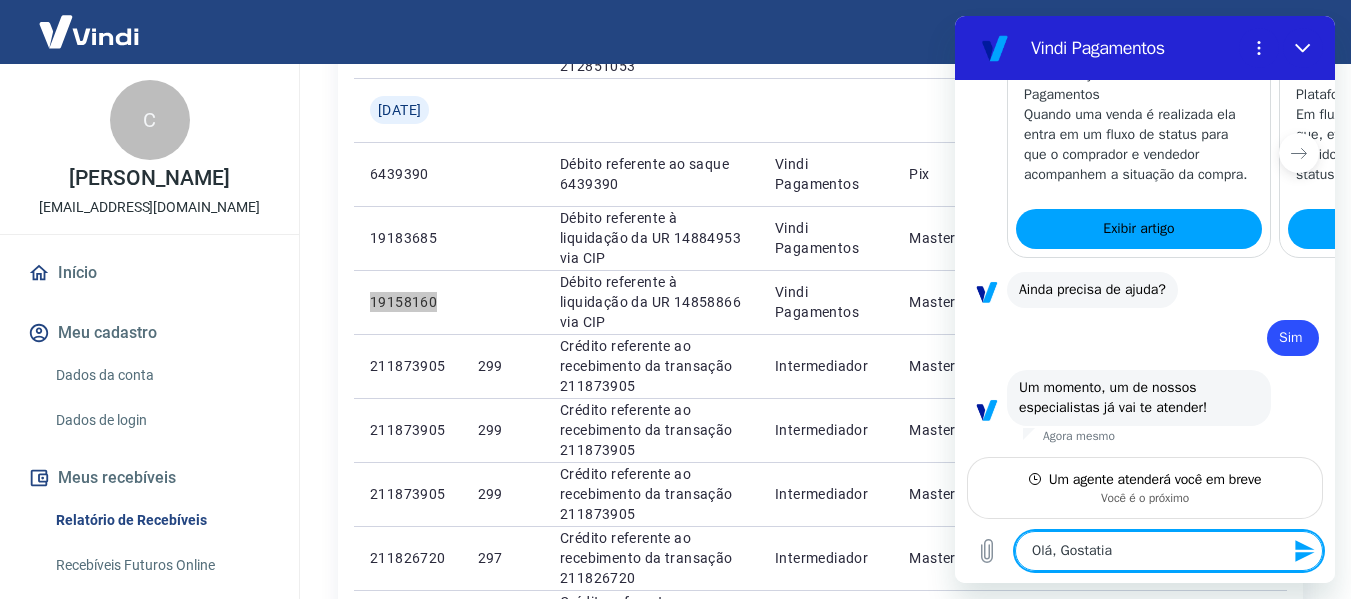 type on "Olá, Gostatia" 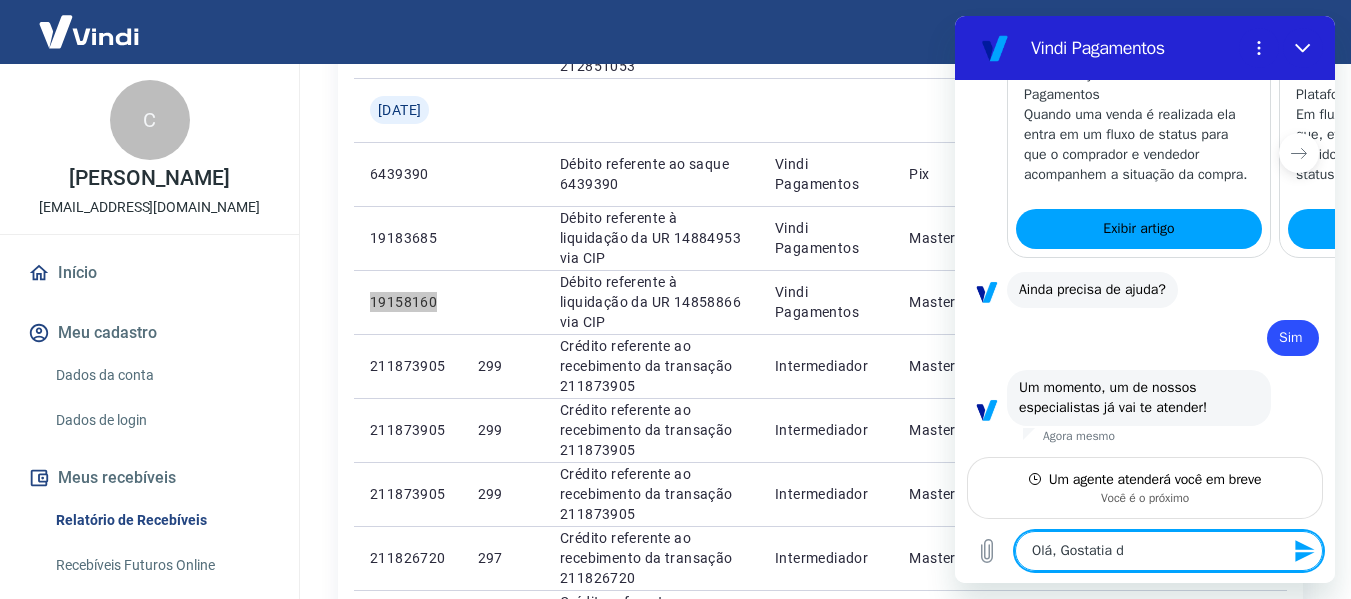type on "Olá, Gostatia de" 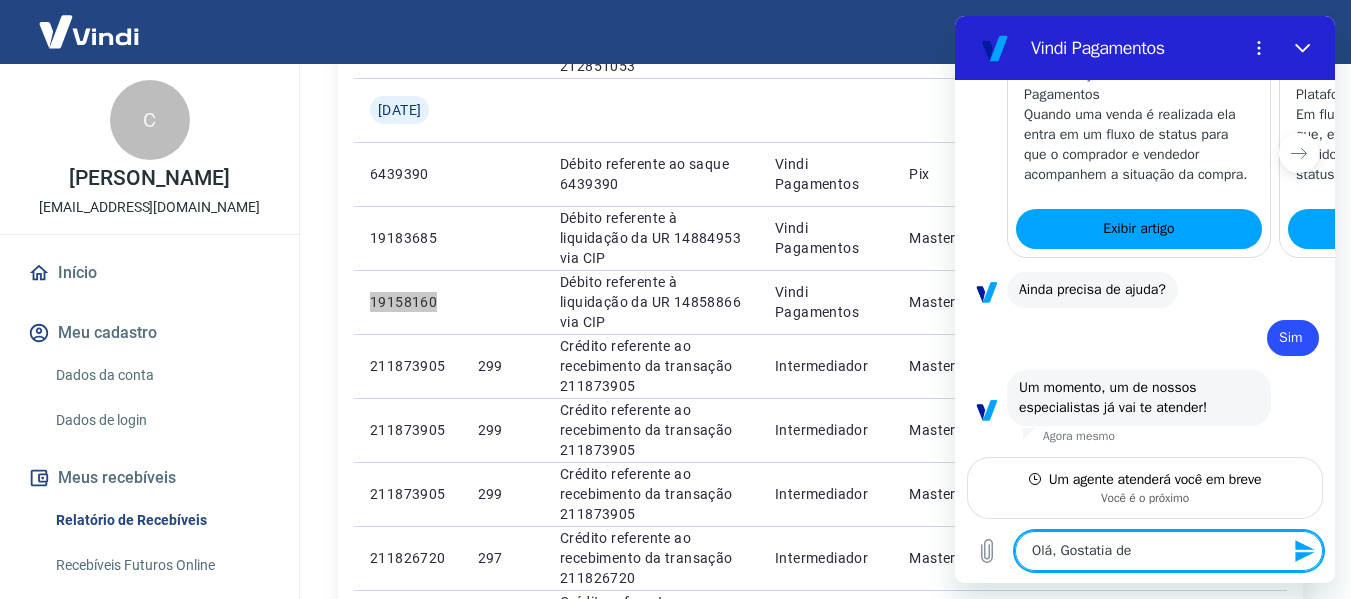 type on "Olá, Gostatia de" 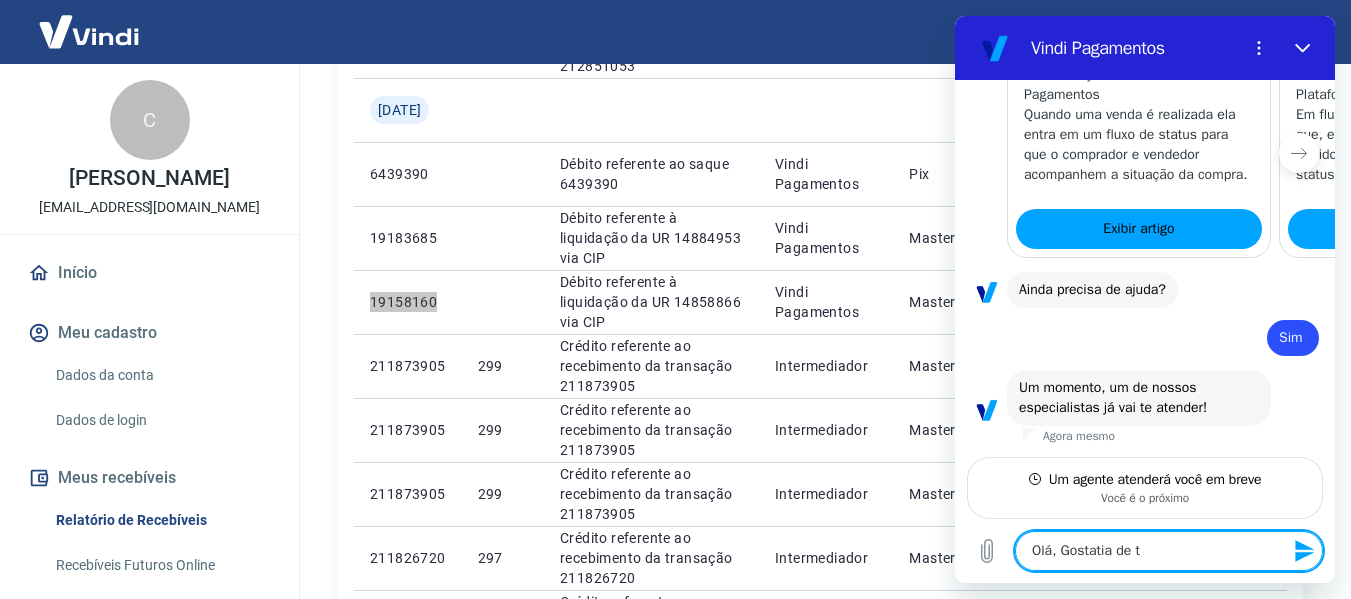 type on "Olá, Gostatia de ti" 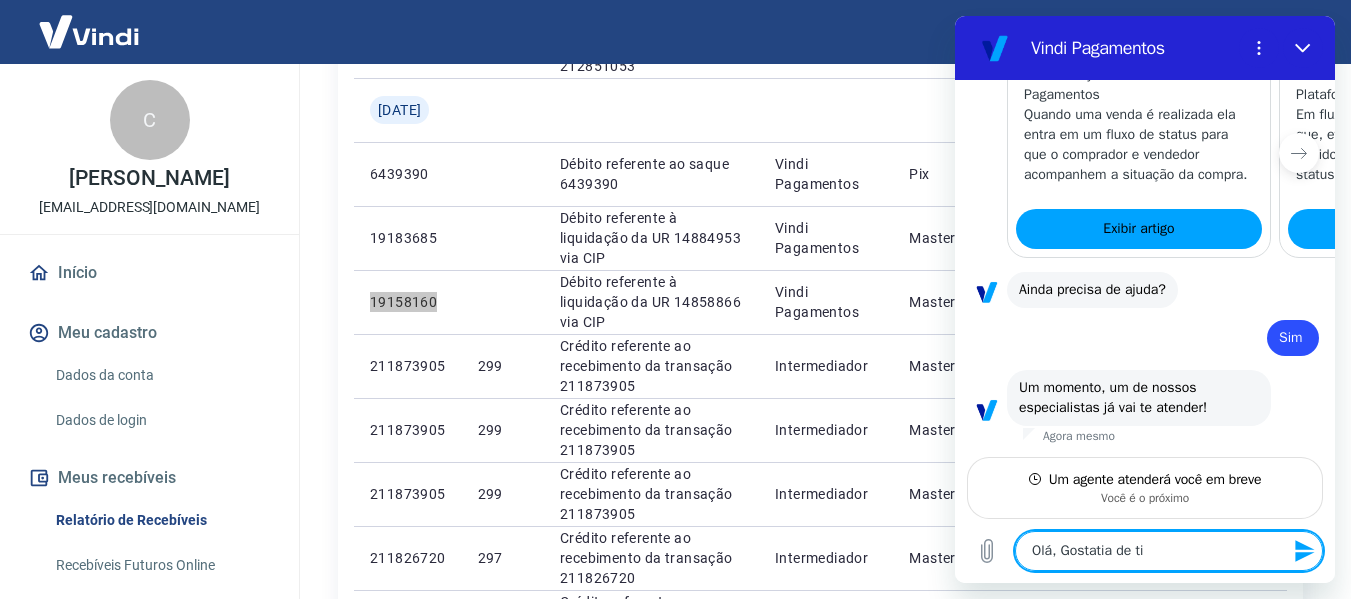type on "Olá, Gostatia de tir" 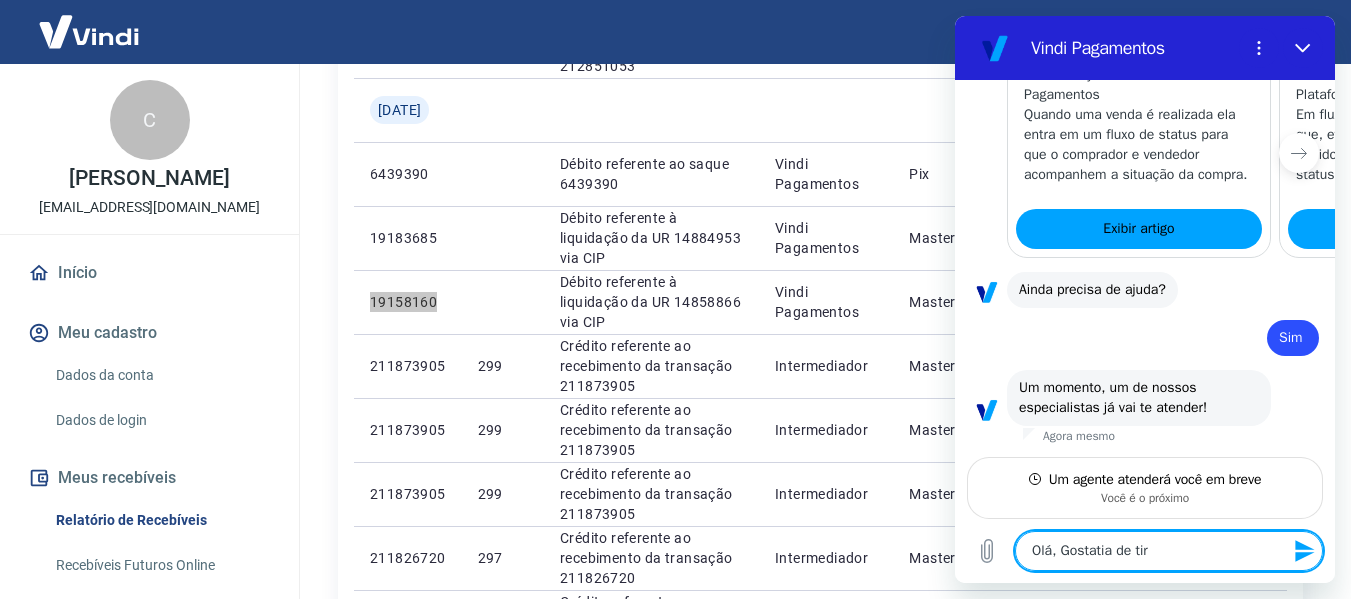 type on "Olá, Gostatia de tira" 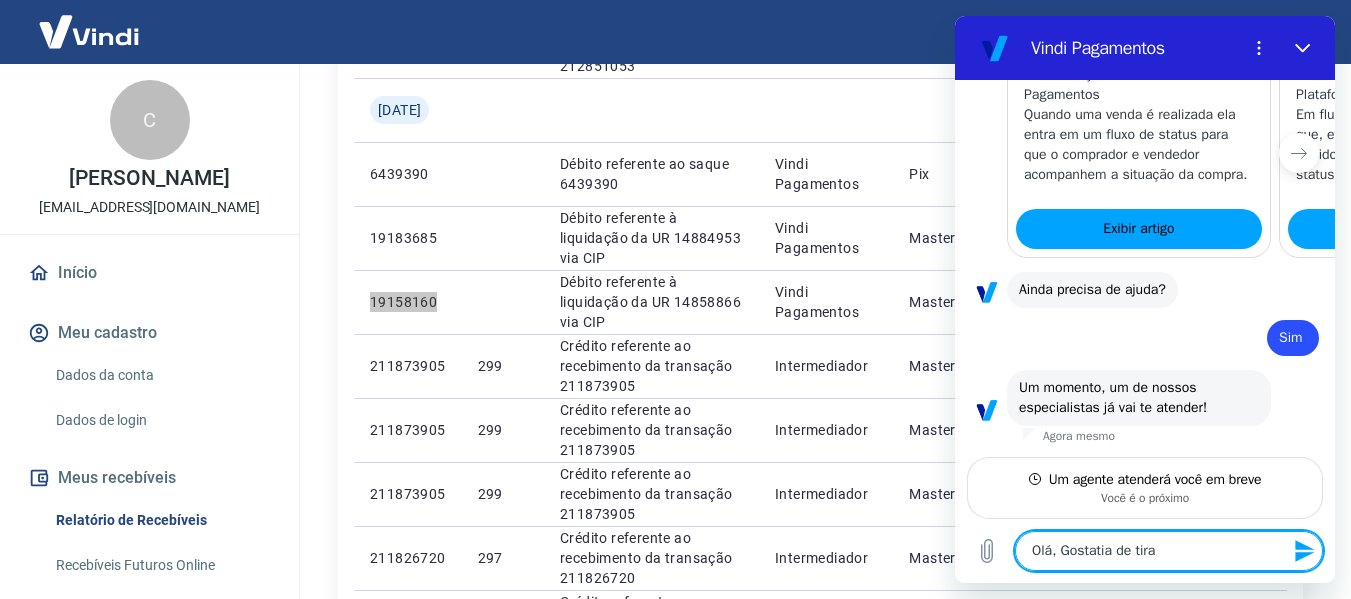 type on "x" 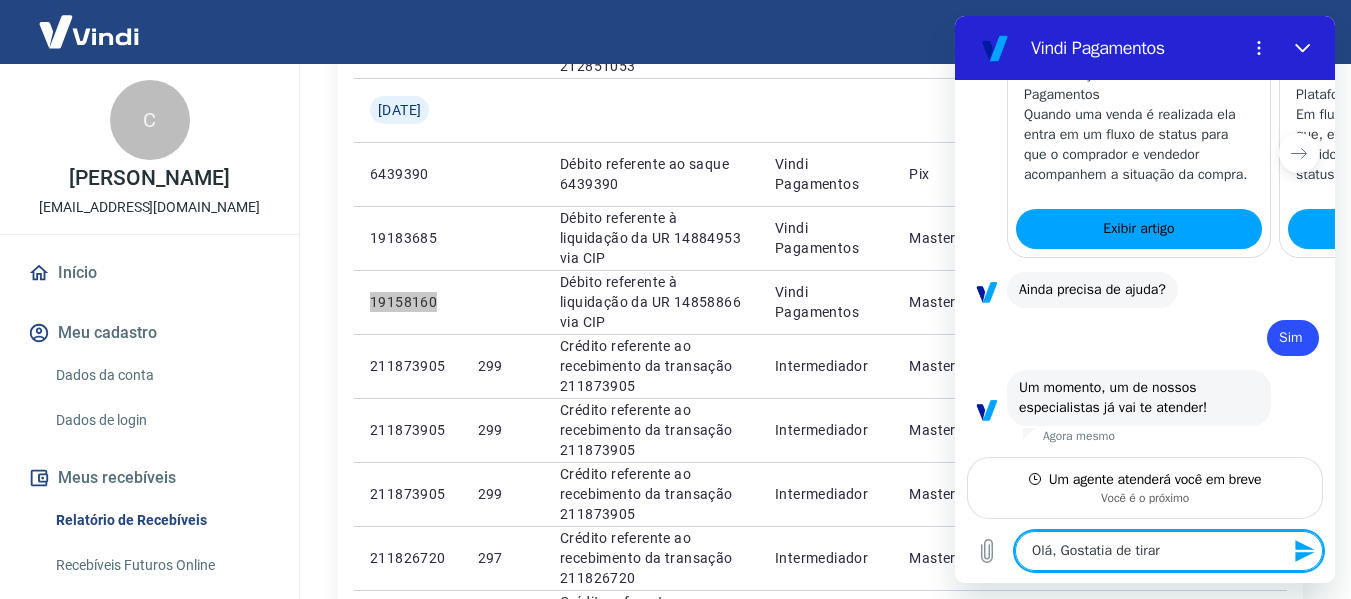 type on "Olá, Gostatia de tirar" 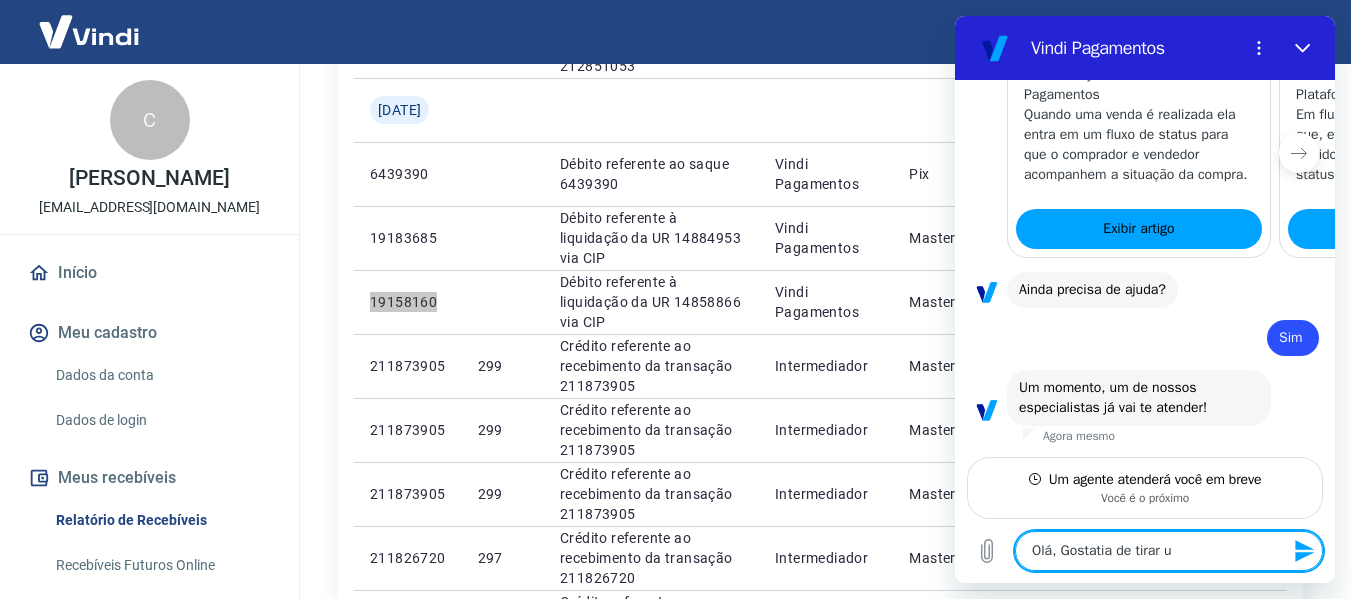 type on "Olá, Gostatia de tirar um" 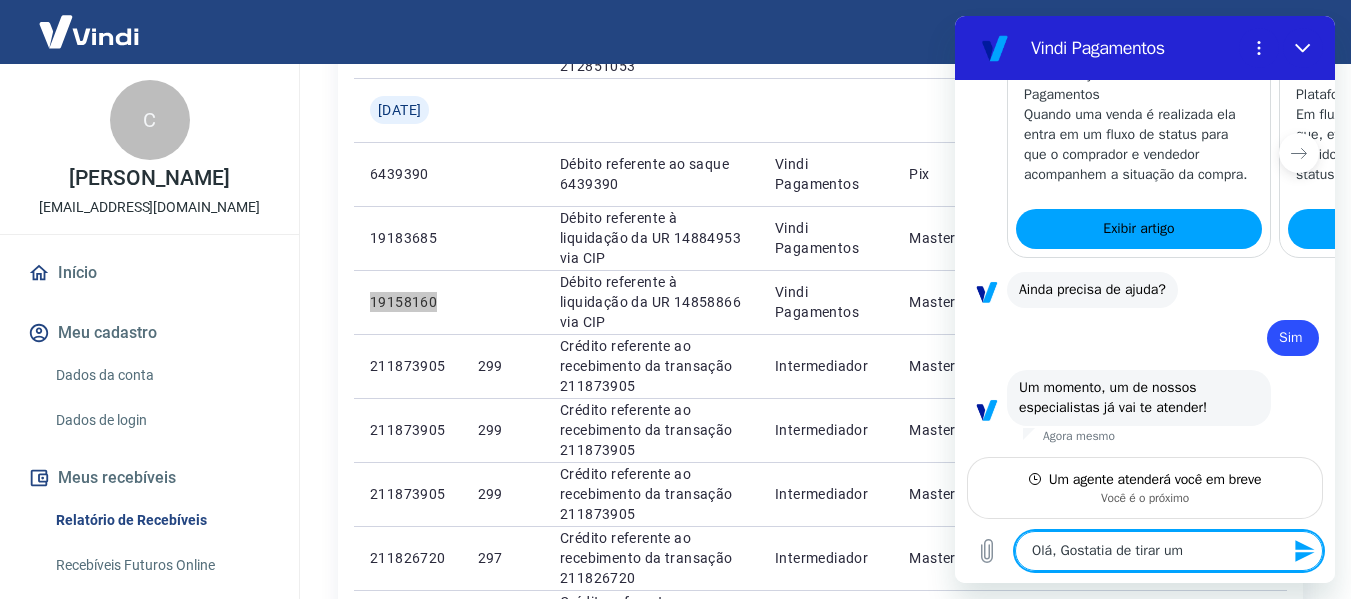 type on "Olá, Gostatia de tirar uma" 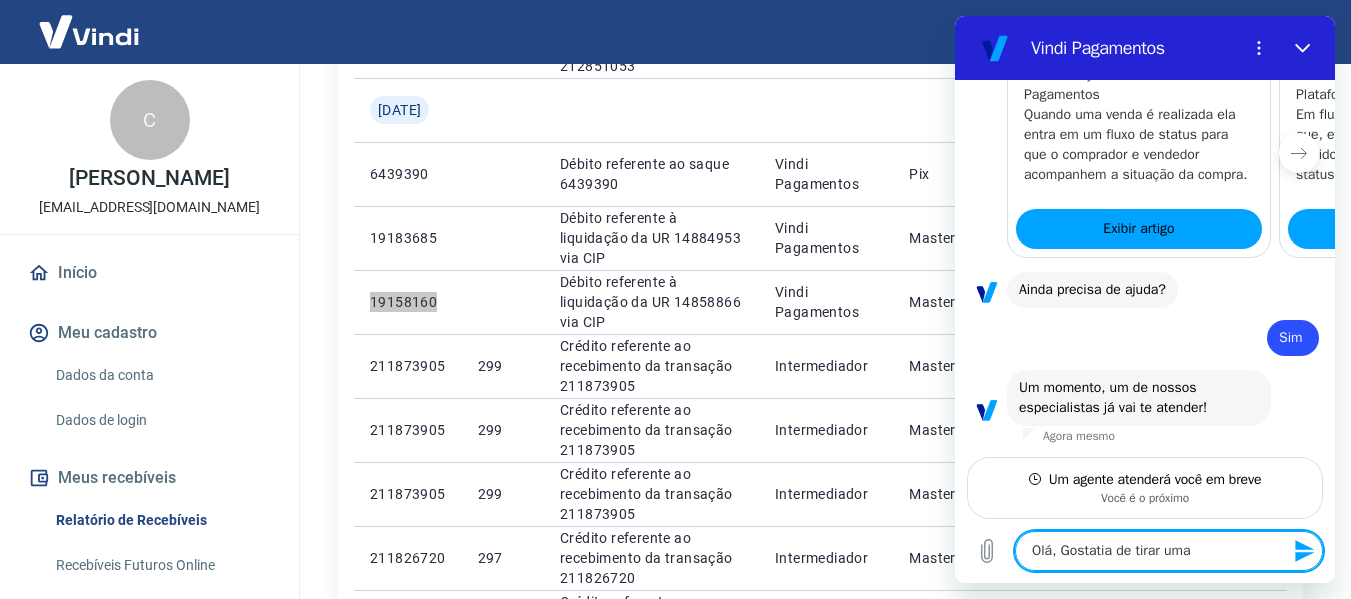 type on "Olá, Gostatia de tirar uma" 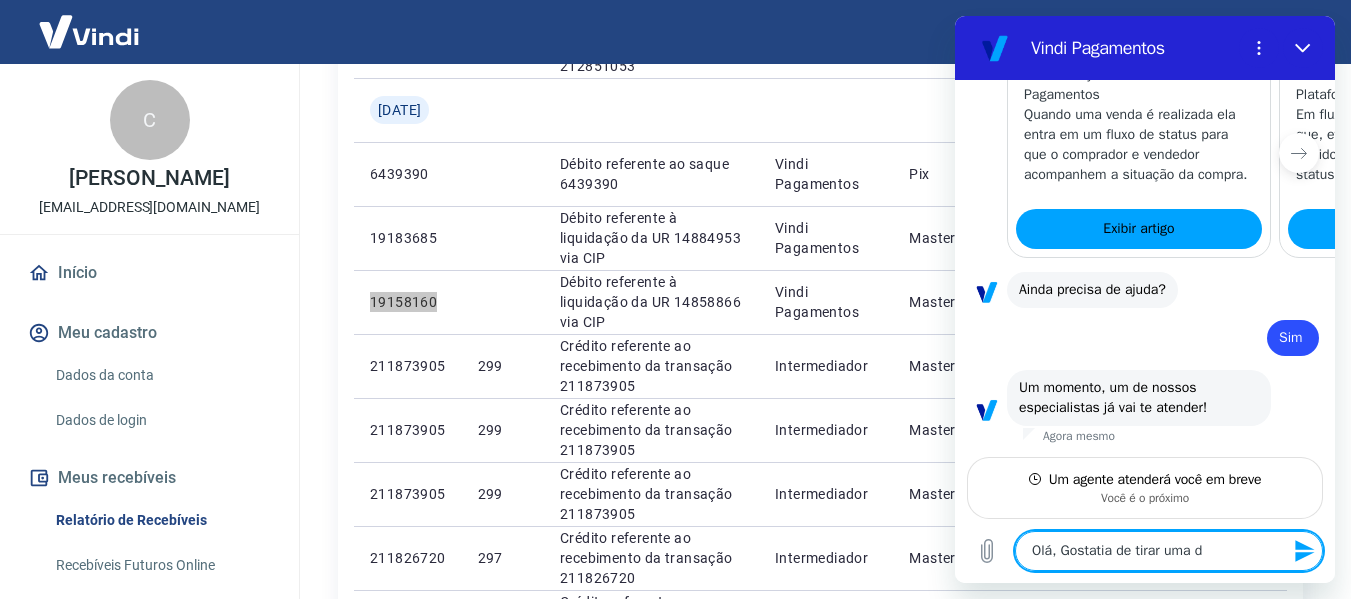 type on "Olá, Gostatia de tirar uma dú" 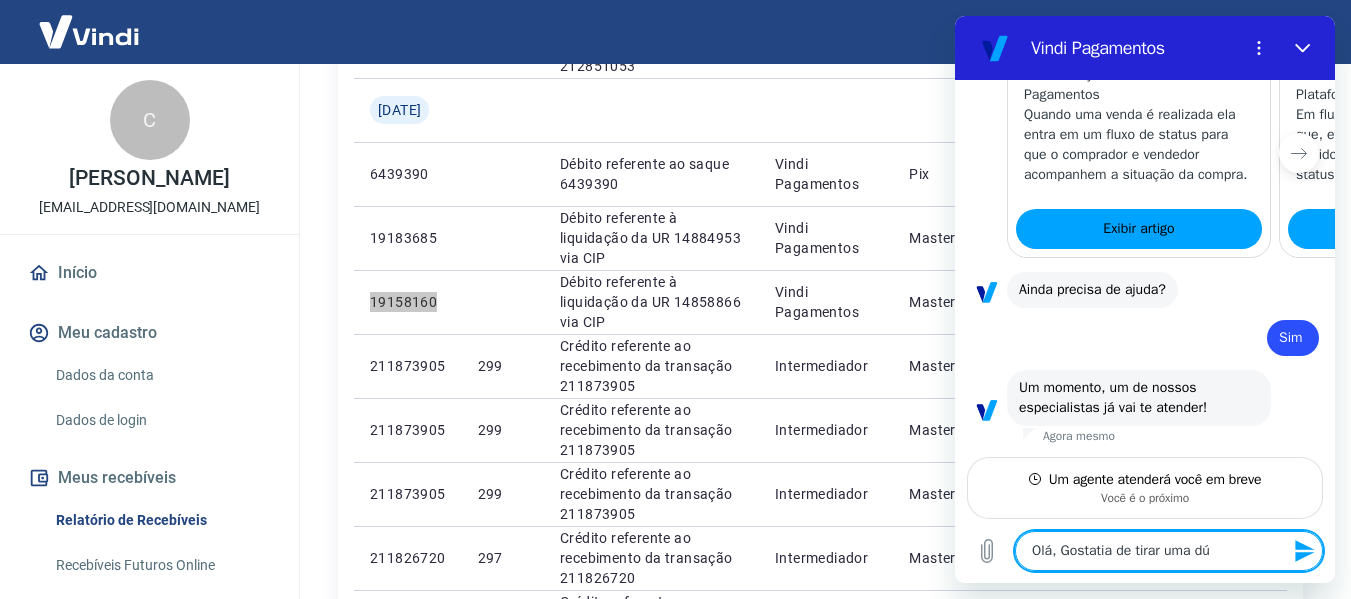 type on "Olá, Gostatia de tirar uma dúv" 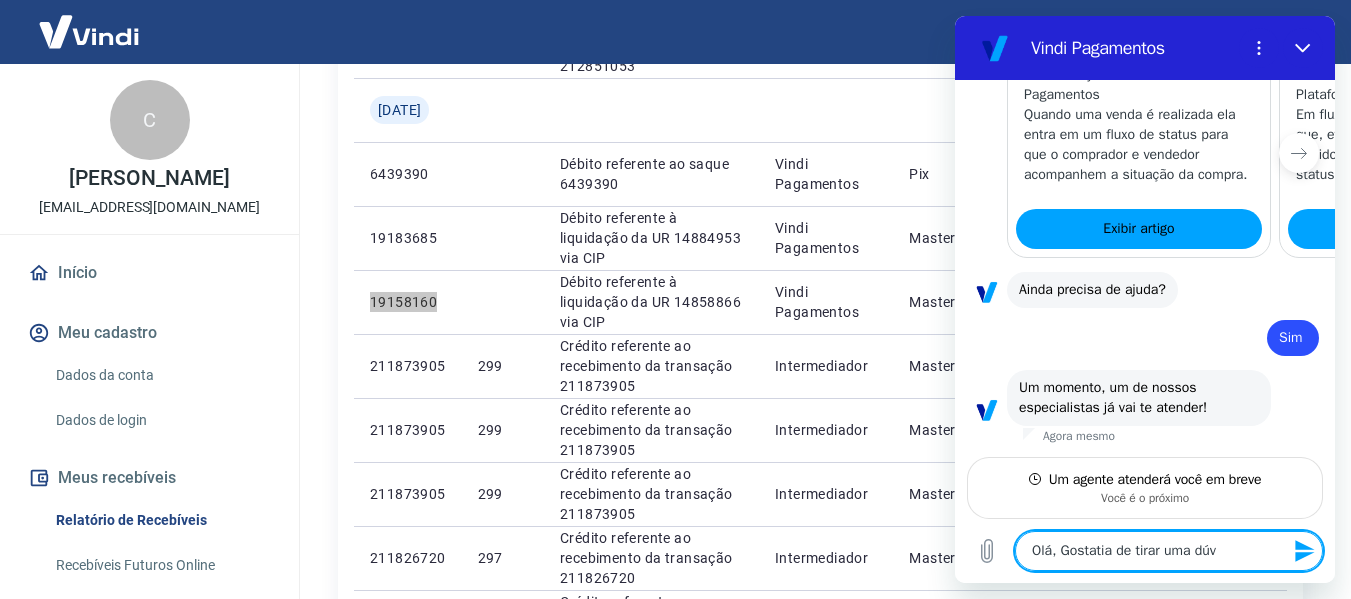 type on "Olá, Gostatia de tirar uma dúvi" 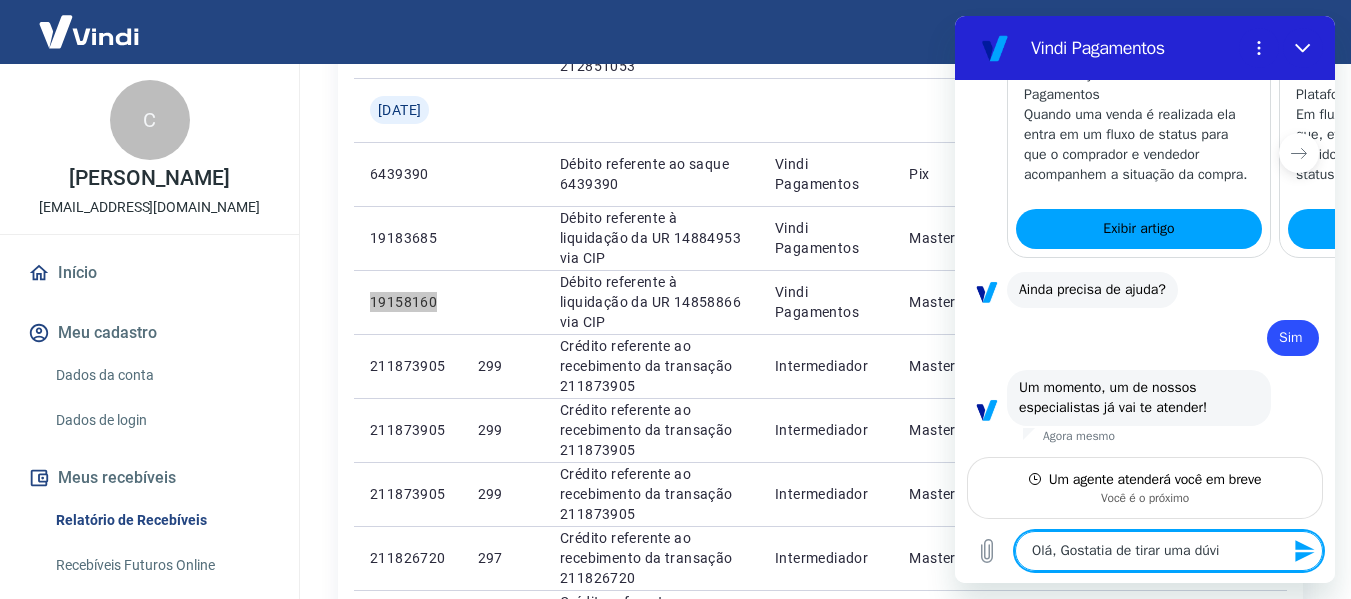 type on "Olá, Gostatia de tirar uma dúvia" 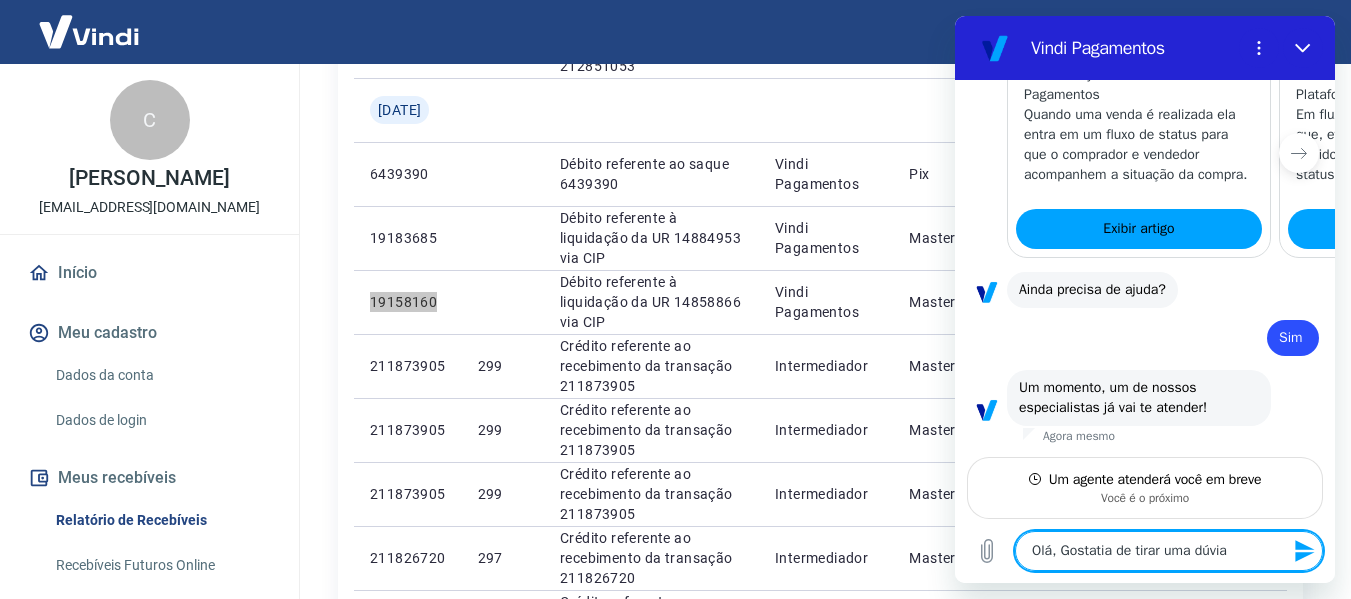 type on "Olá, Gostatia de tirar uma dúviad" 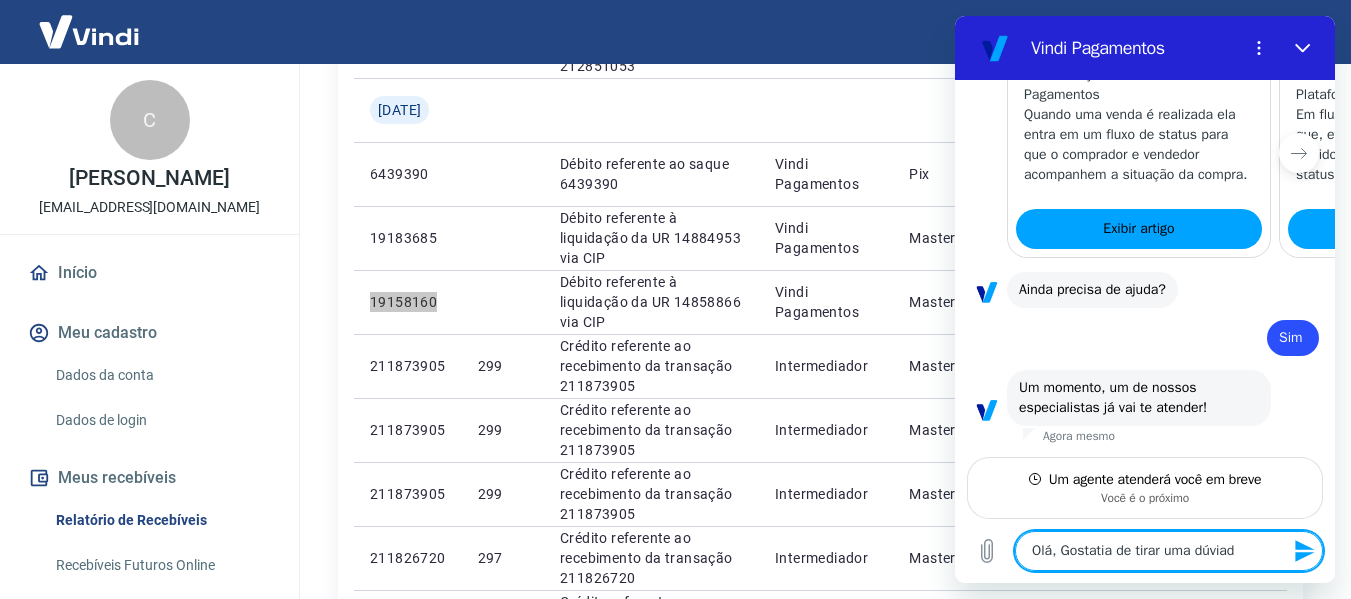 type on "Olá, Gostatia de tirar uma dúviada" 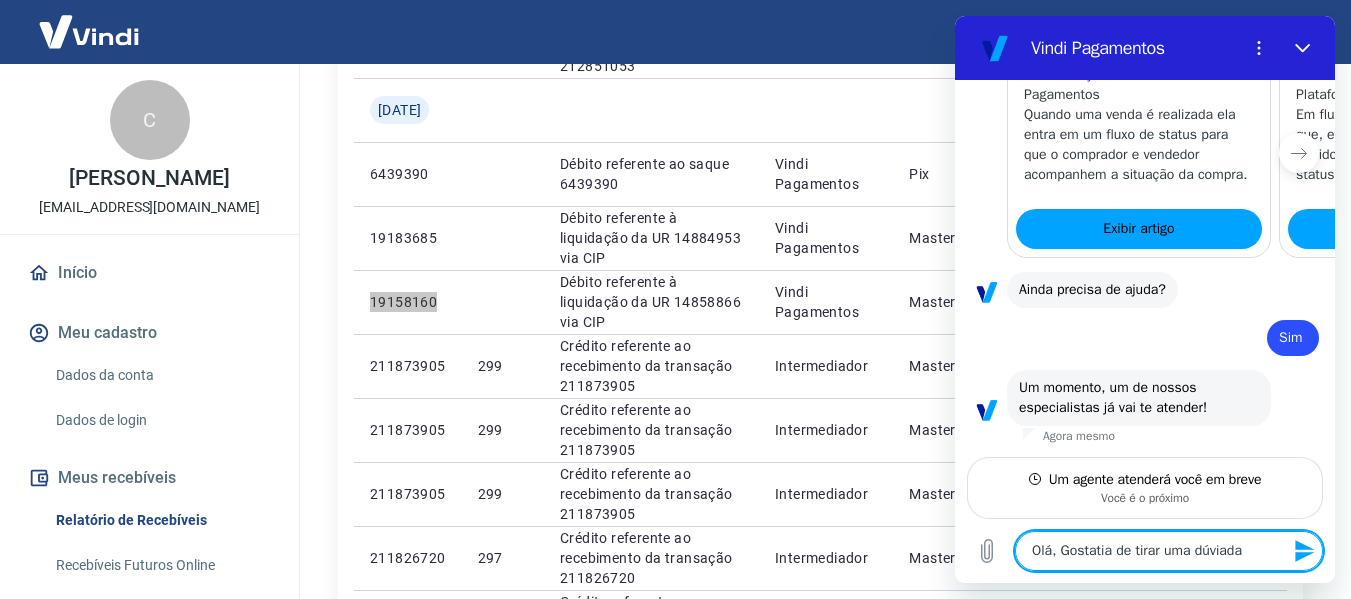type on "Olá, Gostatia de tirar uma dúviad" 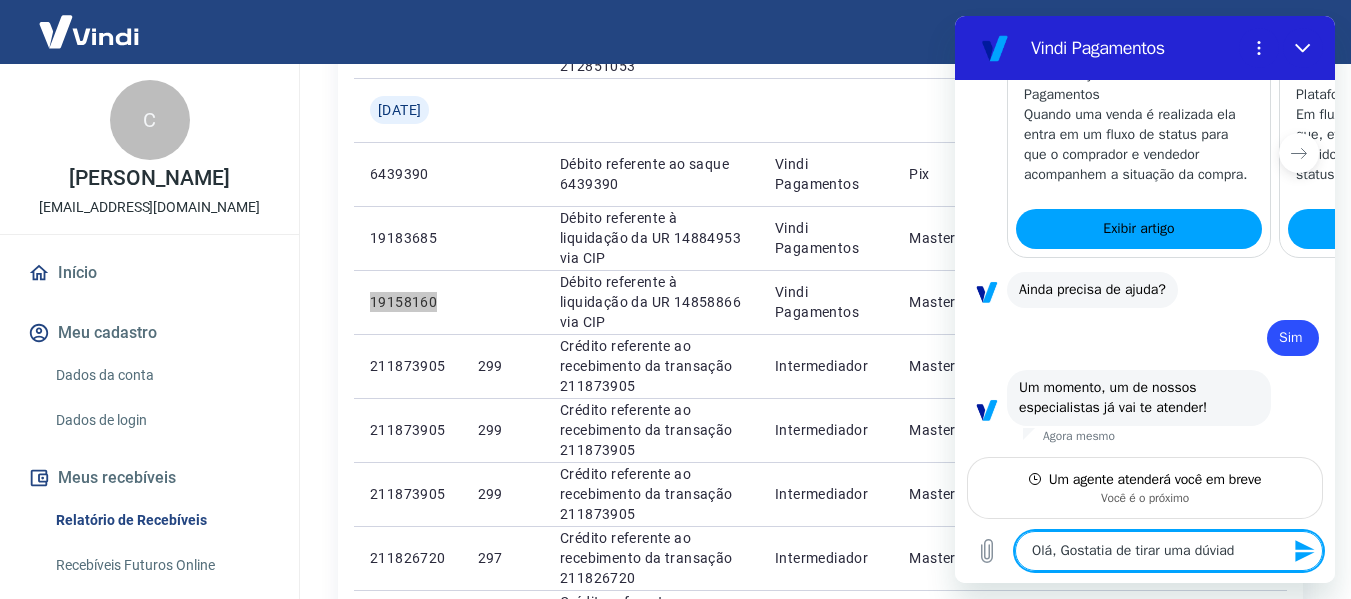 type on "Olá, Gostatia de tirar uma dúvia" 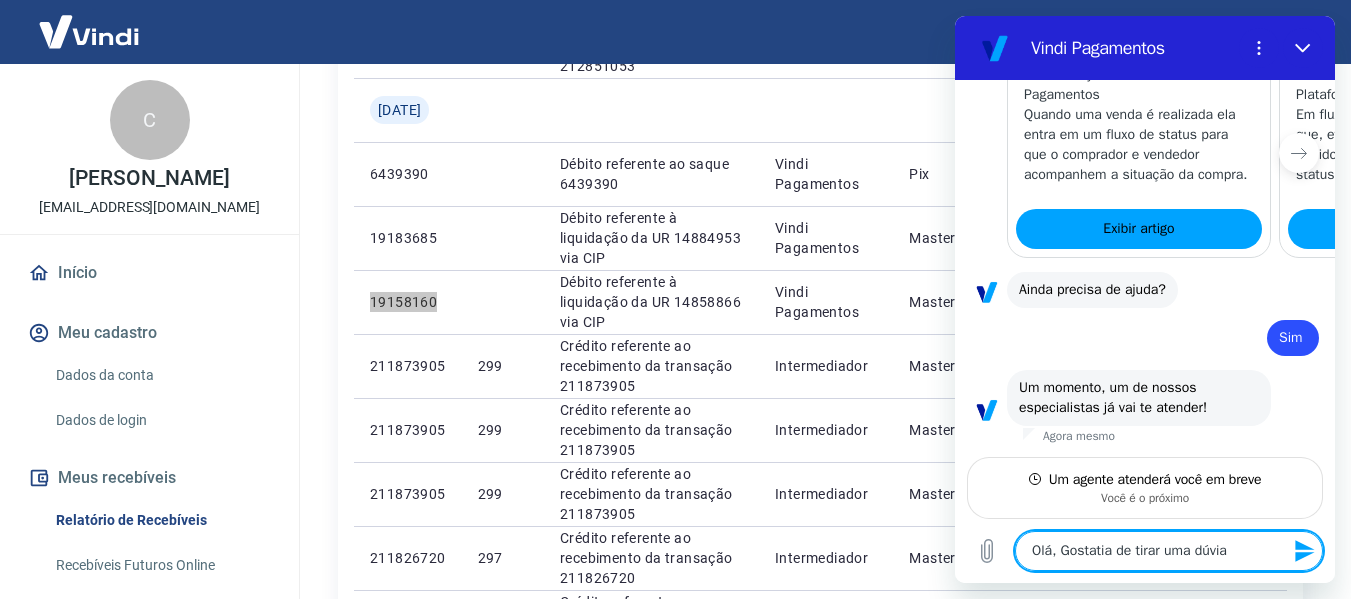 type on "Olá, Gostatia de tirar uma dúvi" 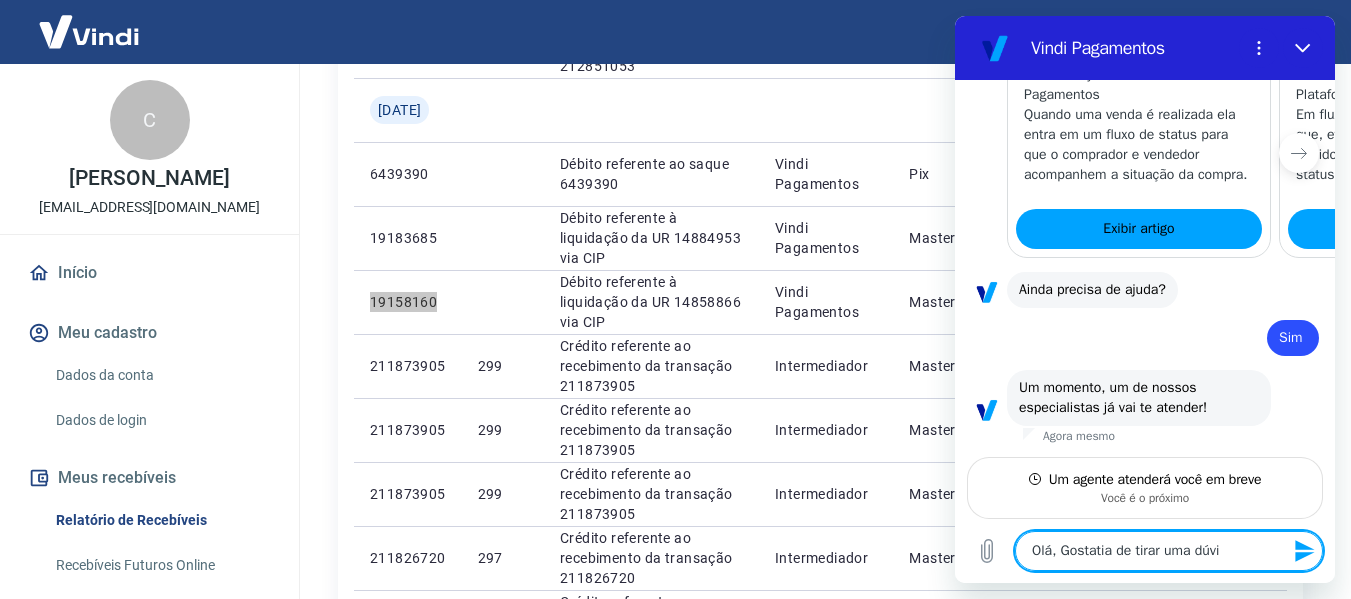 type on "Olá, Gostatia de tirar uma dúvid" 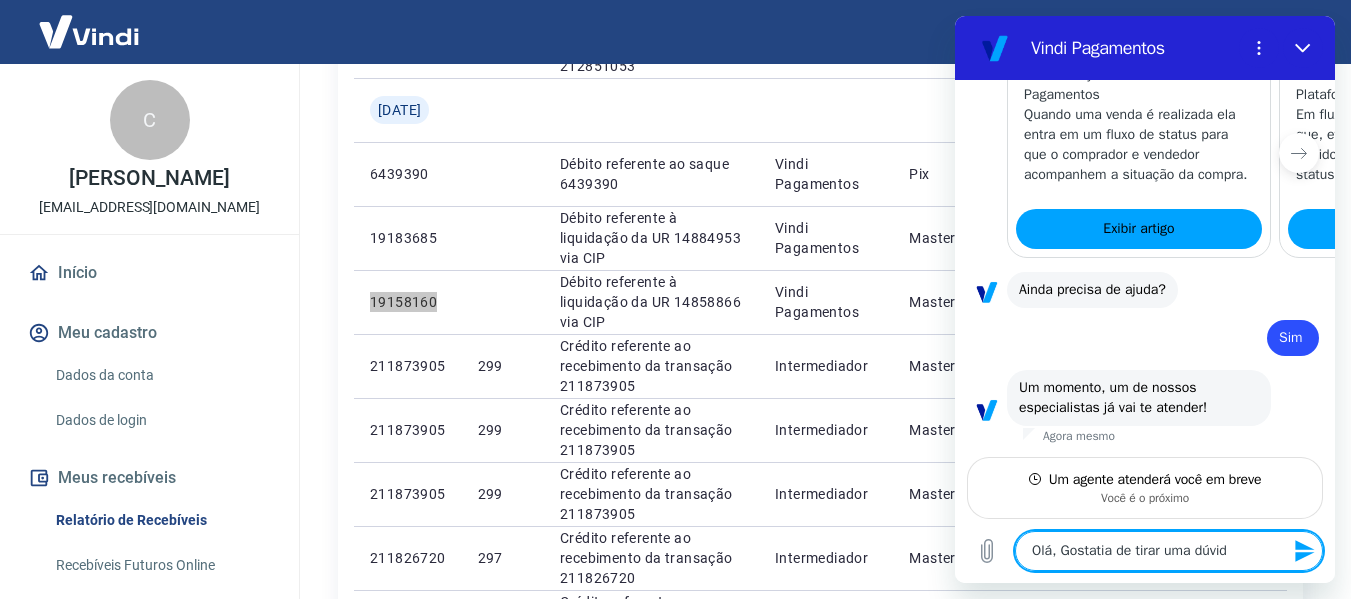type on "Olá, Gostatia de tirar uma dúvida" 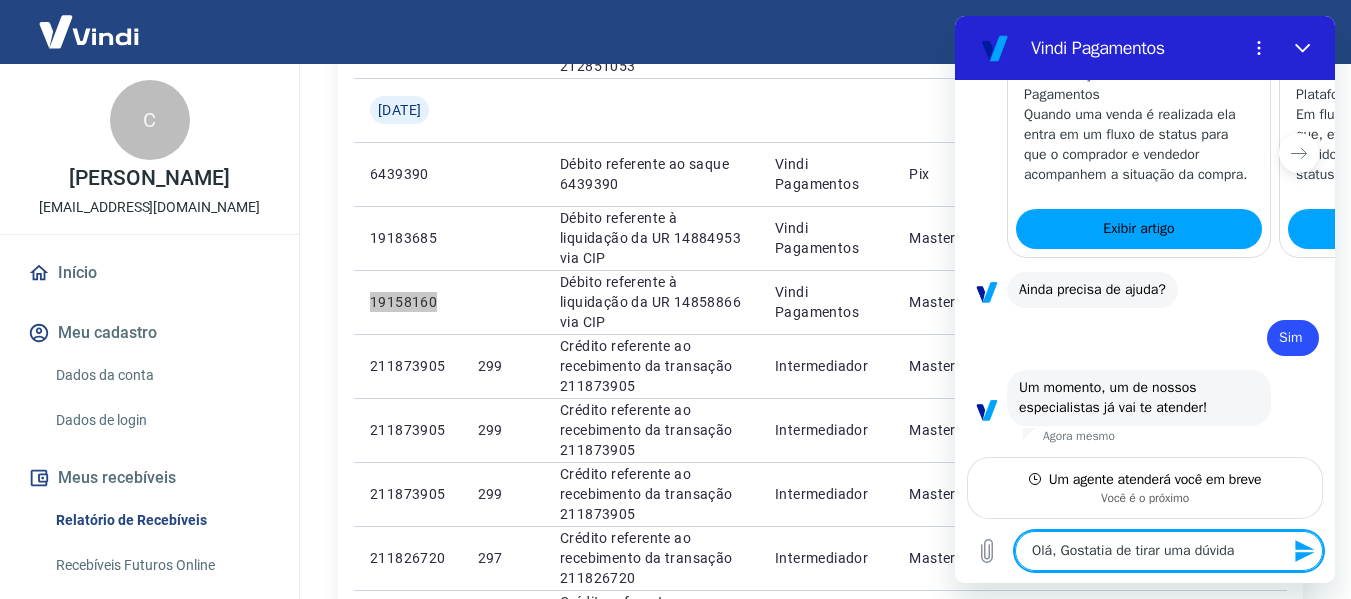 type on "Olá, Gostatia de tirar uma dúvida" 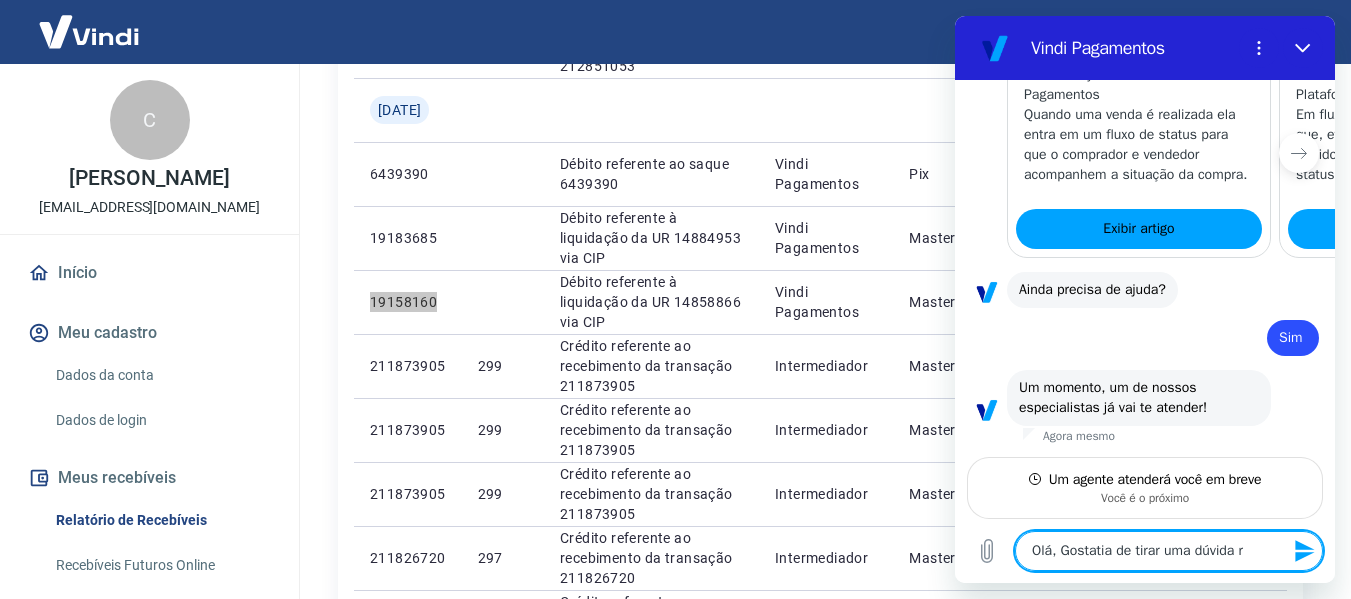 type on "Olá, Gostatia de tirar uma dúvida re" 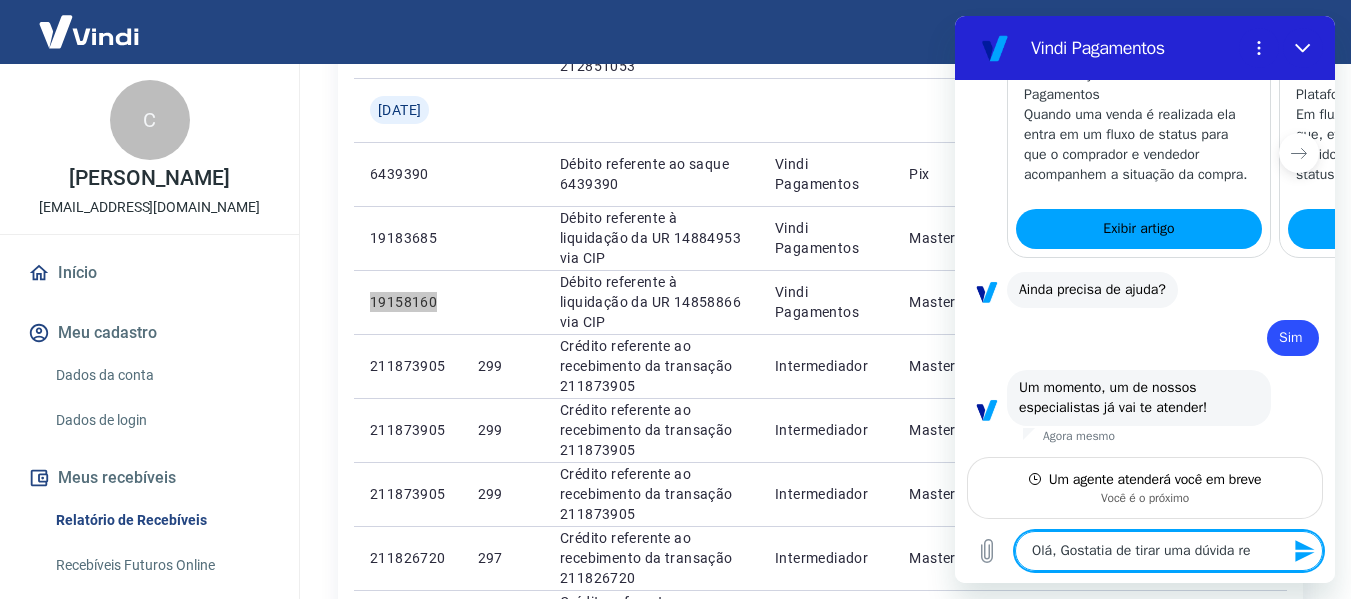 type on "Olá, Gostatia de tirar uma dúvida ref" 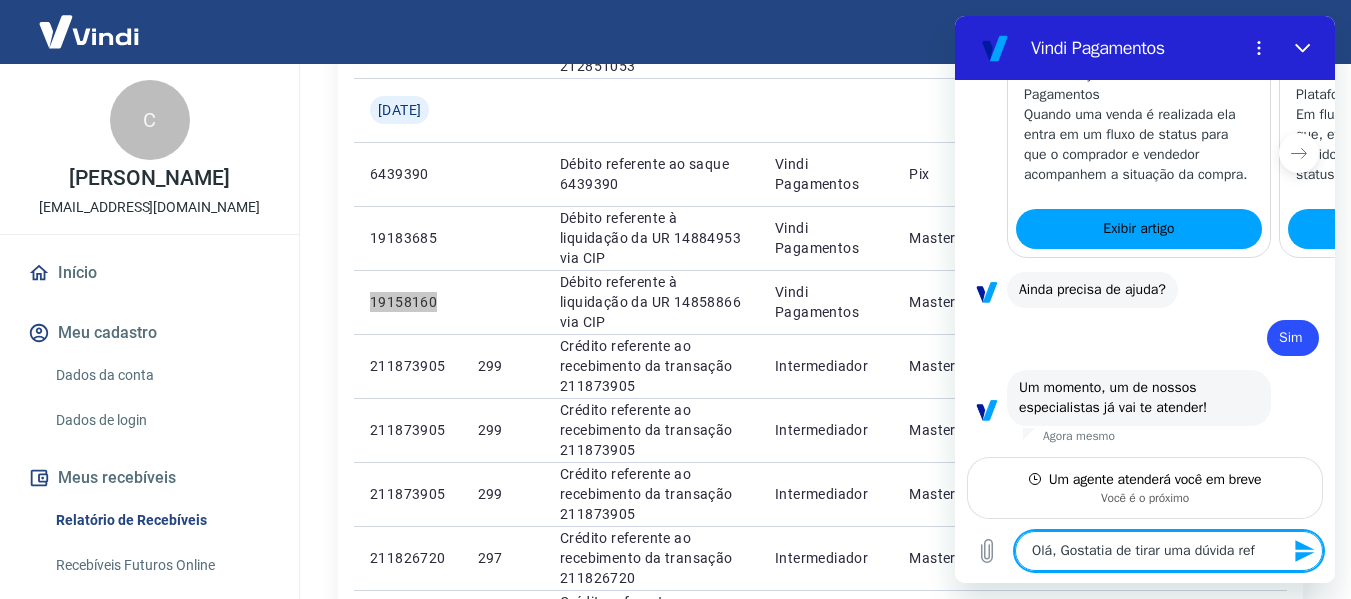 type on "Olá, Gostatia de tirar uma dúvida refe" 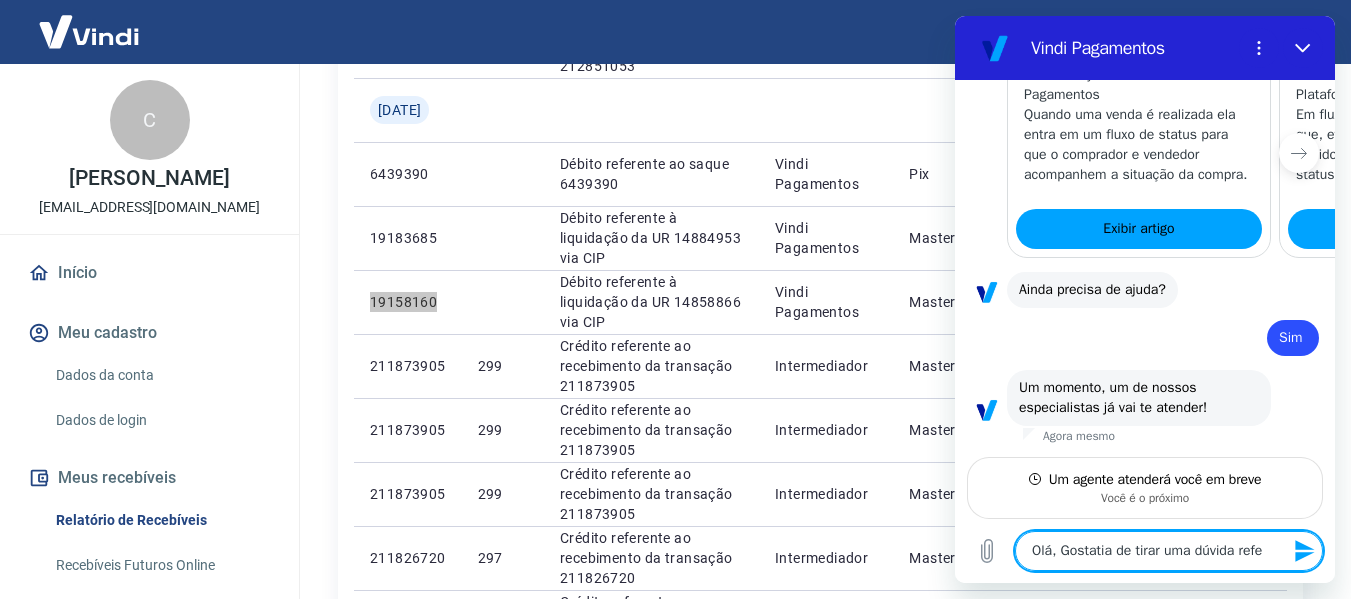 type on "Olá, Gostatia de tirar uma dúvida refer" 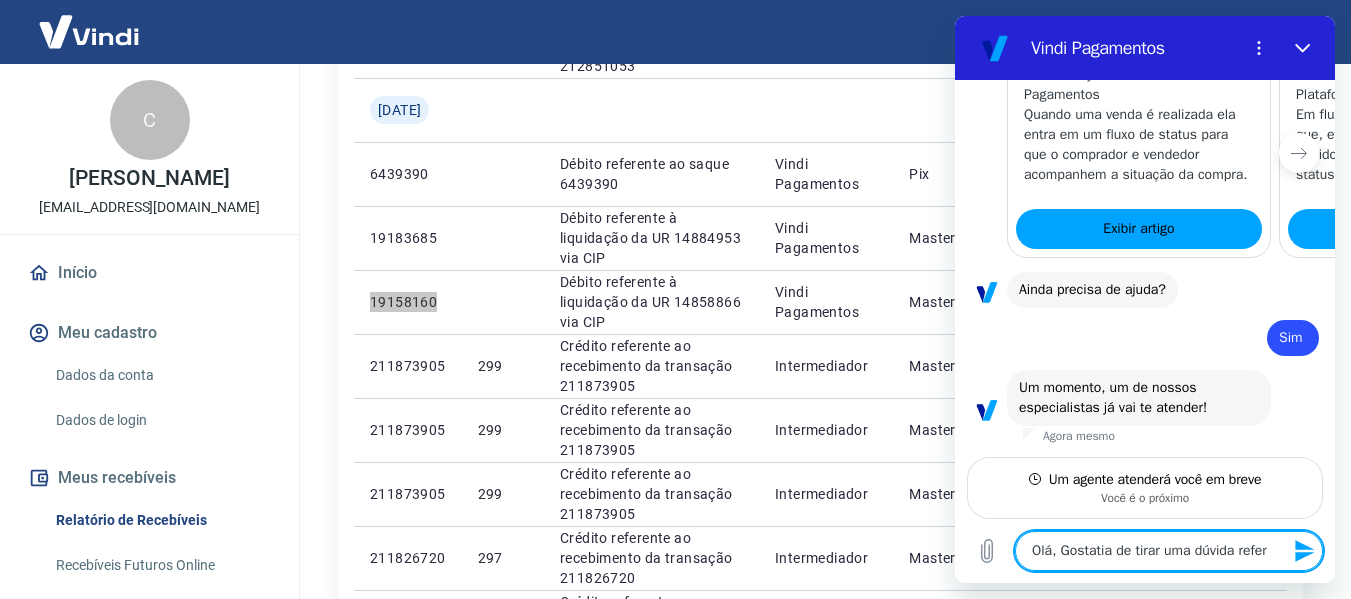 type on "Olá, Gostatia de tirar uma dúvida refere" 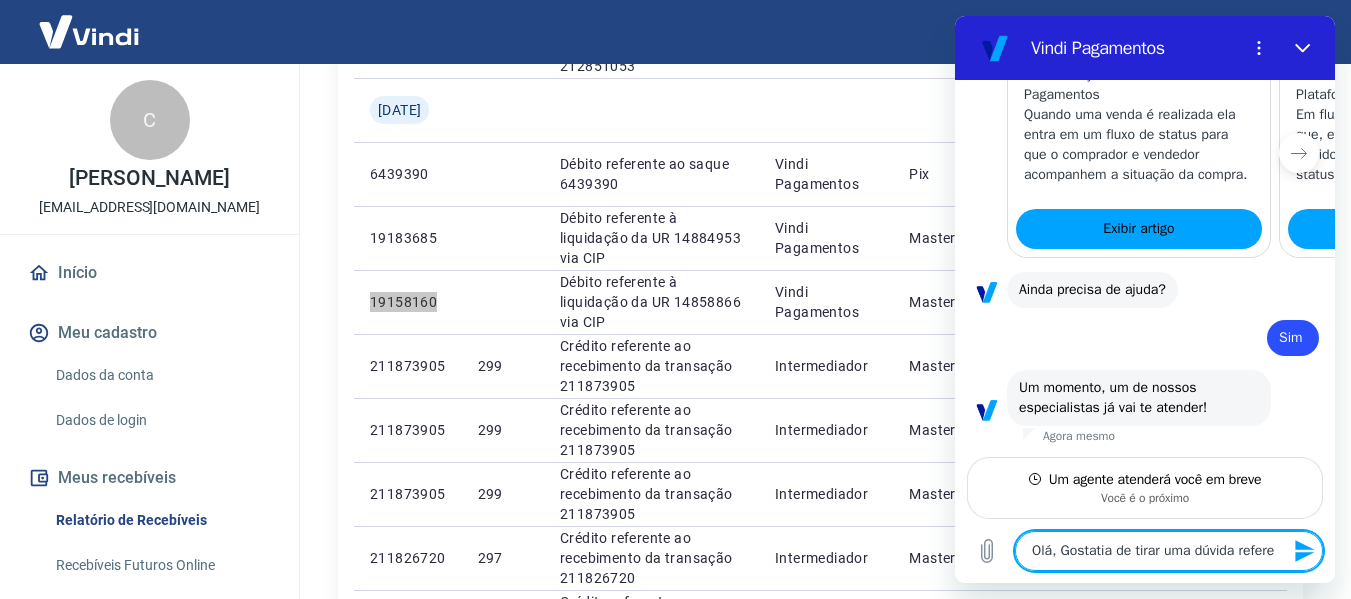 type on "Olá, Gostatia de tirar uma dúvida referen" 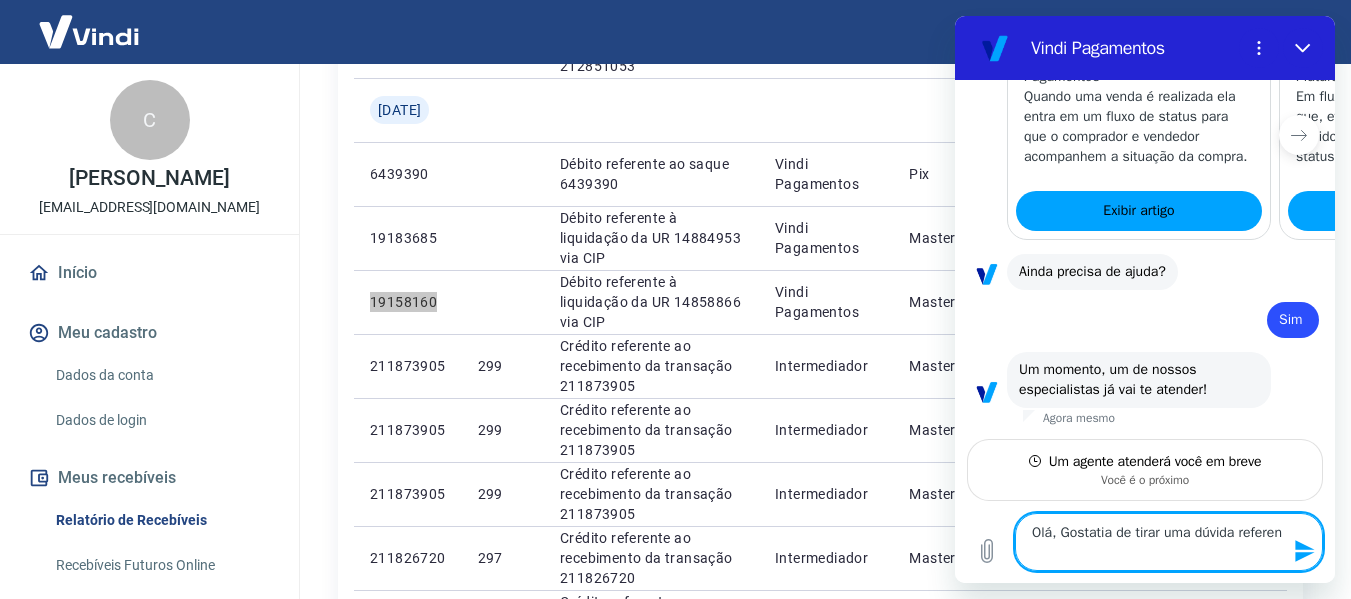 scroll, scrollTop: 2756, scrollLeft: 0, axis: vertical 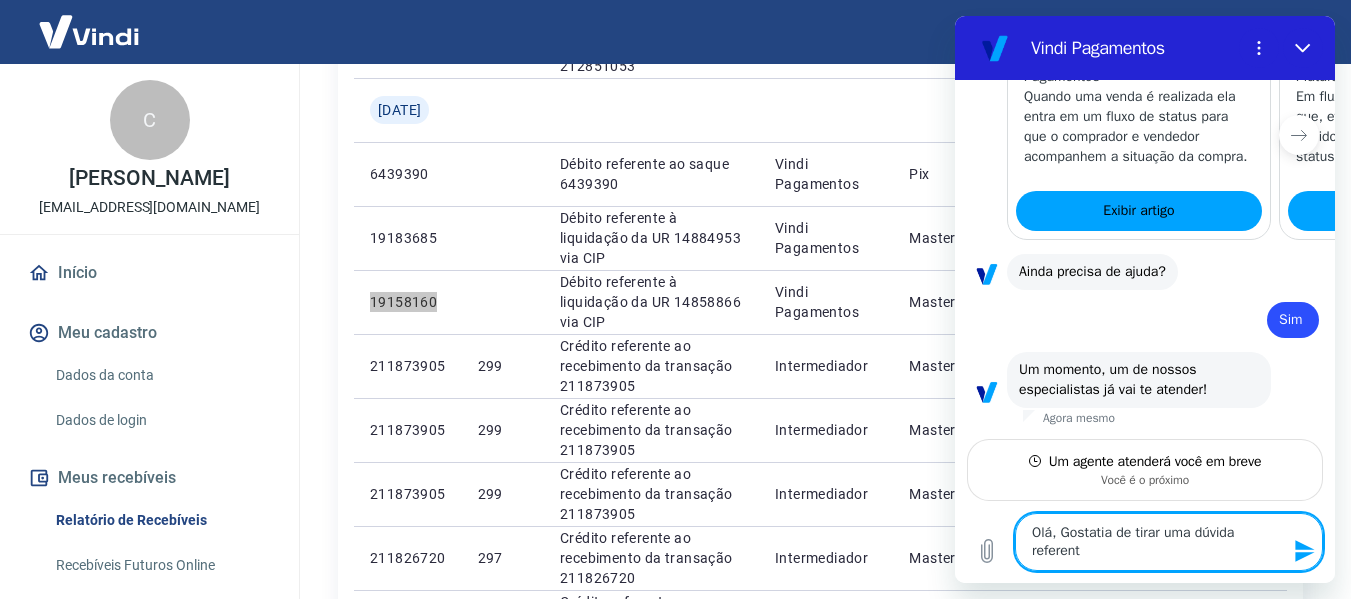 type on "Olá, Gostatia de tirar uma dúvida referente" 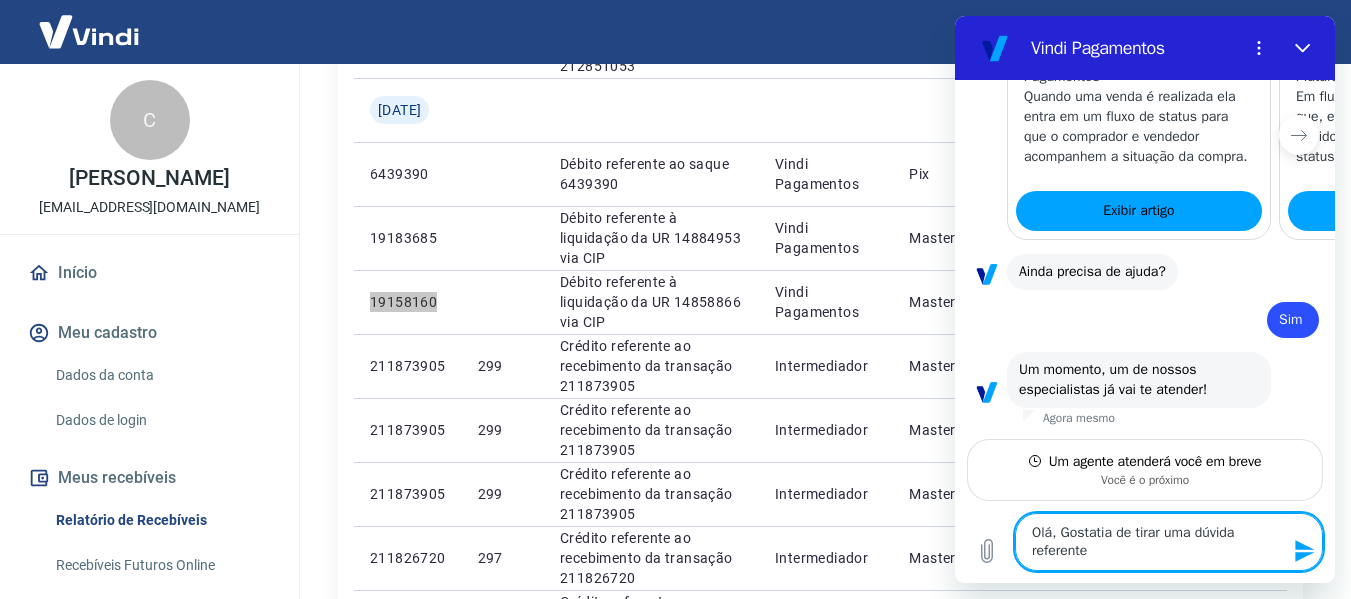 type on "Olá, Gostatia de tirar uma dúvida referente" 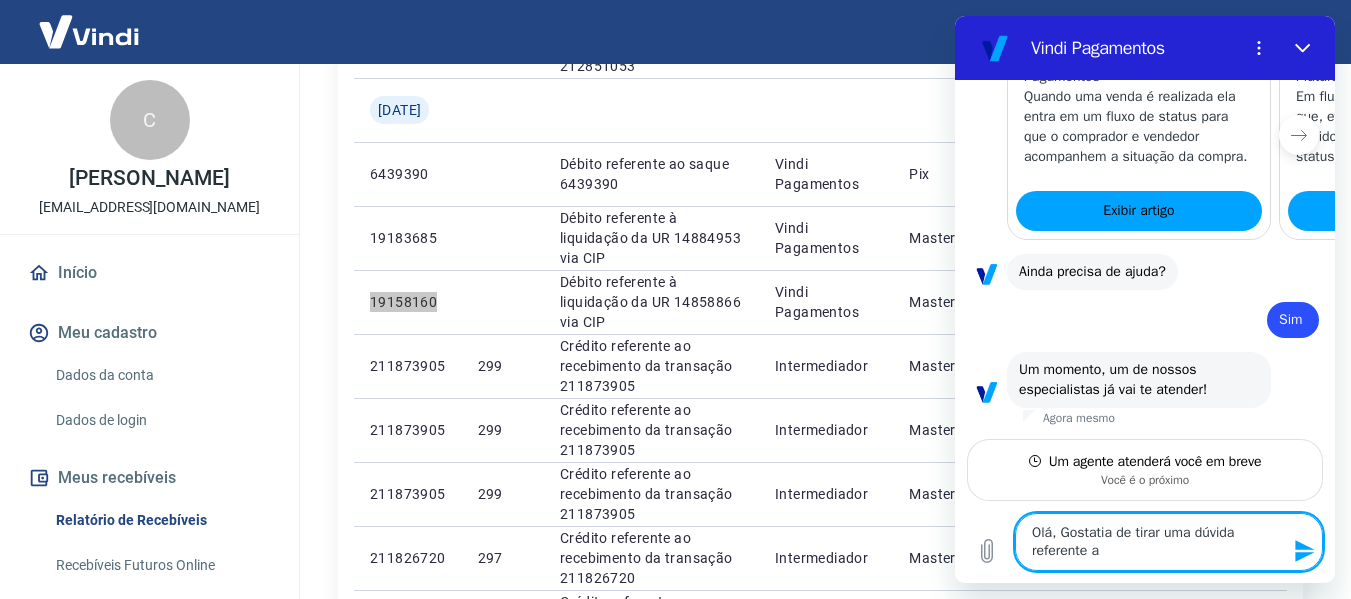 type on "Olá, Gostatia de tirar uma dúvida referente a" 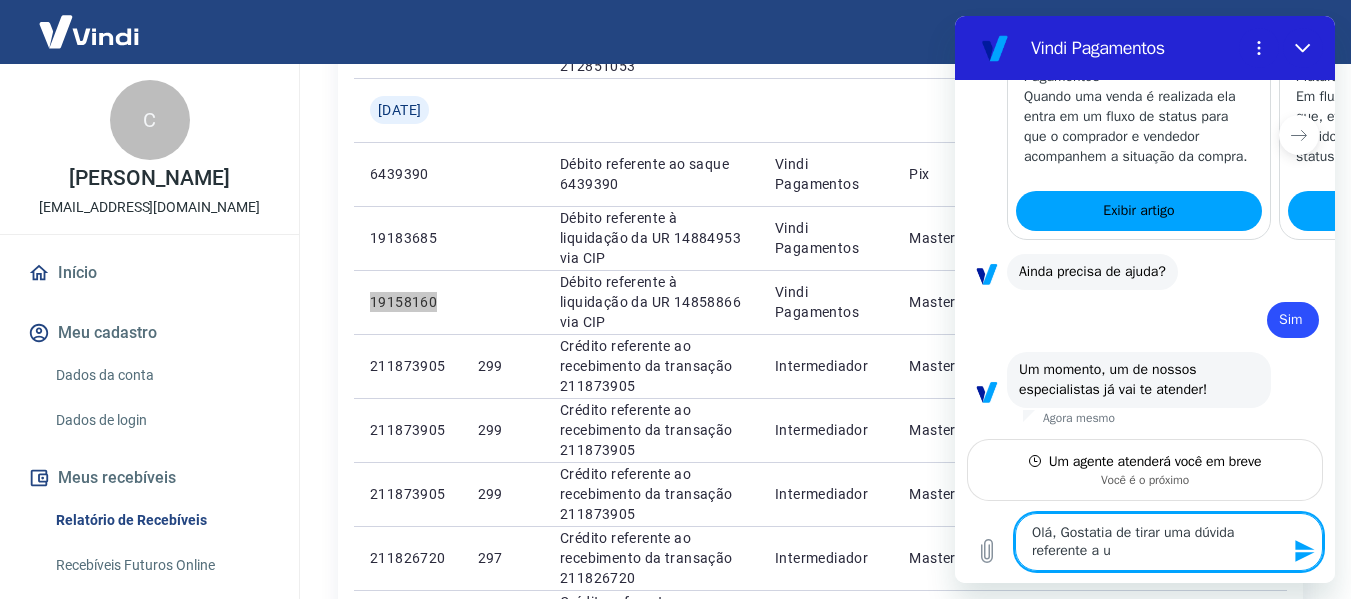 type on "Olá, Gostatia de tirar uma dúvida referente a um" 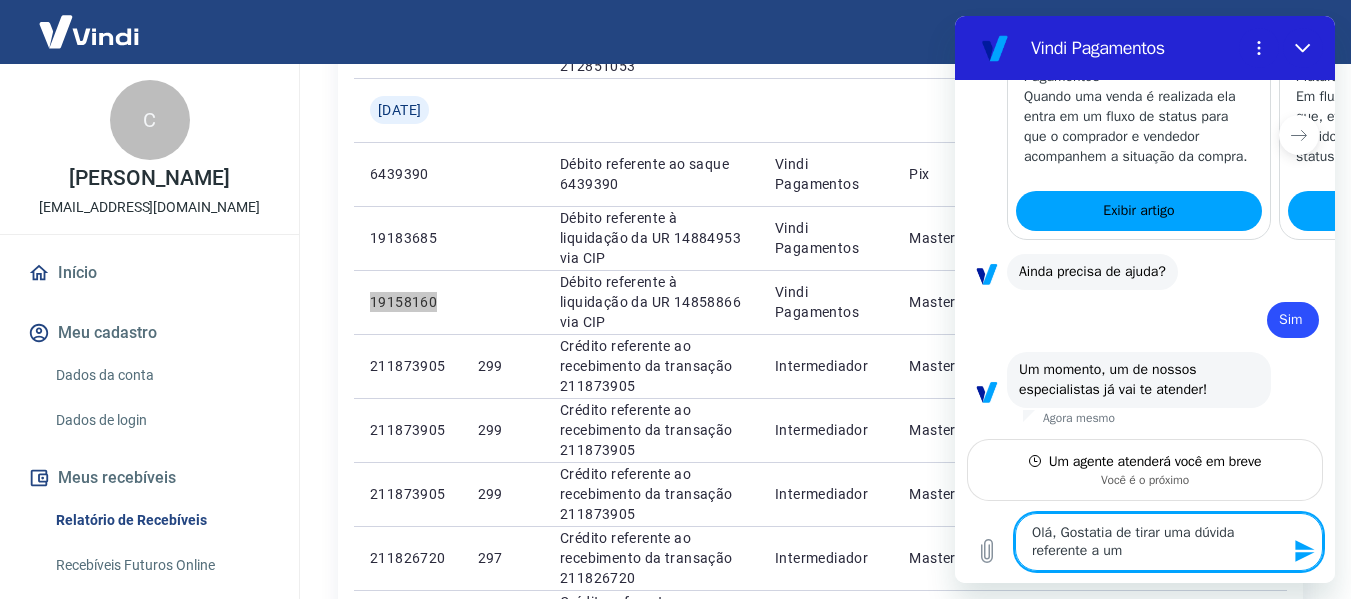 type on "Olá, Gostatia de tirar uma dúvida referente a um" 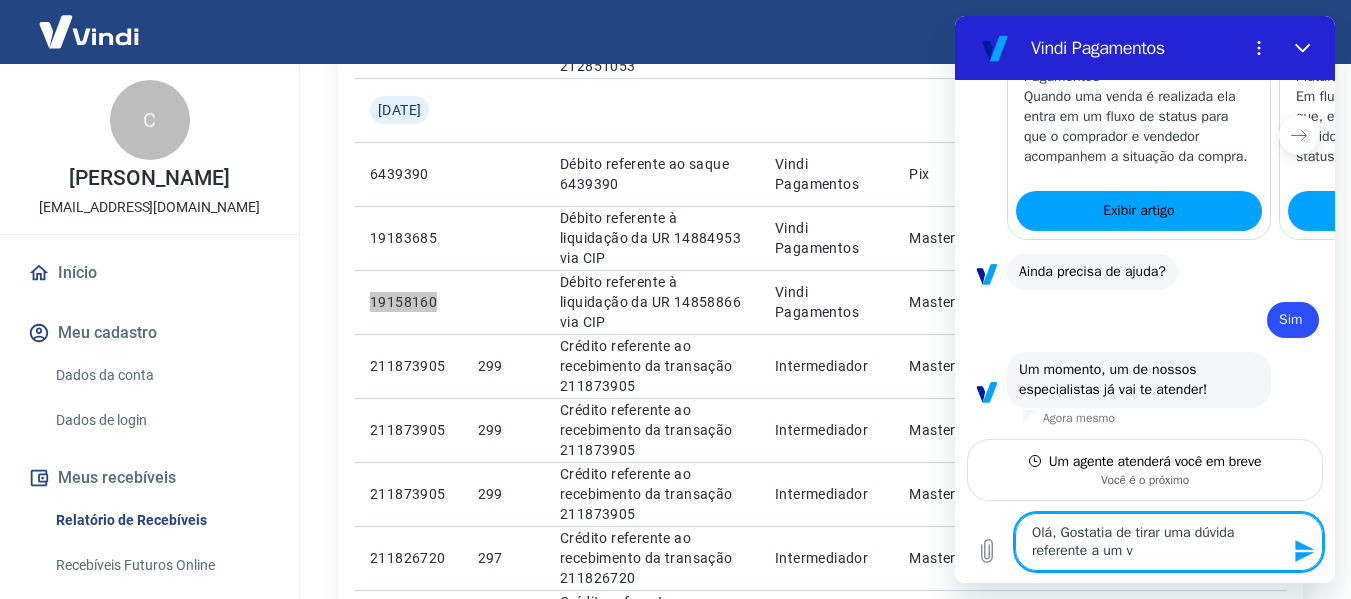 type on "x" 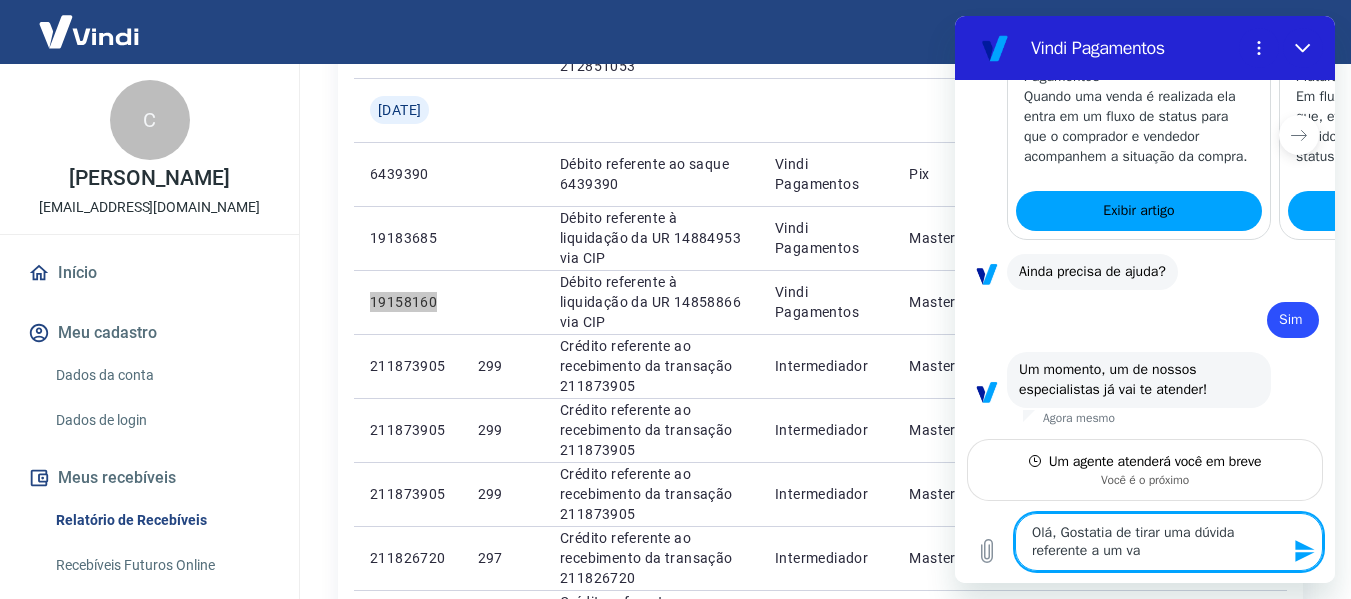 type on "Olá, Gostatia de tirar uma dúvida referente a um val" 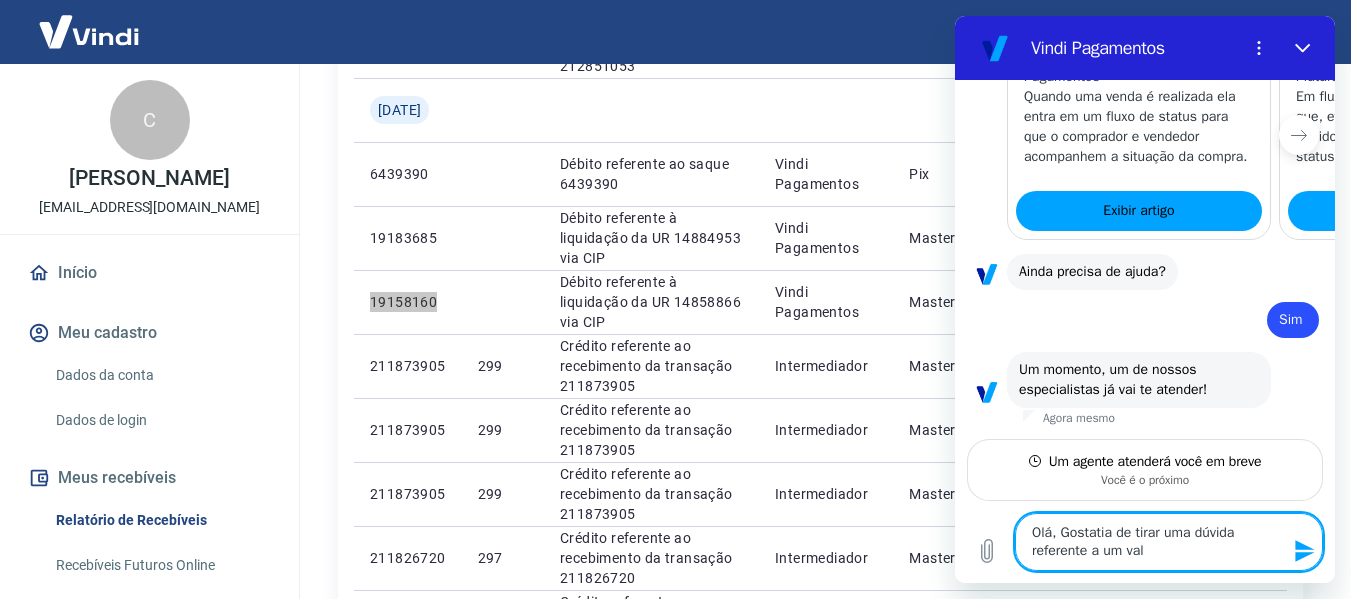 type on "Olá, Gostatia de tirar uma dúvida referente a um valo" 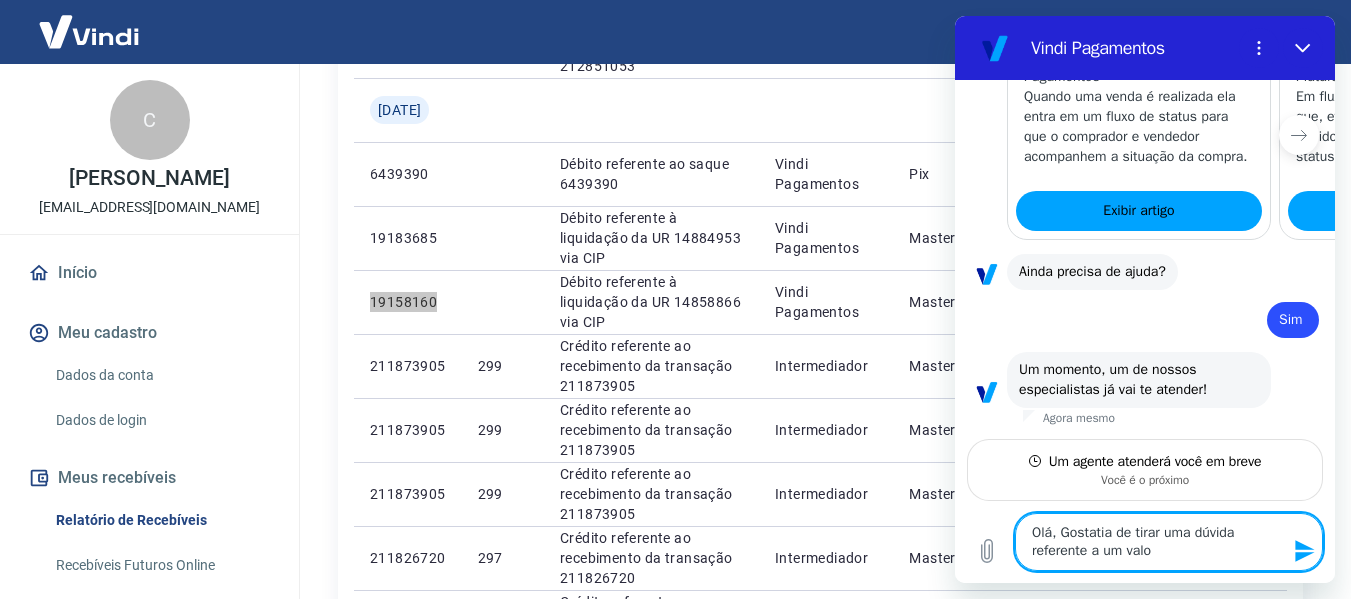 type on "Olá, Gostatia de tirar uma dúvida referente a um valor" 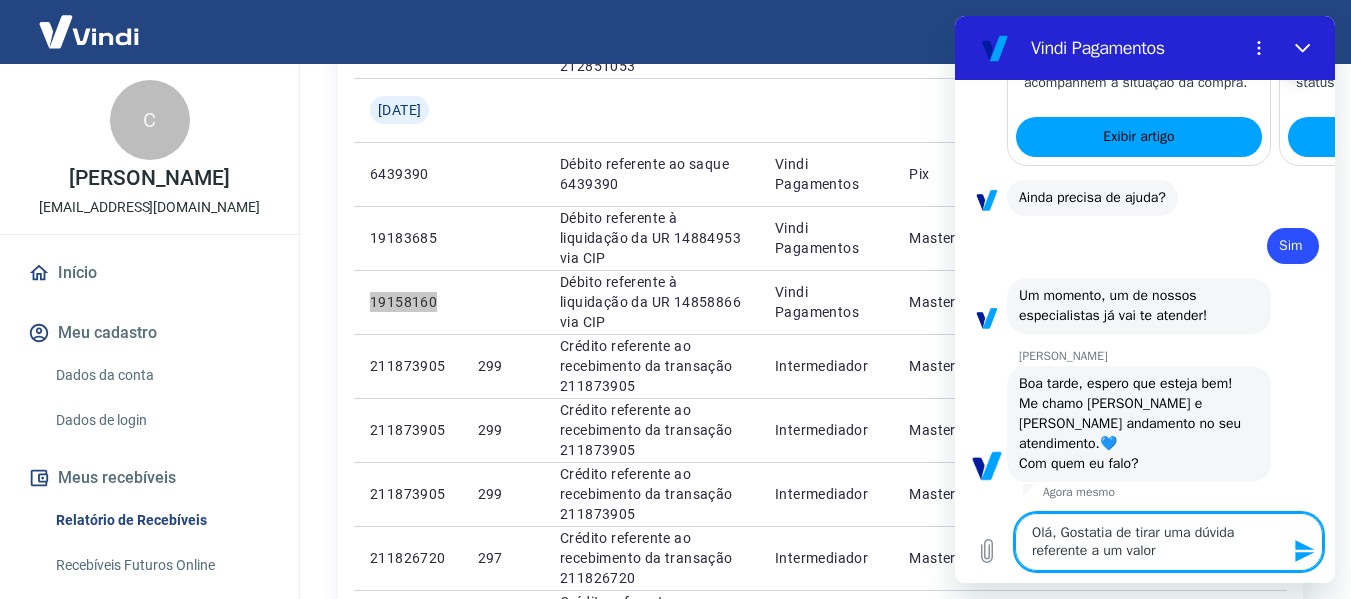 type on "x" 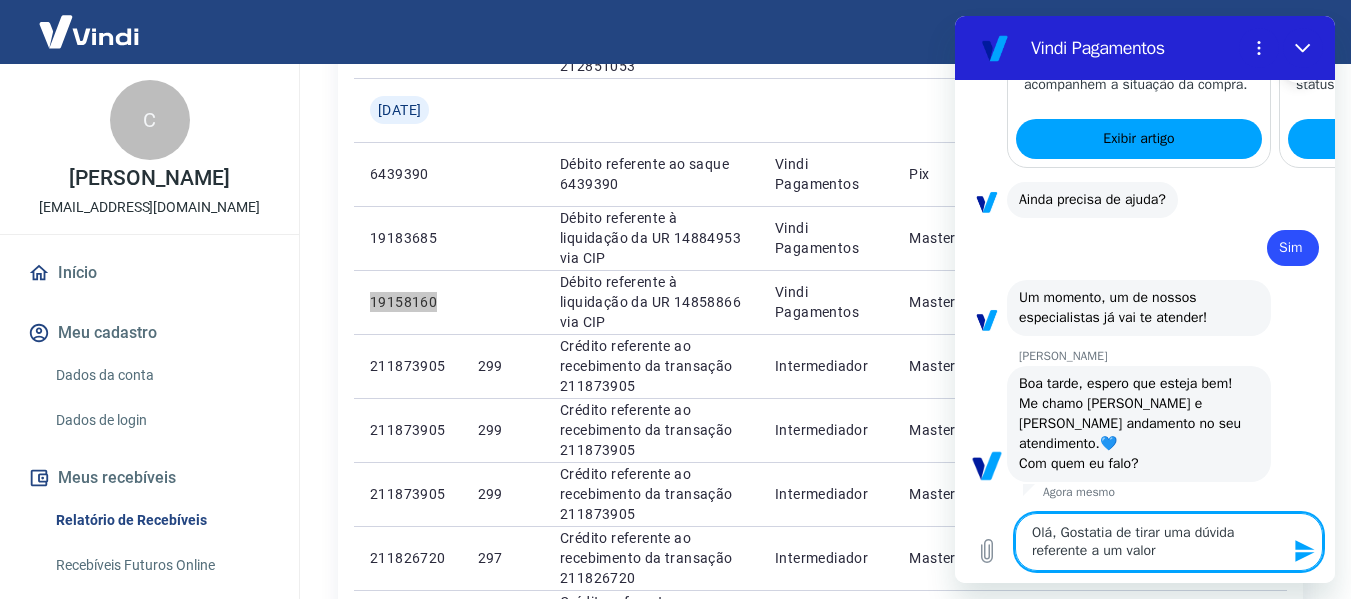 scroll, scrollTop: 2832, scrollLeft: 0, axis: vertical 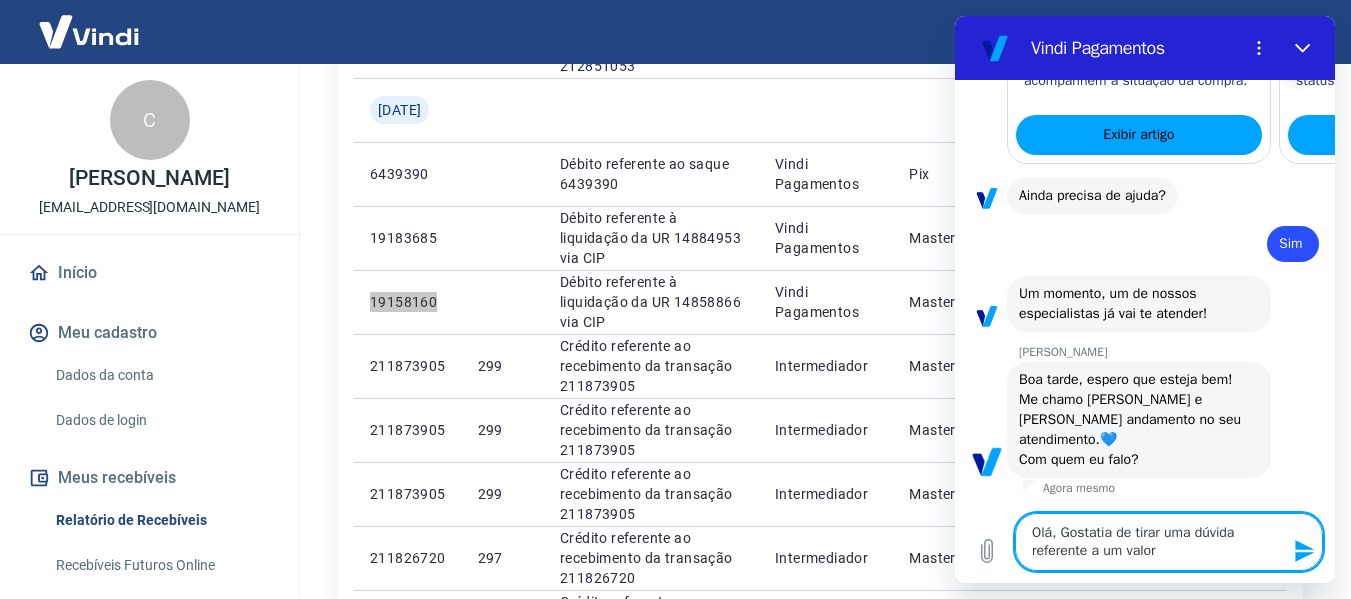 type on "Olá, Gostatia de tirar uma dúvida referente a um valor" 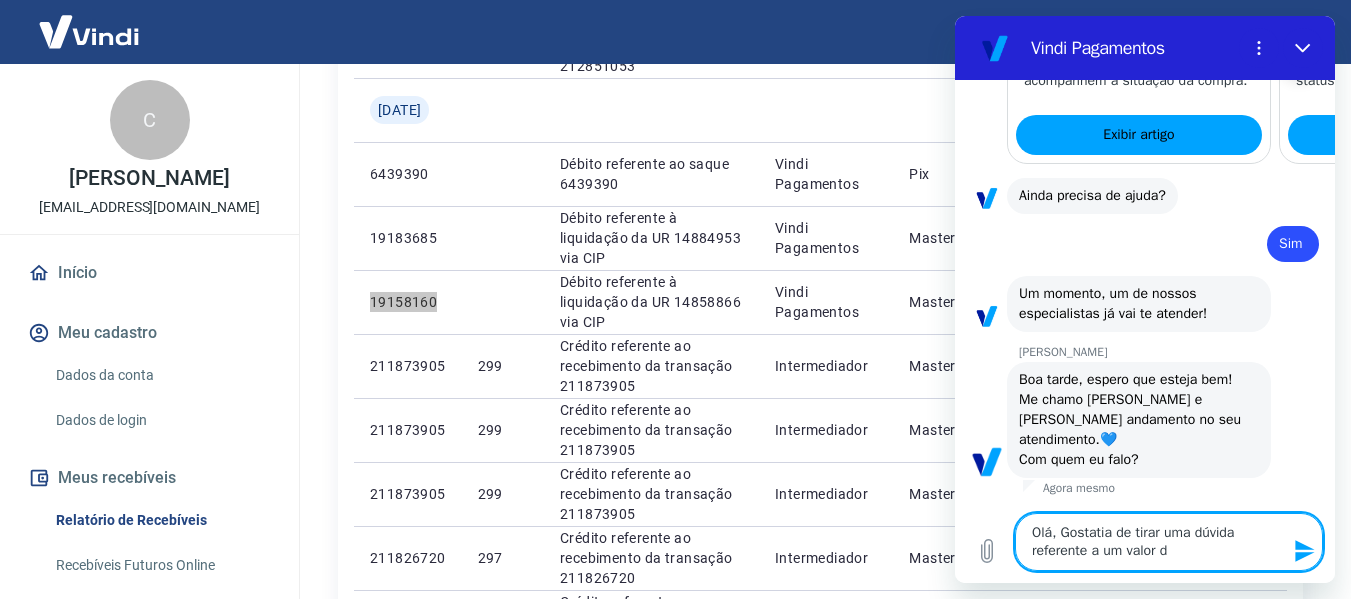 type on "Olá, Gostatia de tirar uma dúvida referente a um valor do" 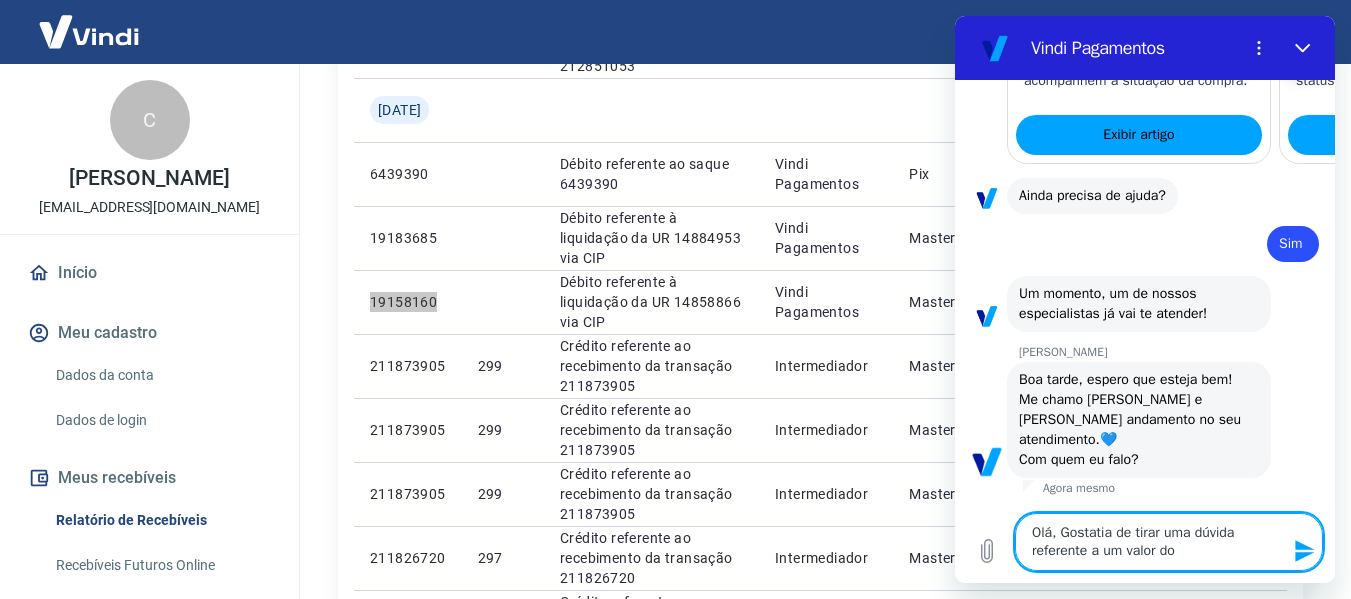 type on "Olá, Gostatia de tirar uma dúvida referente a um valor do" 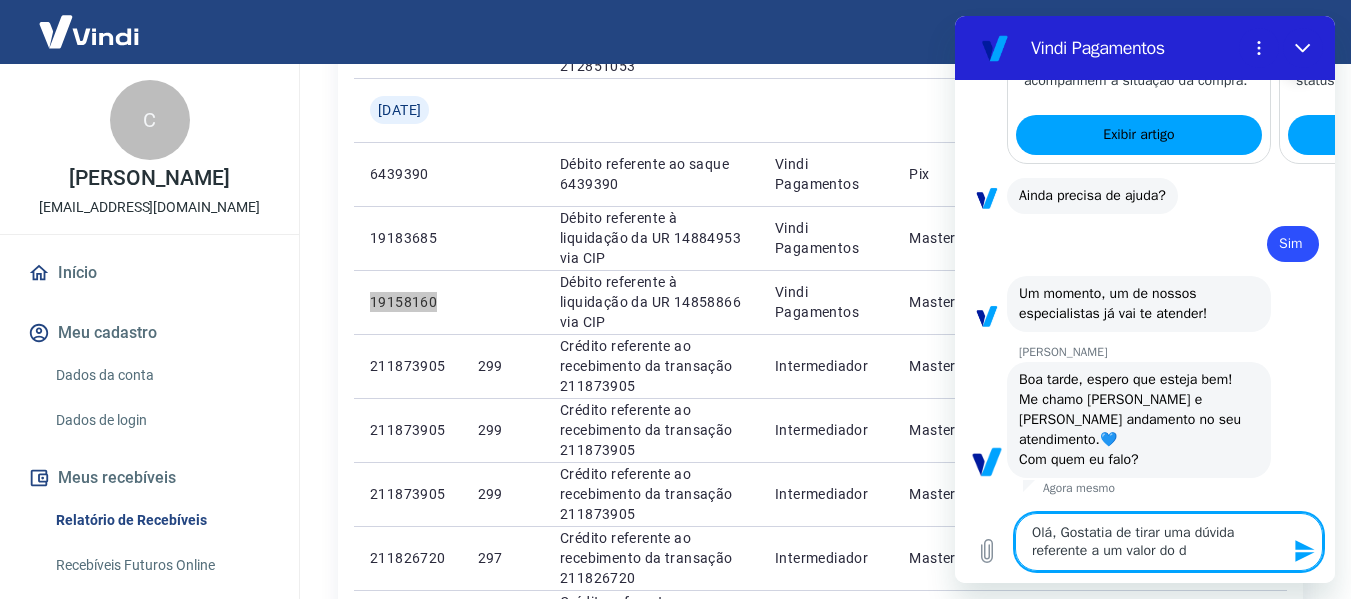 type on "Olá, Gostatia de tirar uma dúvida referente a um valor do di" 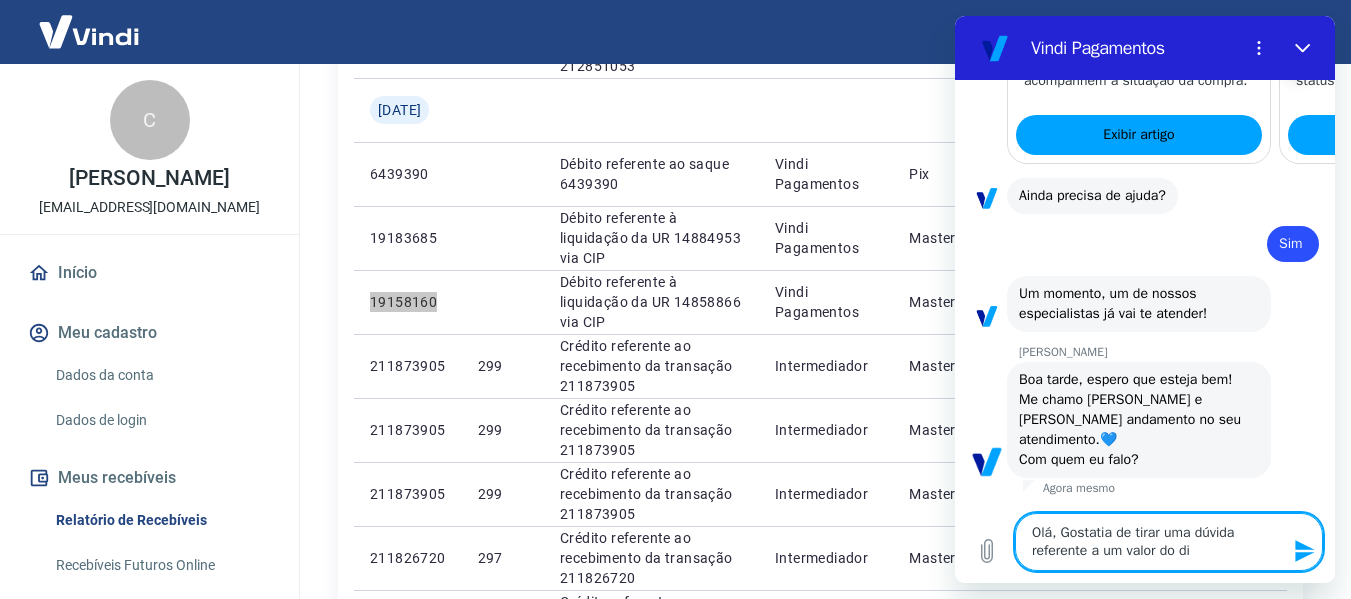 type on "Olá, Gostatia de tirar uma dúvida referente a um valor do dia" 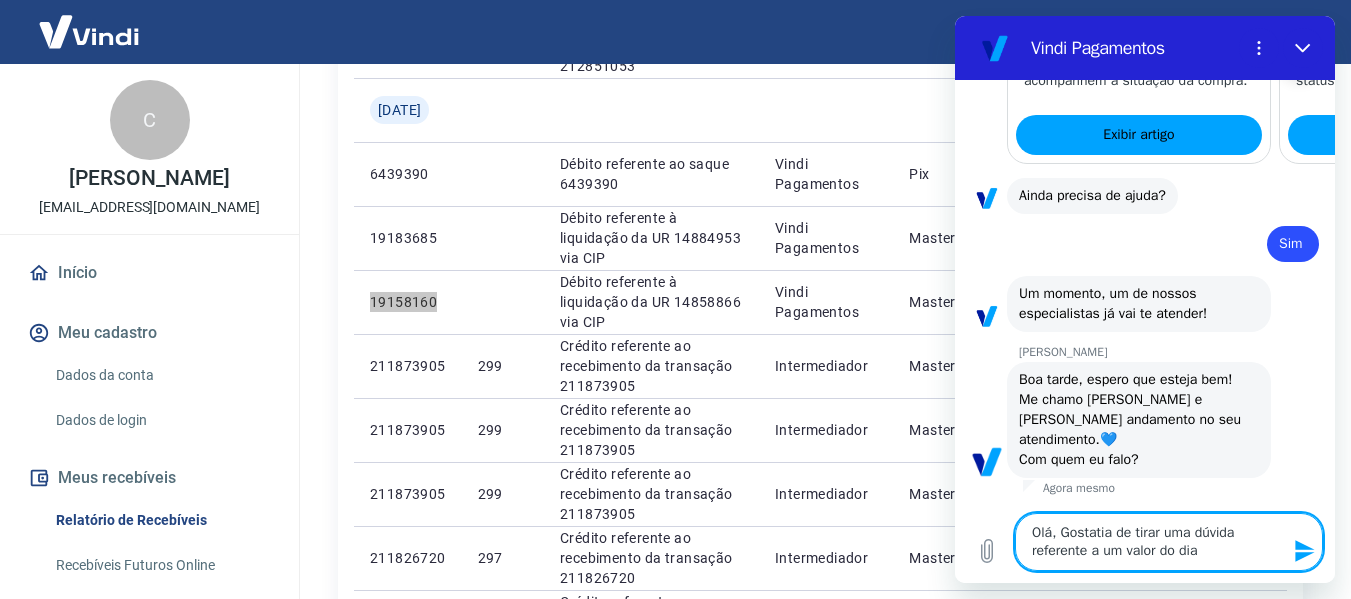 type on "Olá, Gostatia de tirar uma dúvida referente a um valor do dia" 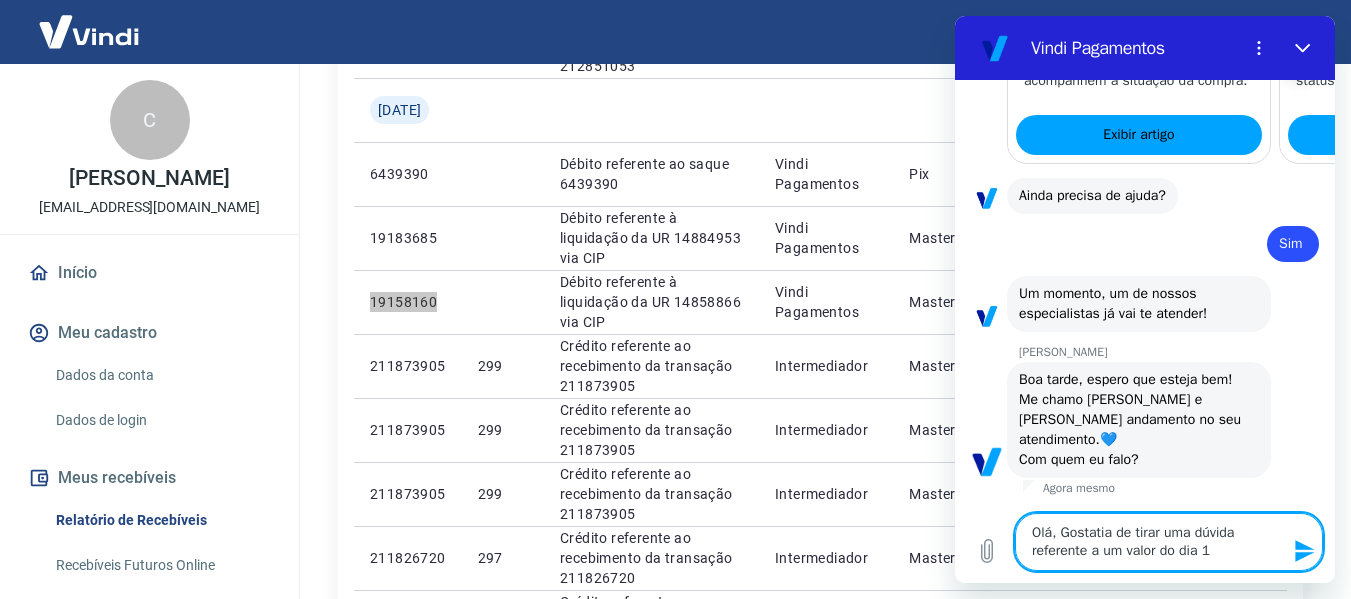 type on "Olá, Gostatia de tirar uma dúvida referente a um valor do dia 16" 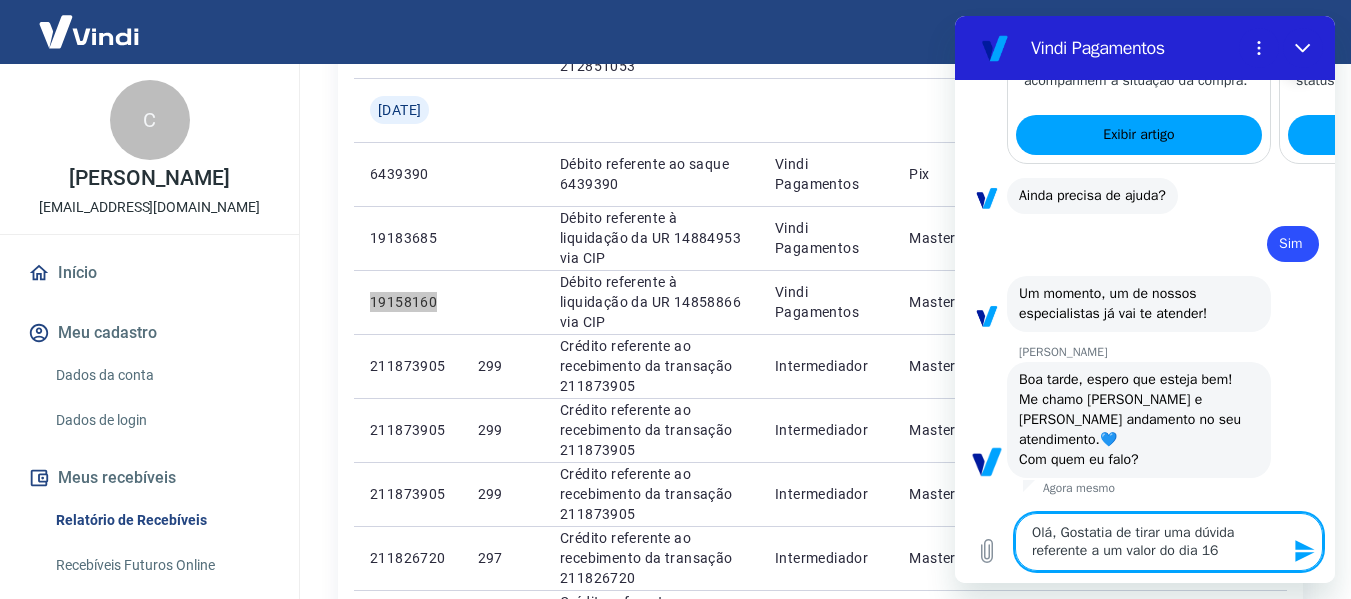 type on "Olá, Gostatia de tirar uma dúvida referente a um valor do dia 16." 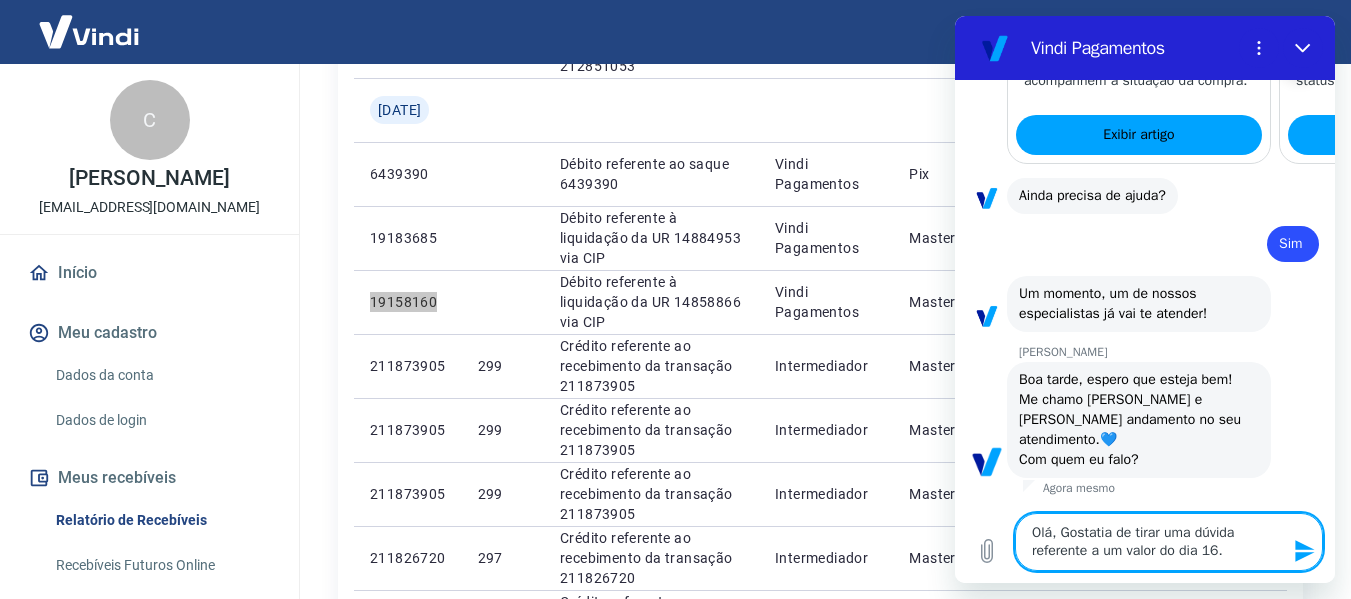 type on "Olá, Gostatia de tirar uma dúvida referente a um valor do dia 16.0" 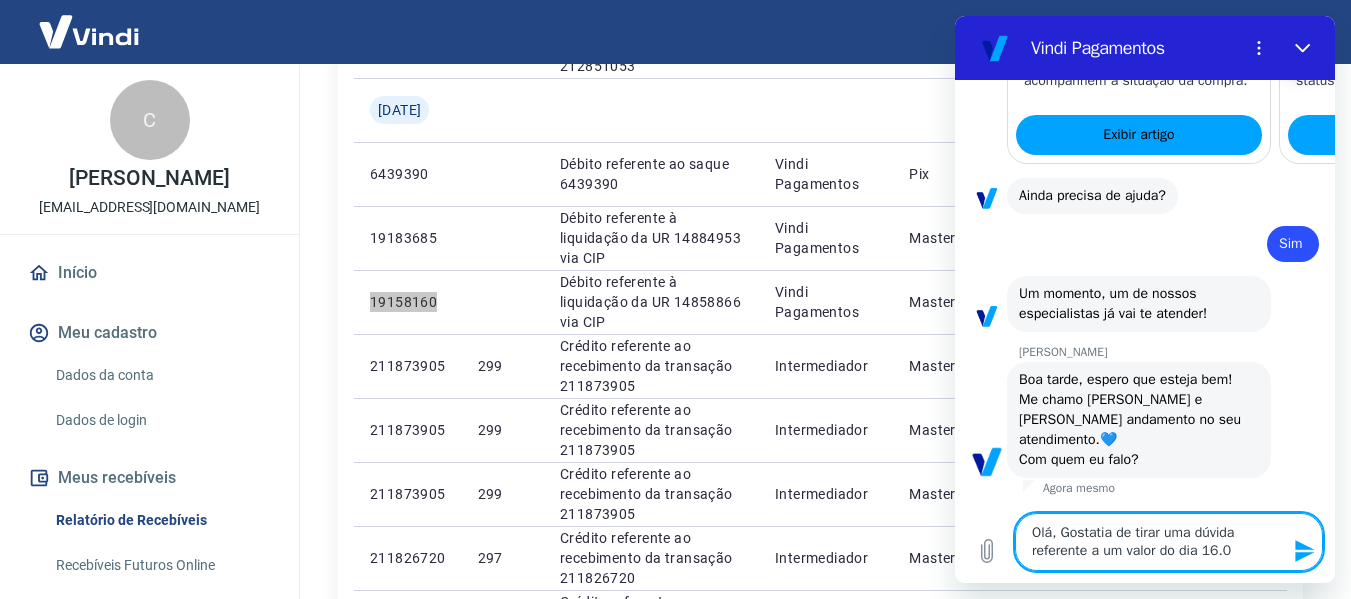 type on "Olá, Gostatia de tirar uma dúvida referente a um valor do dia 16.06" 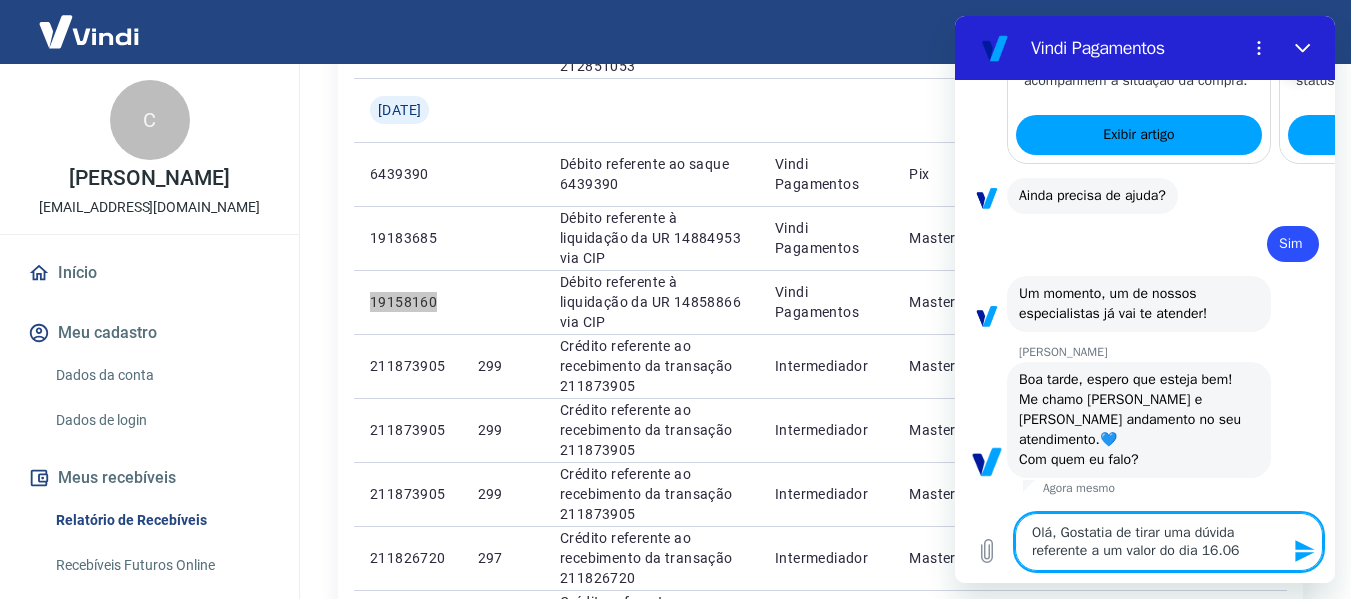 type on "Olá, Gostatia de tirar uma dúvida referente a um valor do dia 16.06." 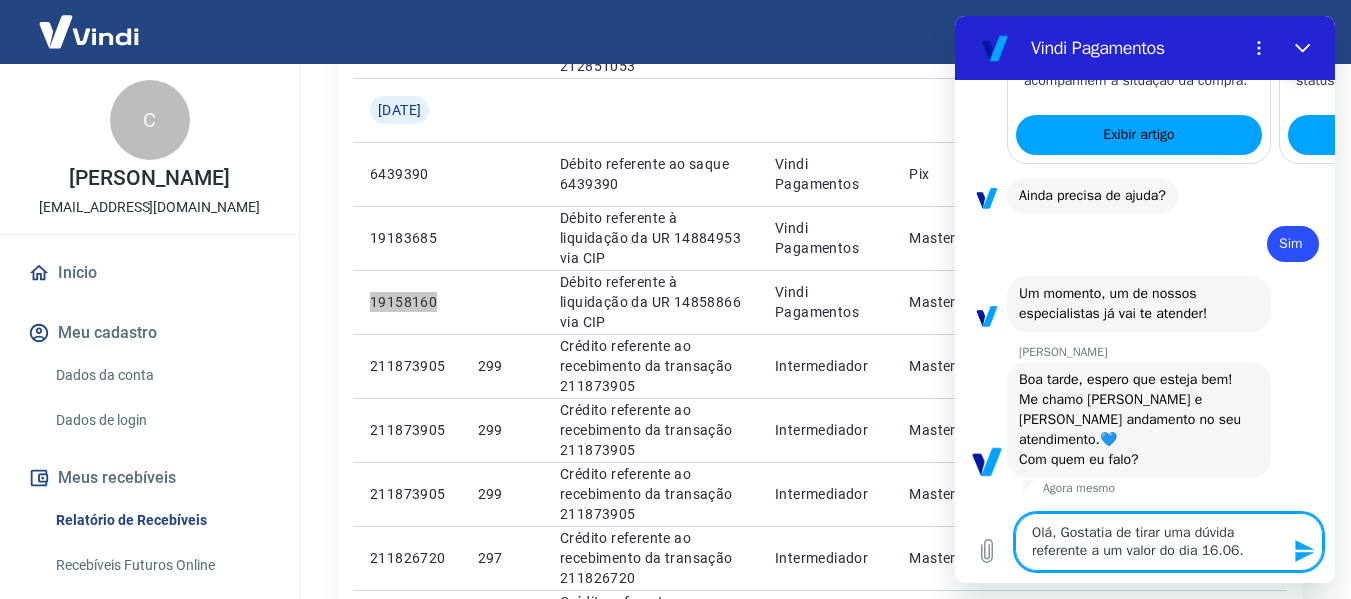 type on "Olá, Gostatia de tirar uma dúvida referente a um valor do dia 16.06.2" 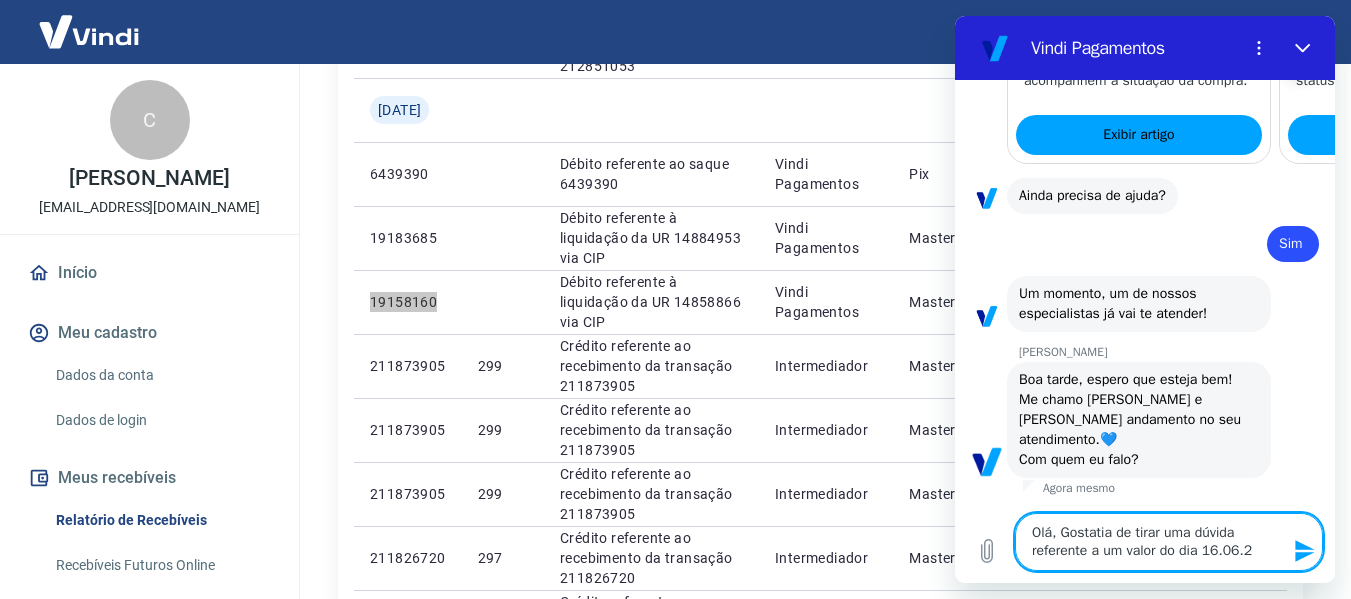 type on "Olá, Gostatia de tirar uma dúvida referente a um valor do dia [DATE]" 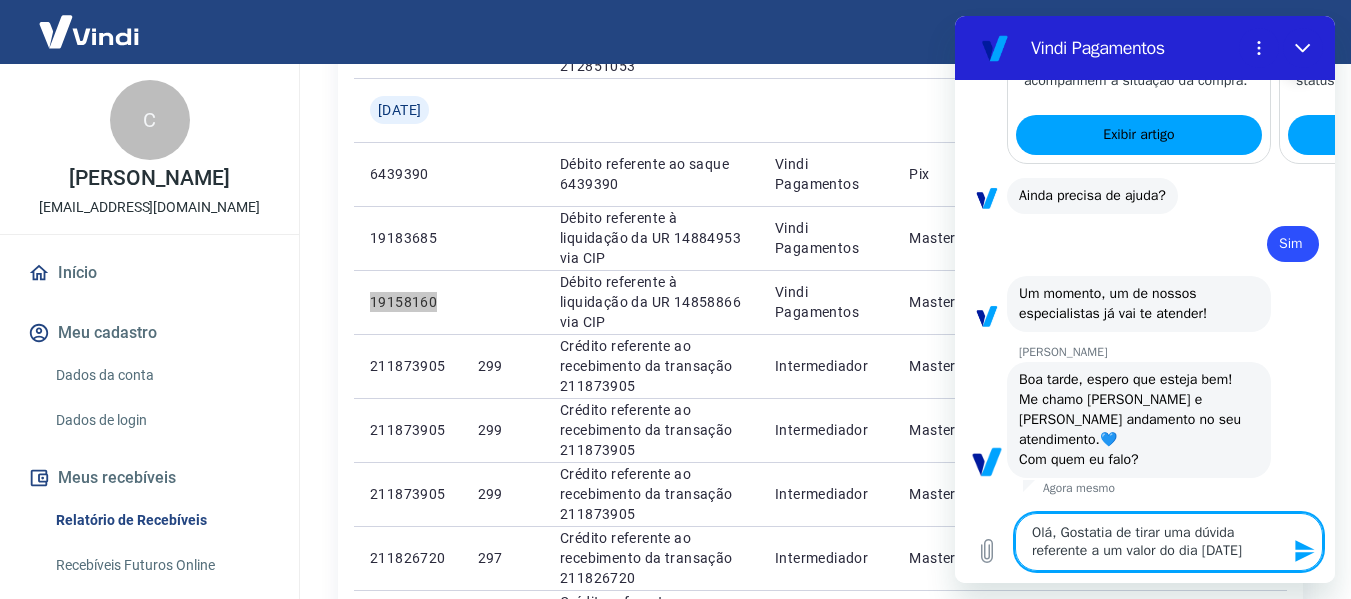 click on "Olá, Gostatia de tirar uma dúvida referente a um valor do dia [DATE]" at bounding box center (1169, 542) 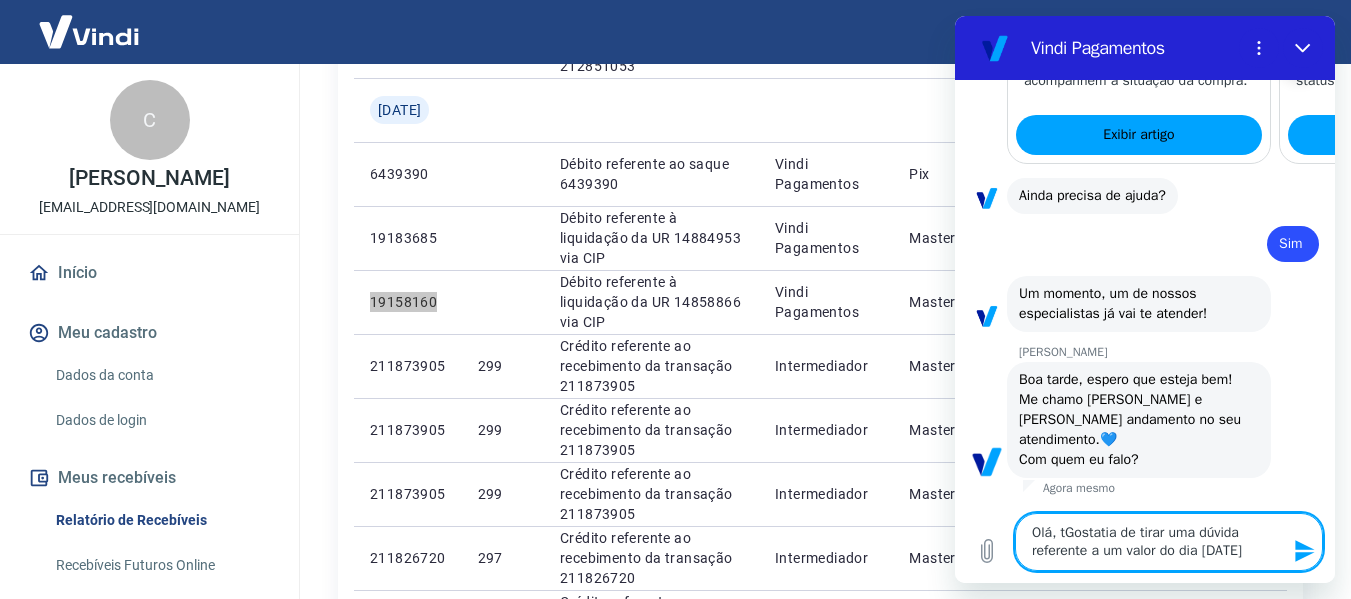 type on "Olá, tuGostatia de tirar uma dúvida referente a um valor do dia [DATE]" 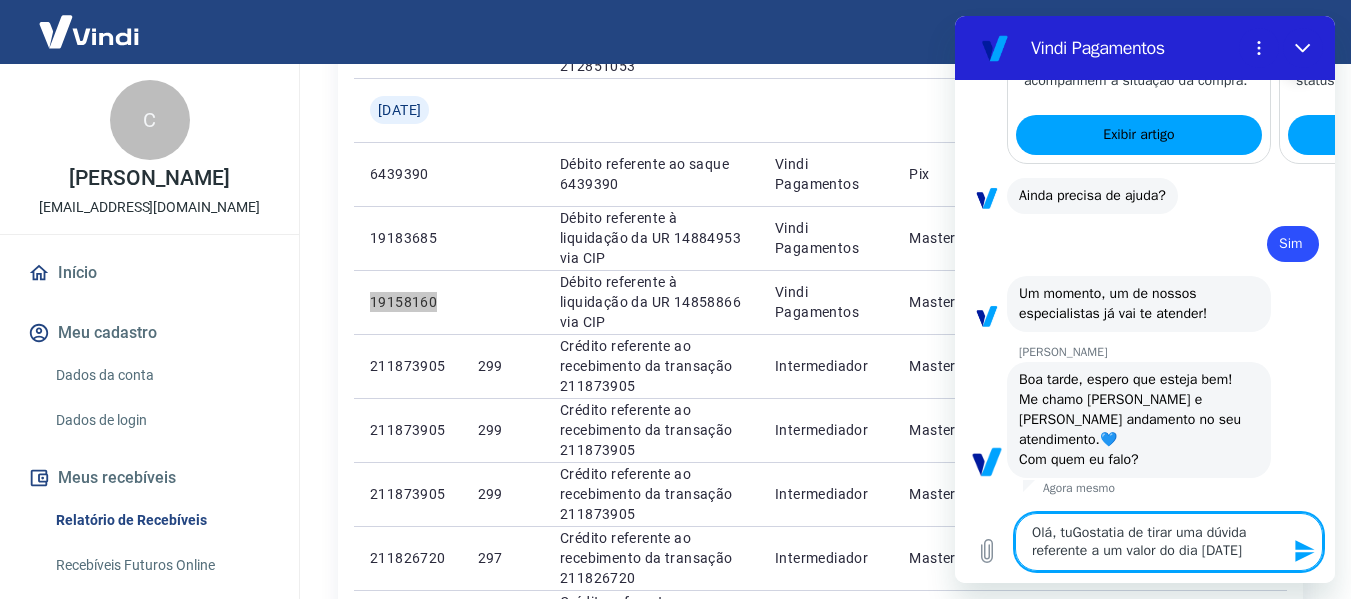 type on "Olá, tudGostatia de tirar uma dúvida referente a um valor do dia [DATE]" 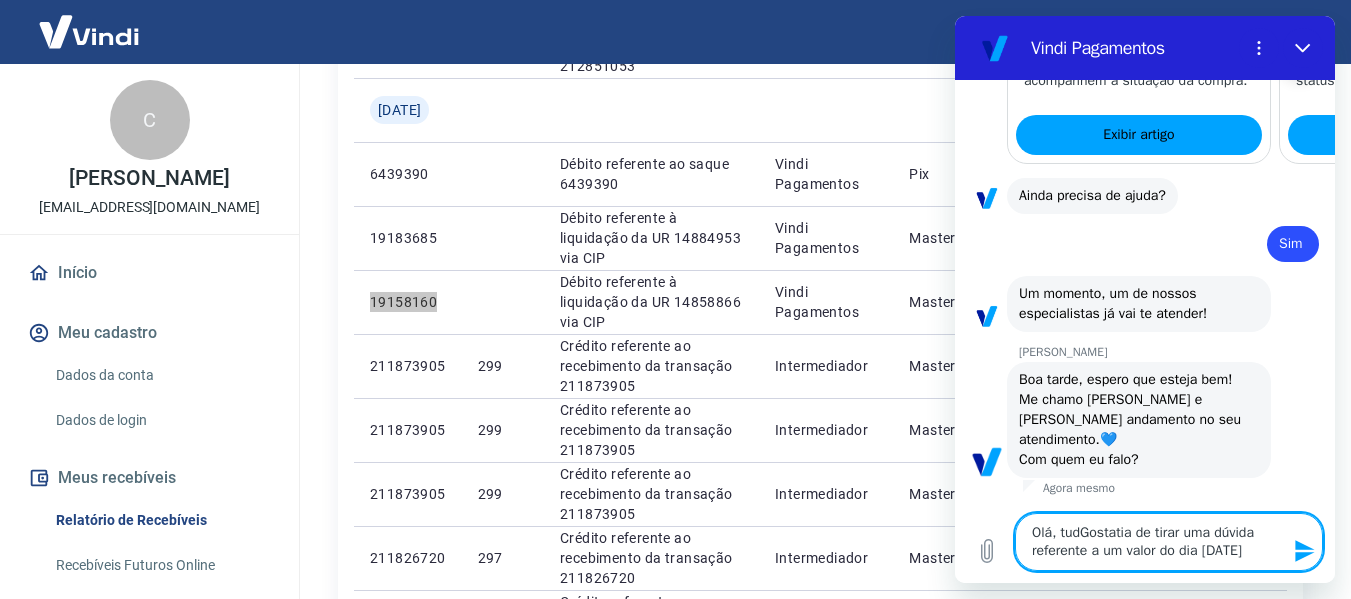 type on "Olá, tudoGostatia de tirar uma dúvida referente a um valor do dia [DATE]" 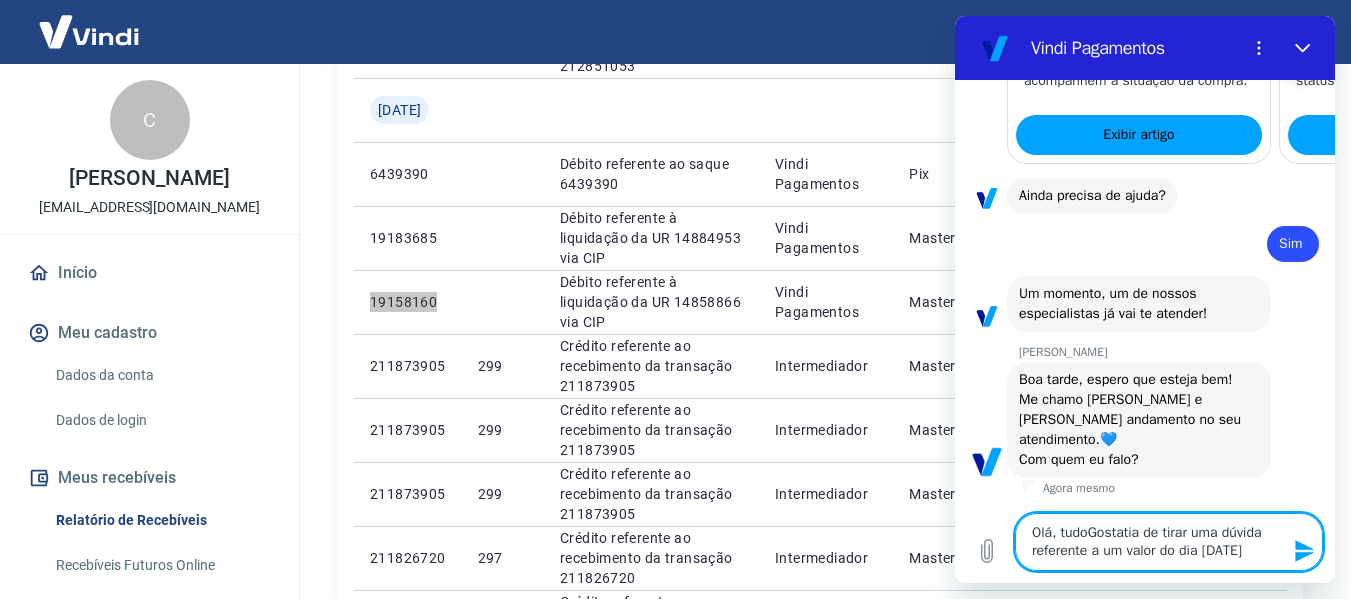 type on "x" 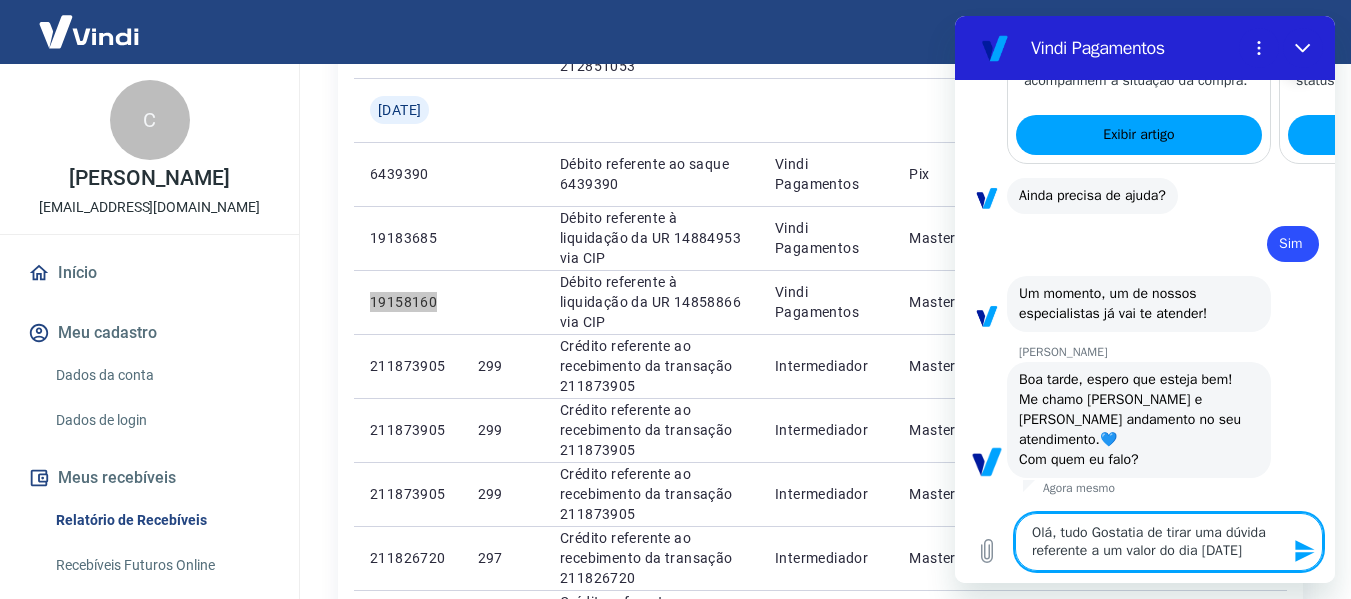 type on "x" 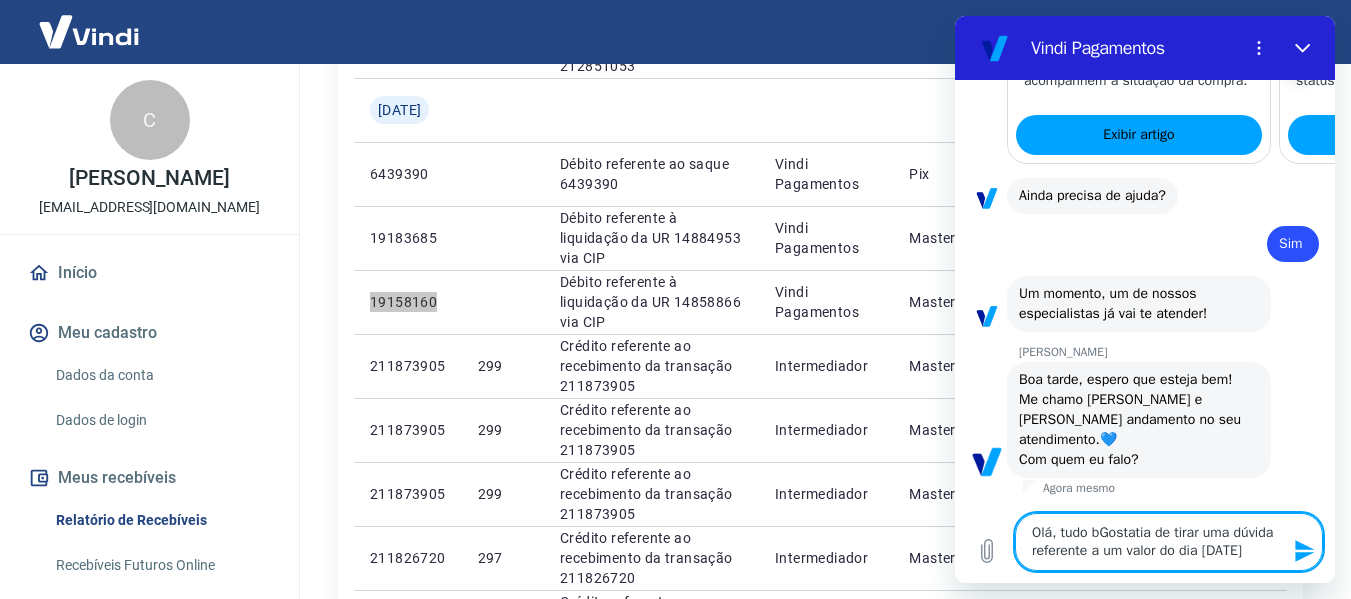 type on "Olá, tudo beGostatia de tirar uma dúvida referente a um valor do dia [DATE]" 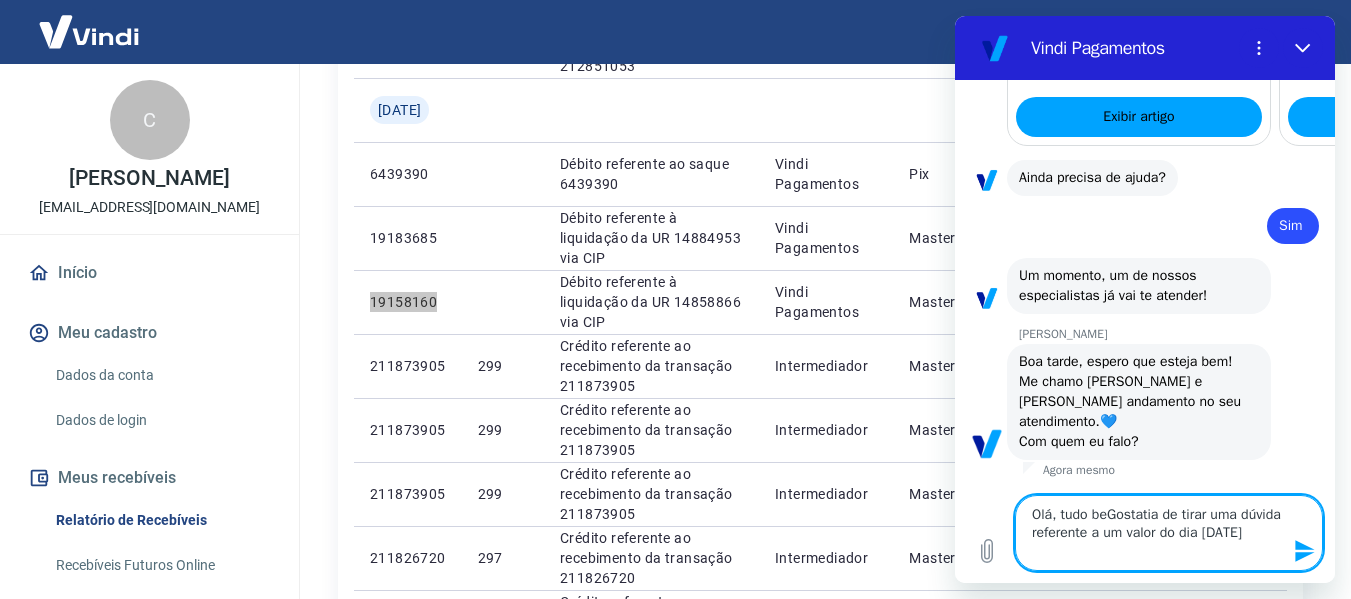 type on "Olá, tudo bemGostatia de tirar uma dúvida referente a um valor do dia [DATE]" 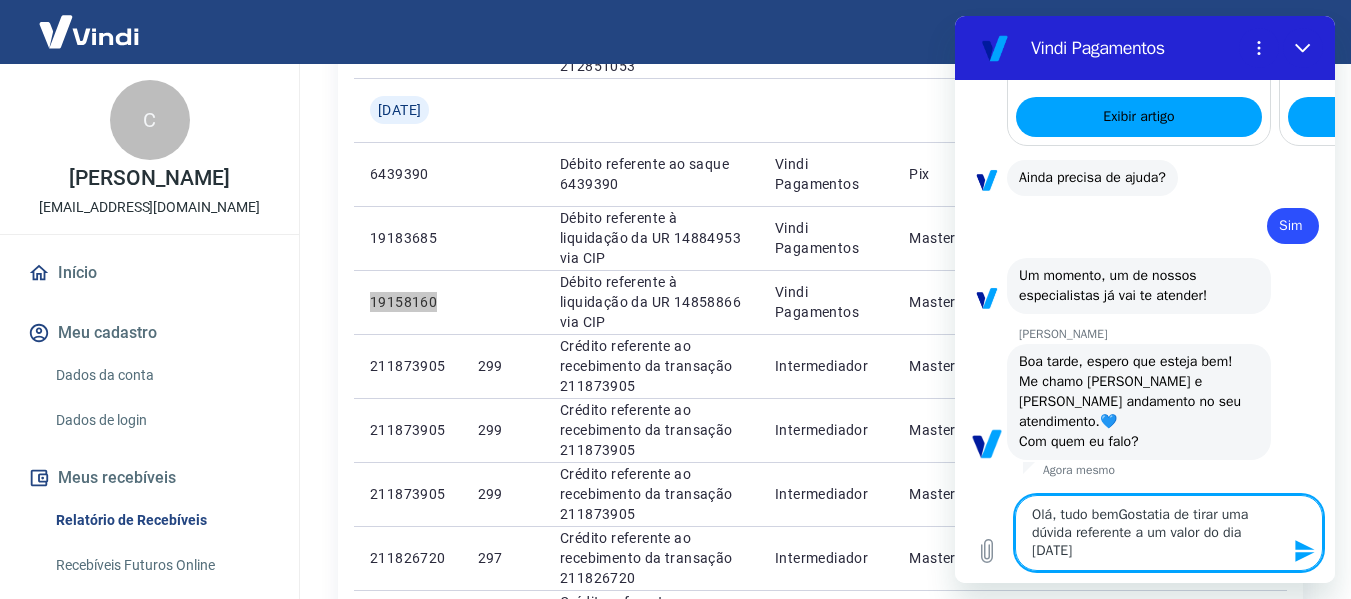 type on "Olá, tudo bem?Gostatia de tirar uma dúvida referente a um valor do dia [DATE]" 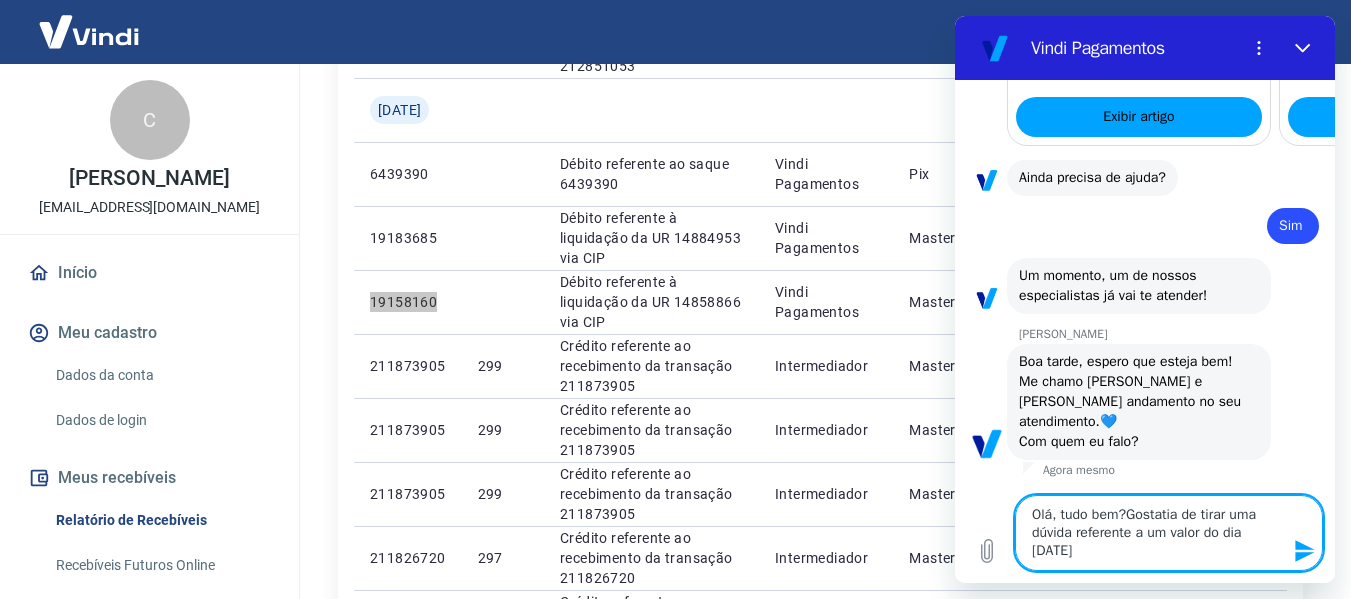 type on "x" 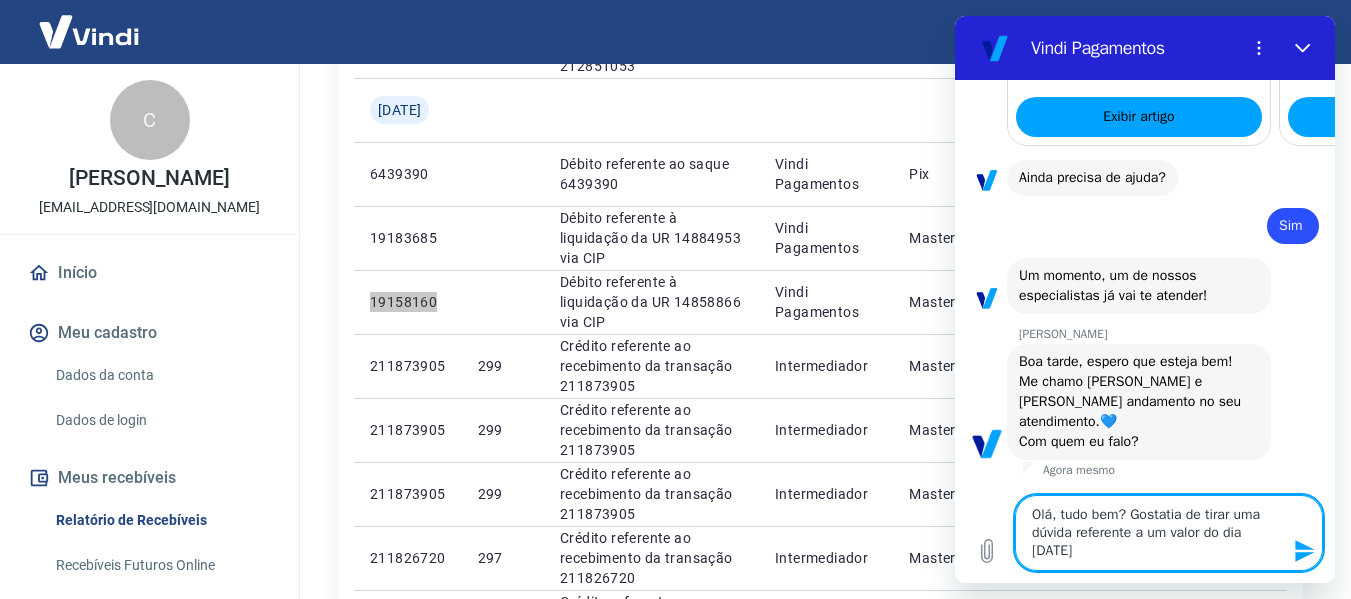 click on "Olá, tudo bem? Gostatia de tirar uma dúvida referente a um valor do dia [DATE]" at bounding box center [1169, 533] 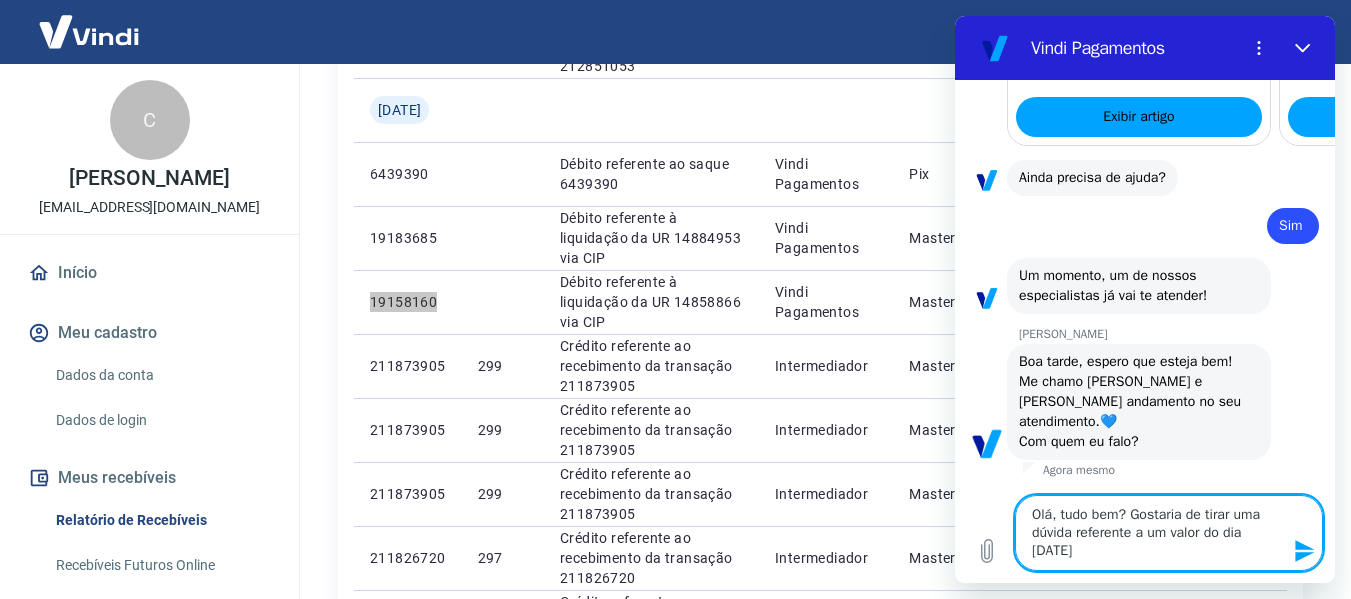click on "Olá, tudo bem? Gostaria de tirar uma dúvida referente a um valor do dia [DATE]" at bounding box center [1169, 533] 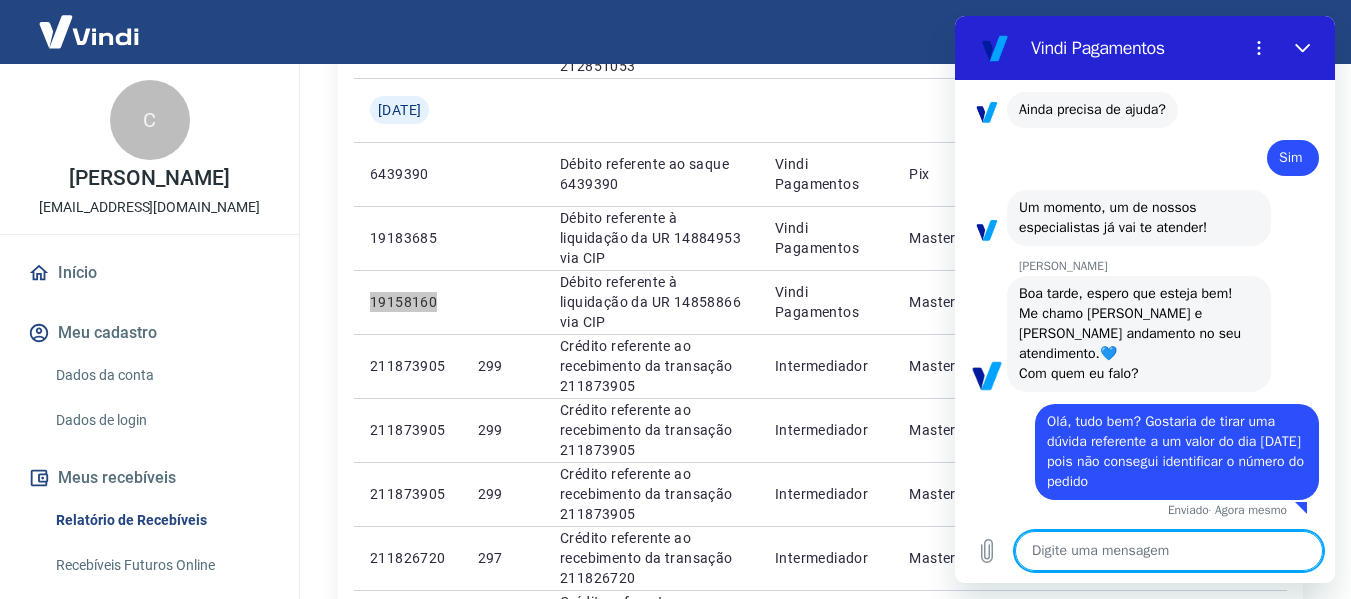 scroll, scrollTop: 2922, scrollLeft: 0, axis: vertical 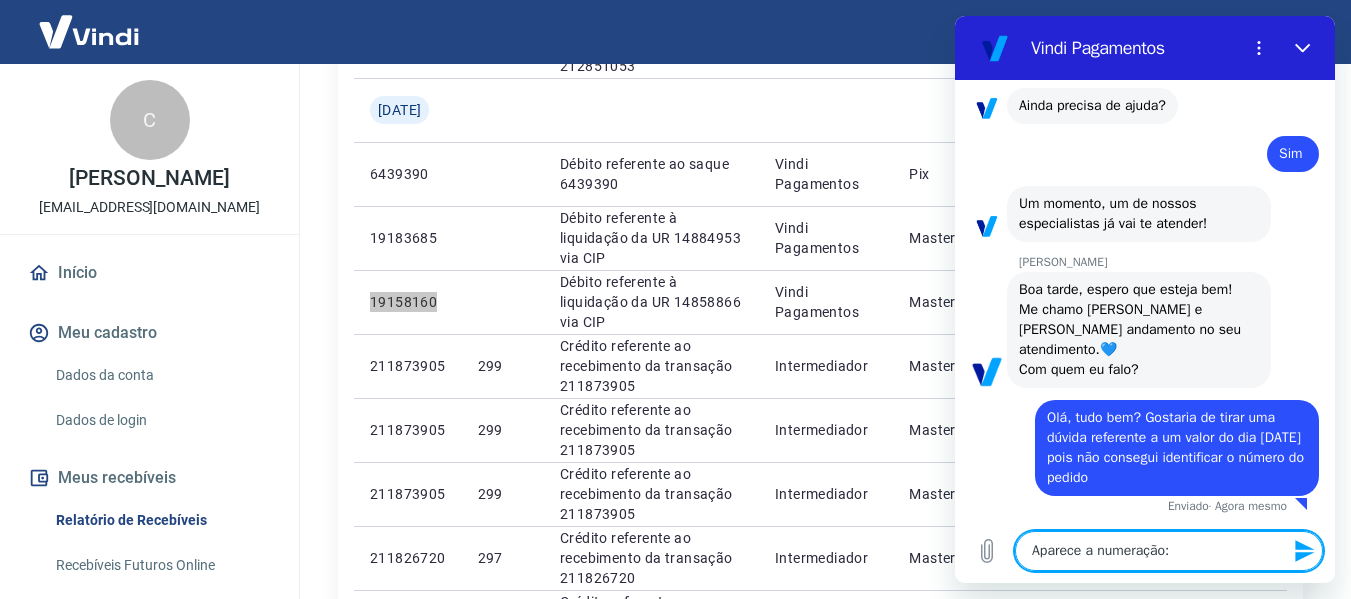paste on "19158160" 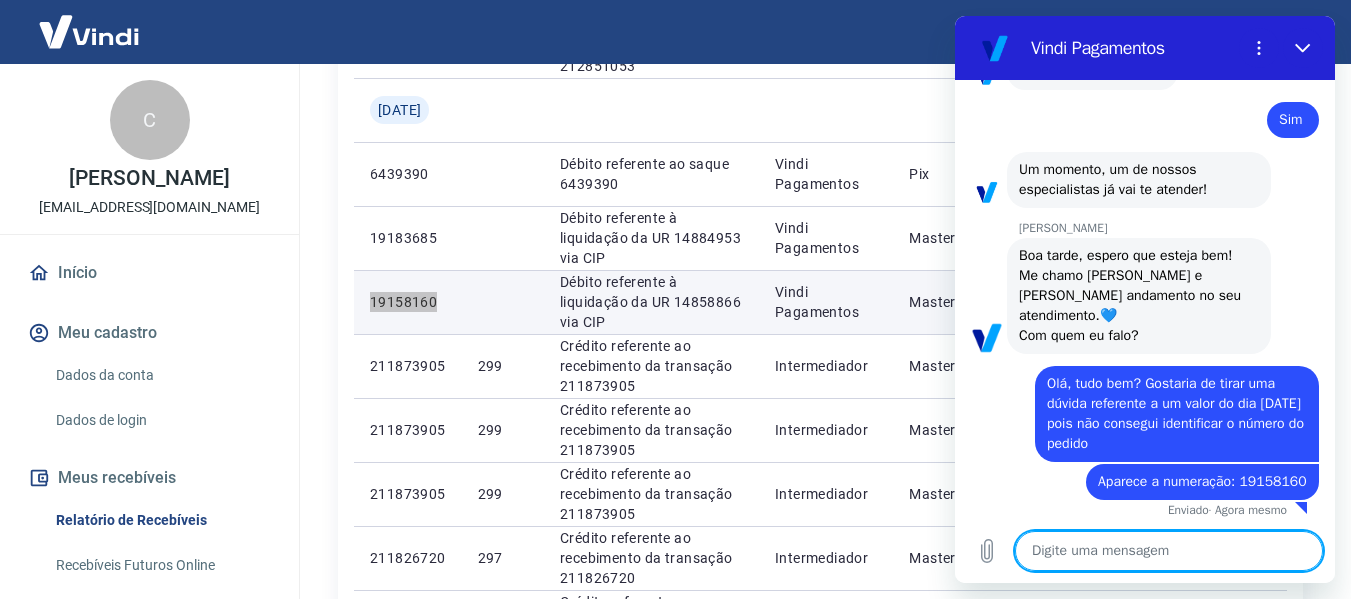 scroll, scrollTop: 2960, scrollLeft: 0, axis: vertical 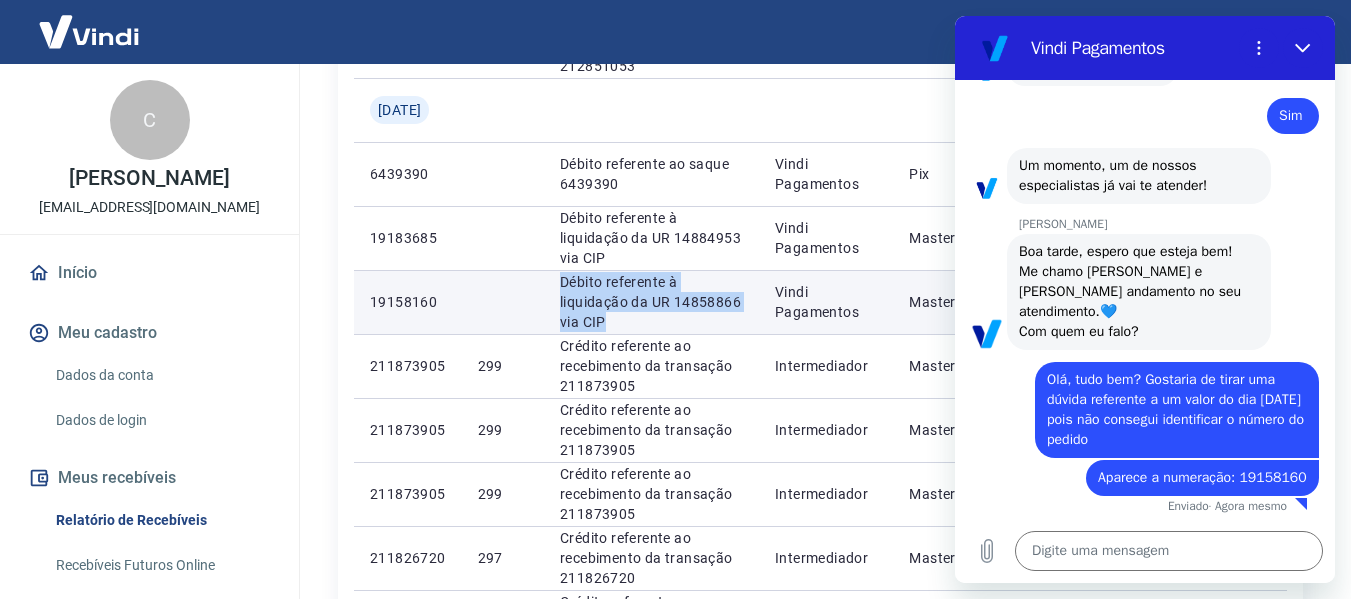 drag, startPoint x: 578, startPoint y: 284, endPoint x: 698, endPoint y: 325, distance: 126.81088 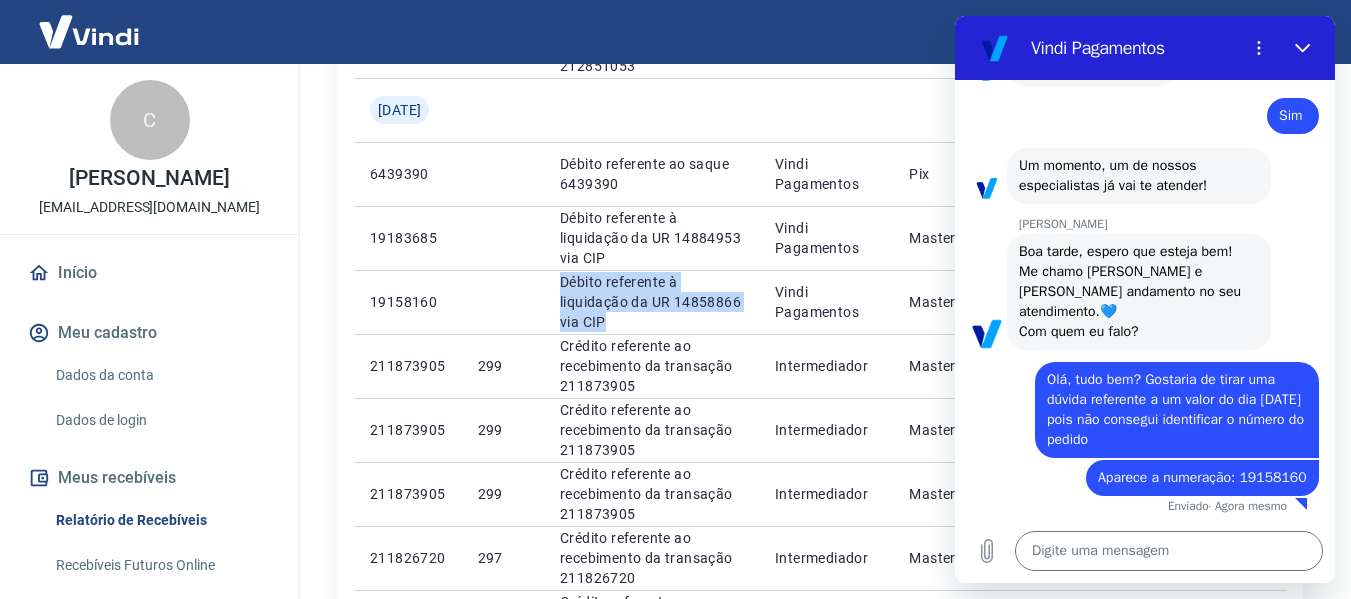 copy on "Débito referente à liquidação da UR 14858866 via CIP" 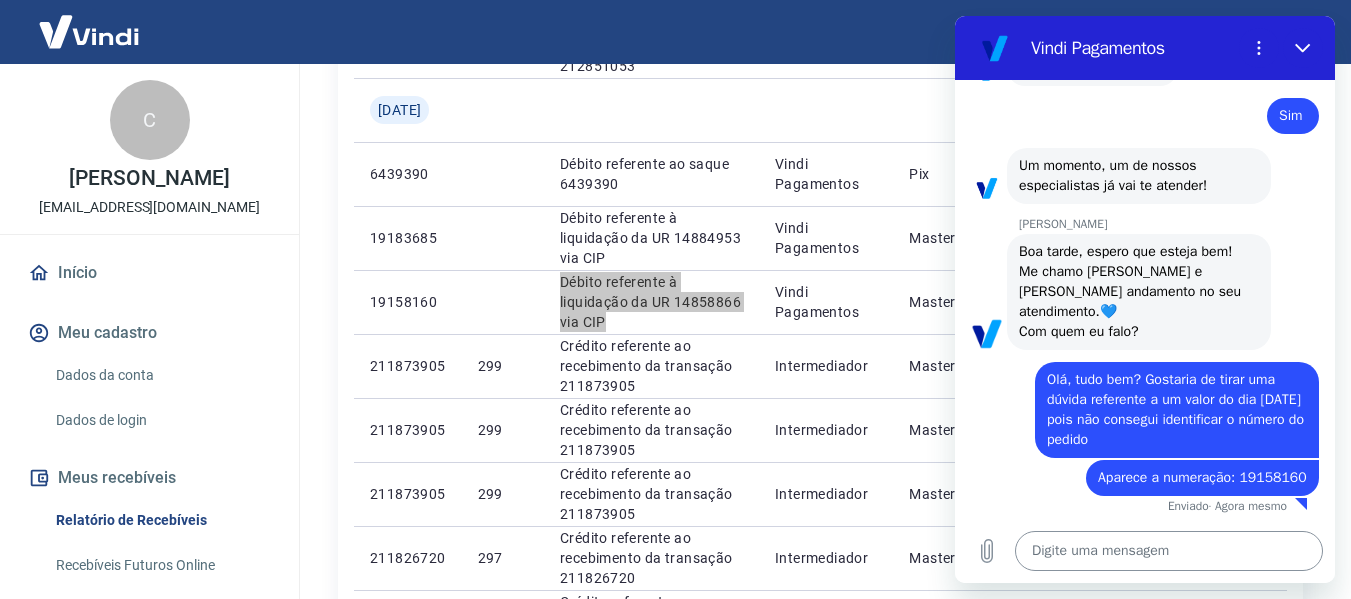 click at bounding box center (1169, 551) 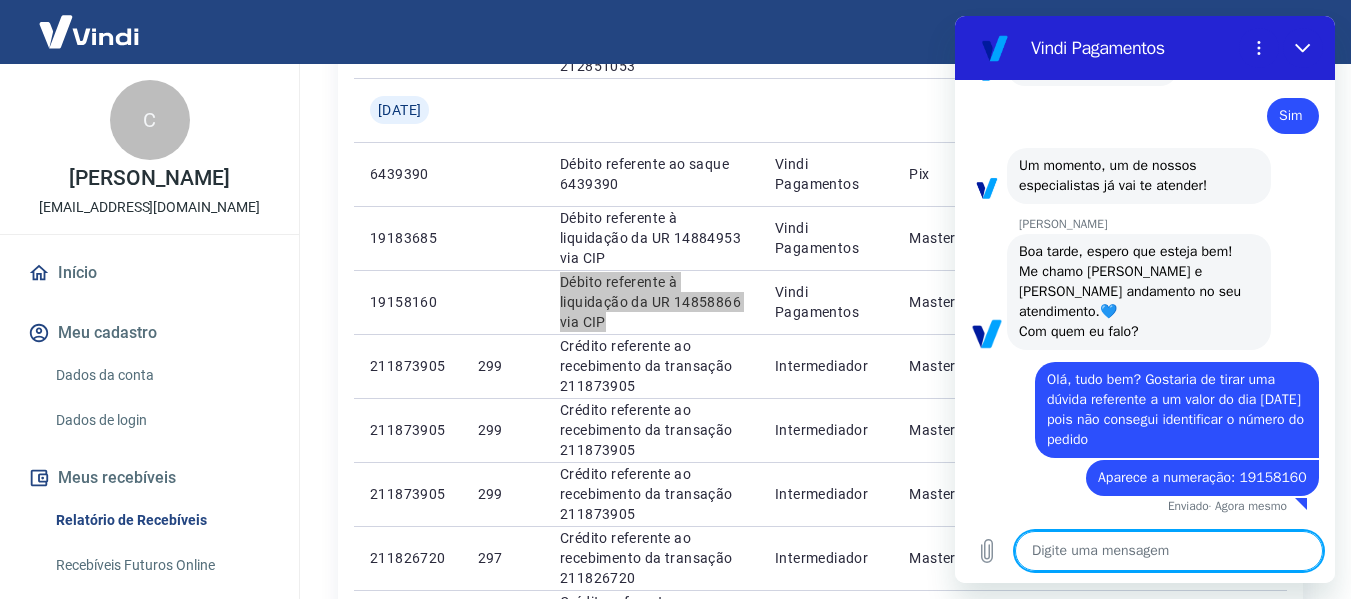 paste on "Débito referente à liquidação da UR 14858866 via CIP" 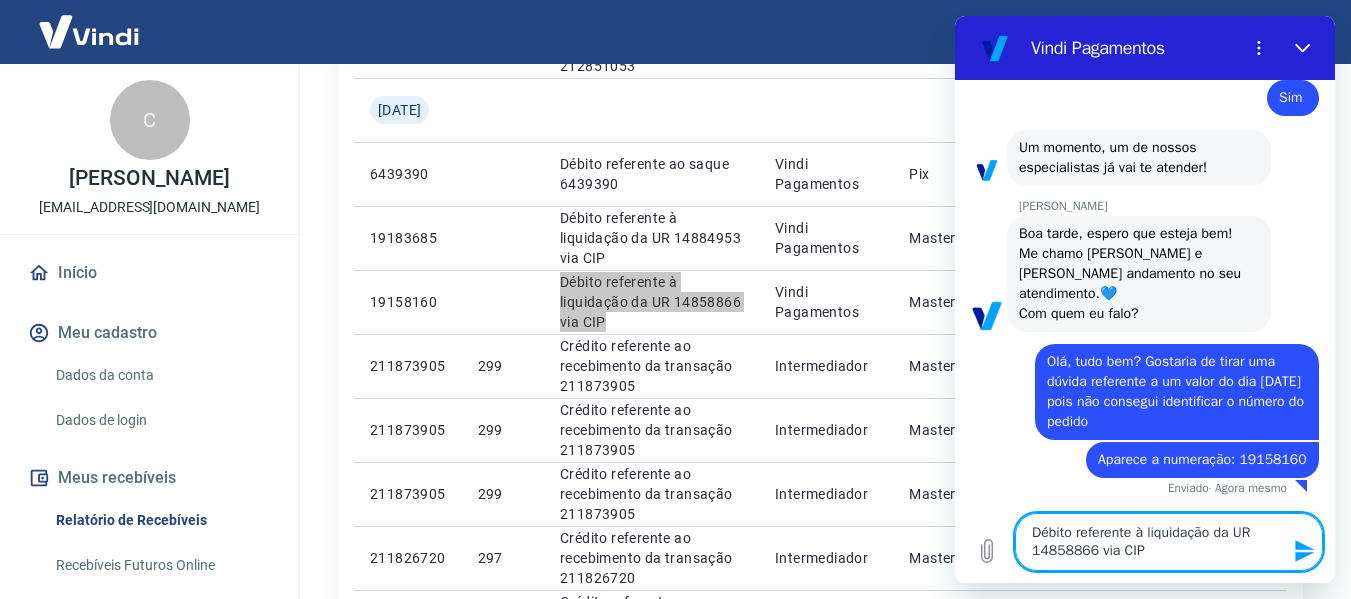 click 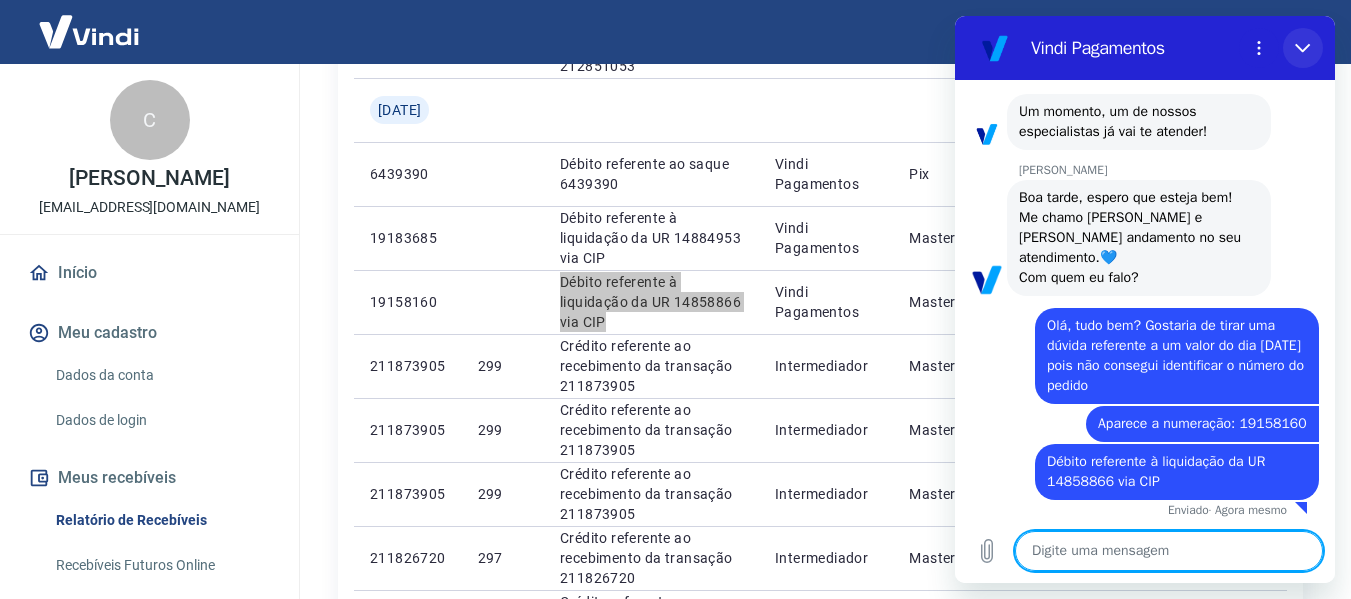 scroll, scrollTop: 3018, scrollLeft: 0, axis: vertical 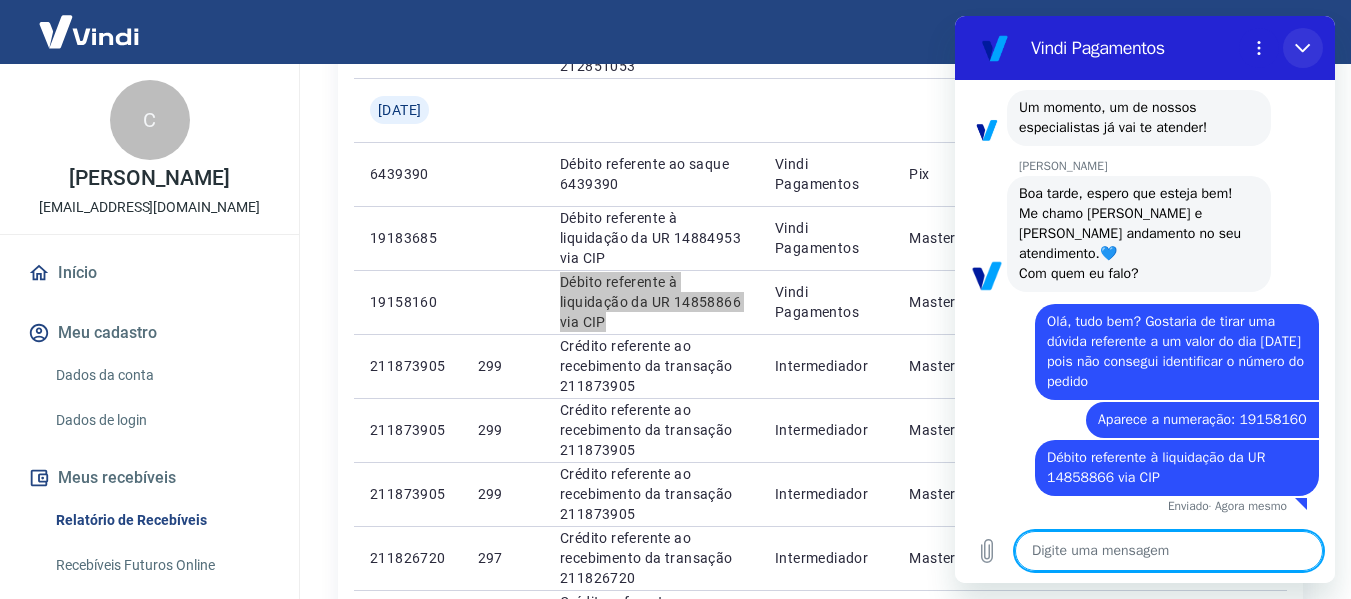 click at bounding box center (1303, 48) 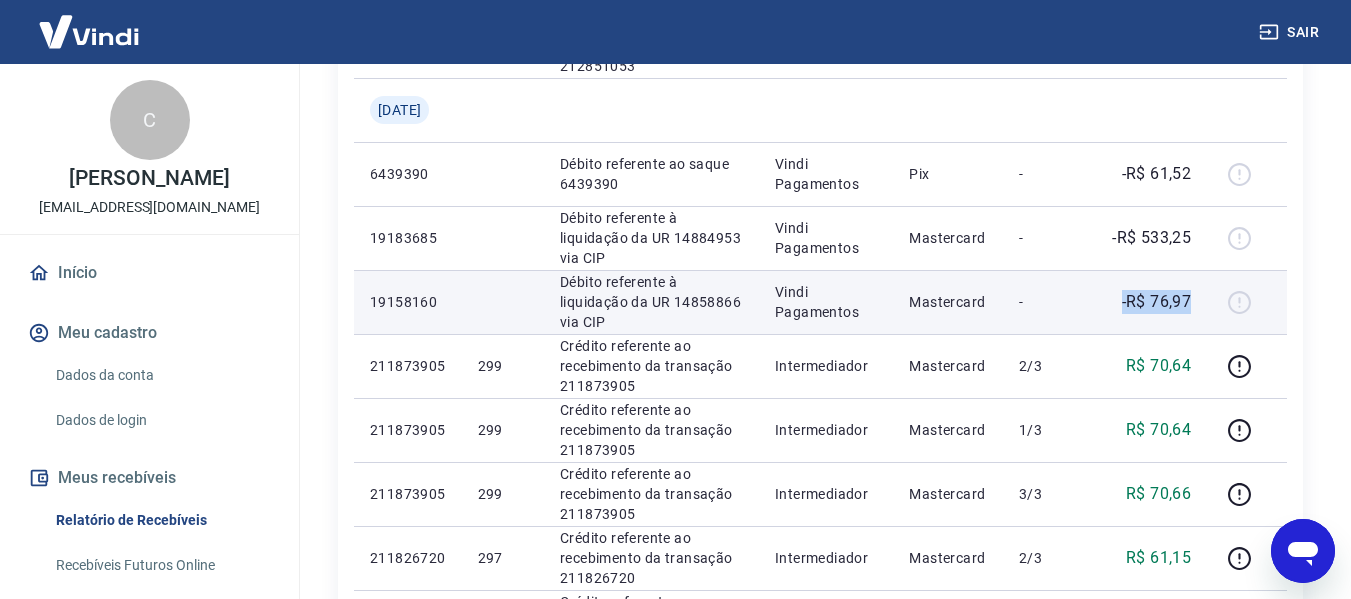 drag, startPoint x: 1141, startPoint y: 299, endPoint x: 1202, endPoint y: 299, distance: 61 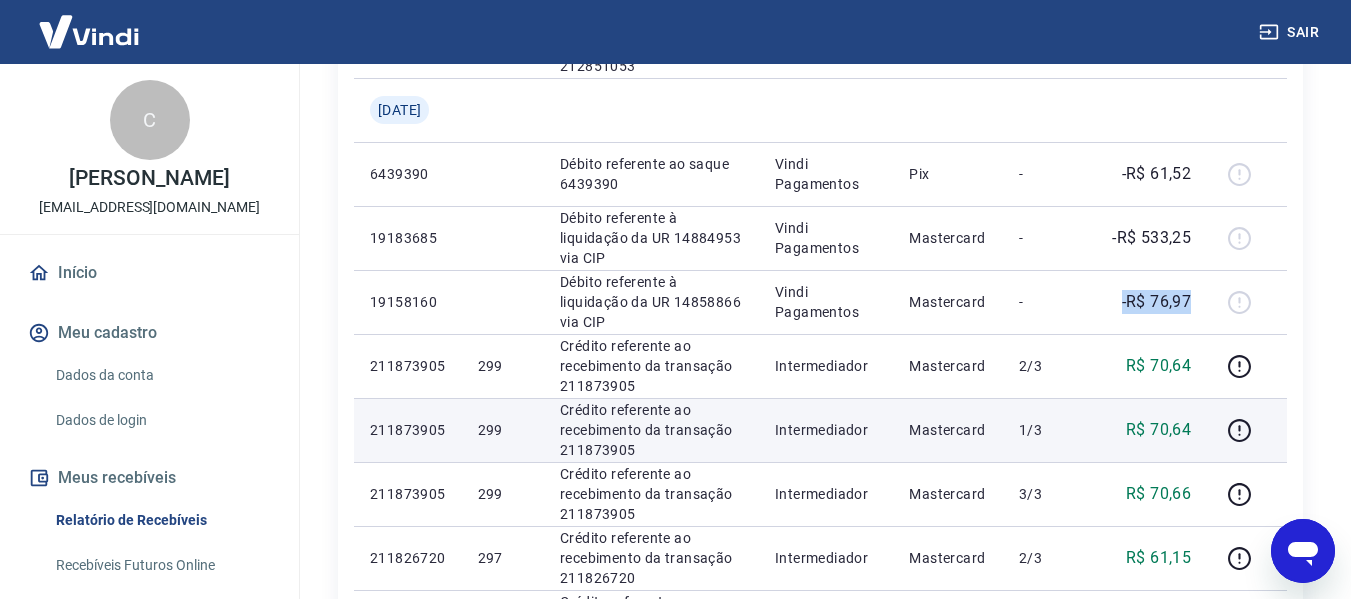 copy on "-R$ 76,97" 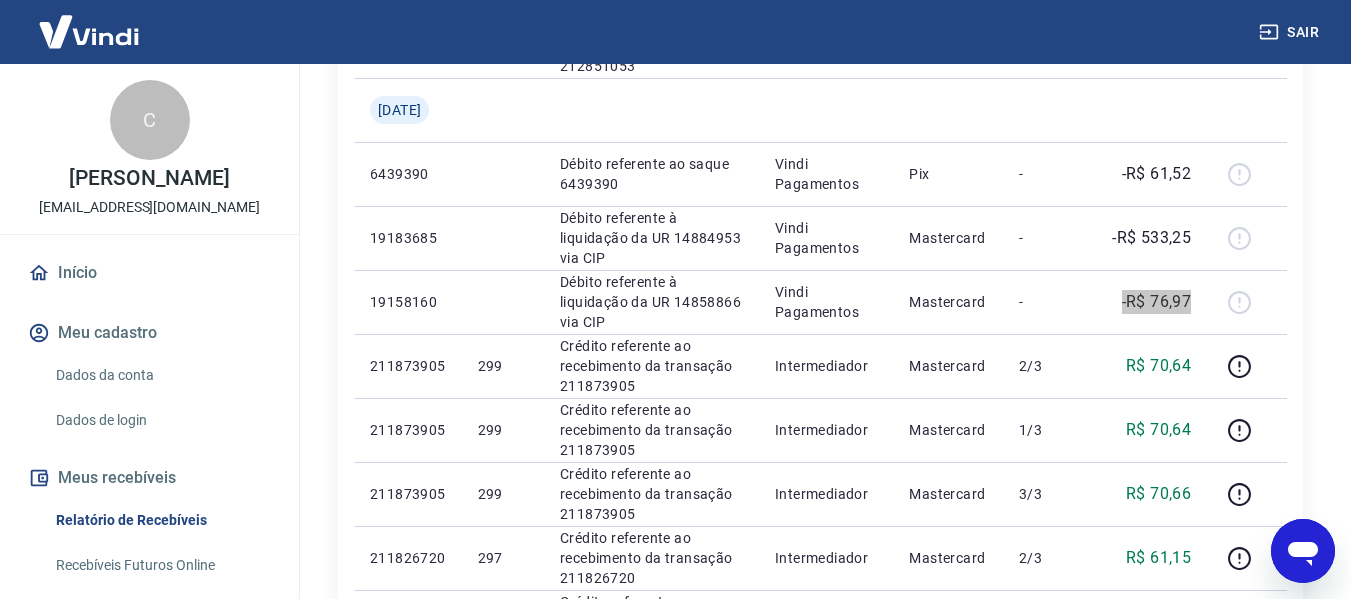 click 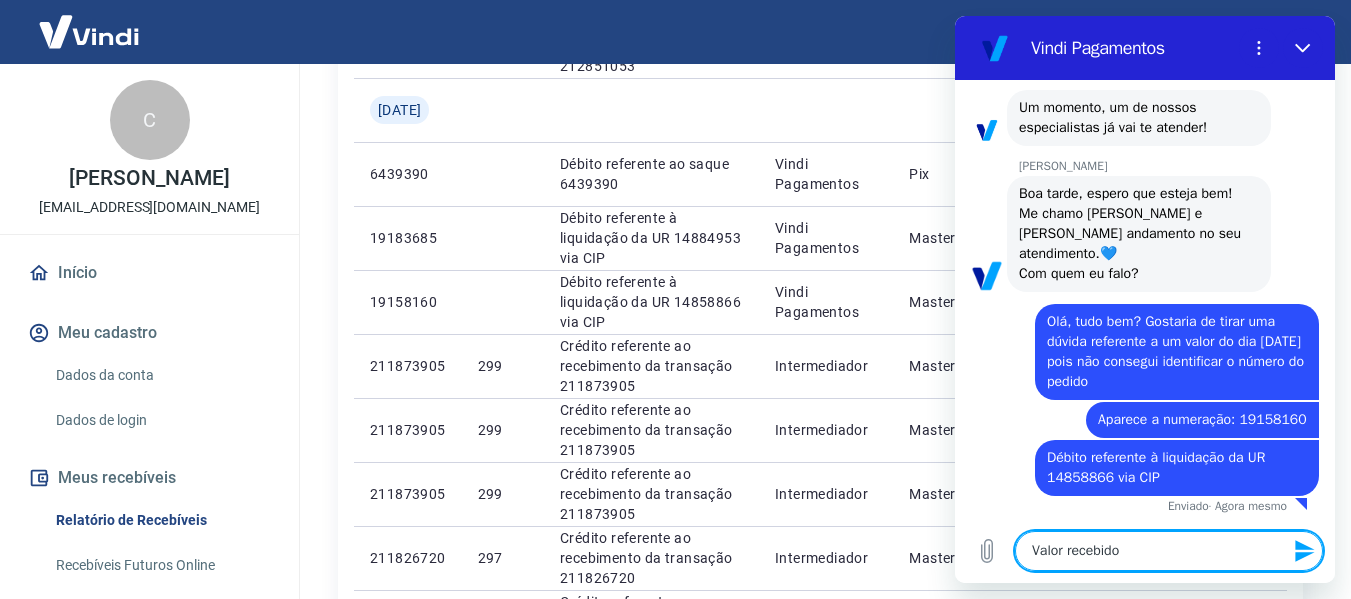 paste on "-R$ 76,97" 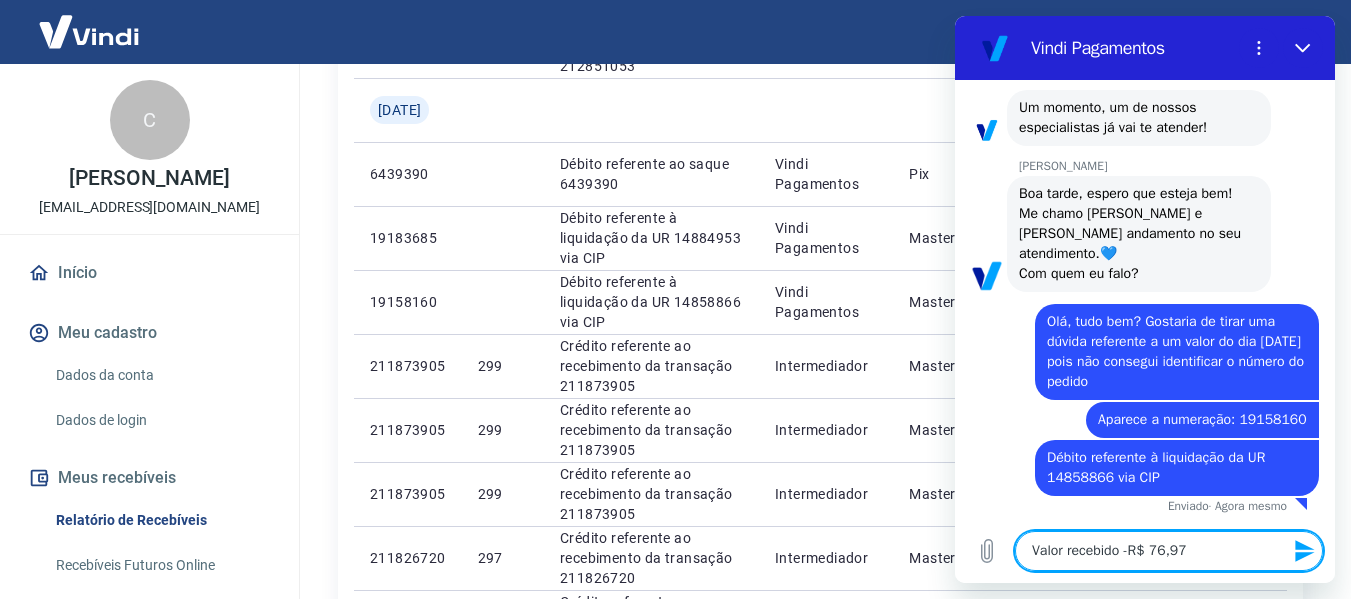click on "Valor recebido -R$ 76,97" at bounding box center (1169, 551) 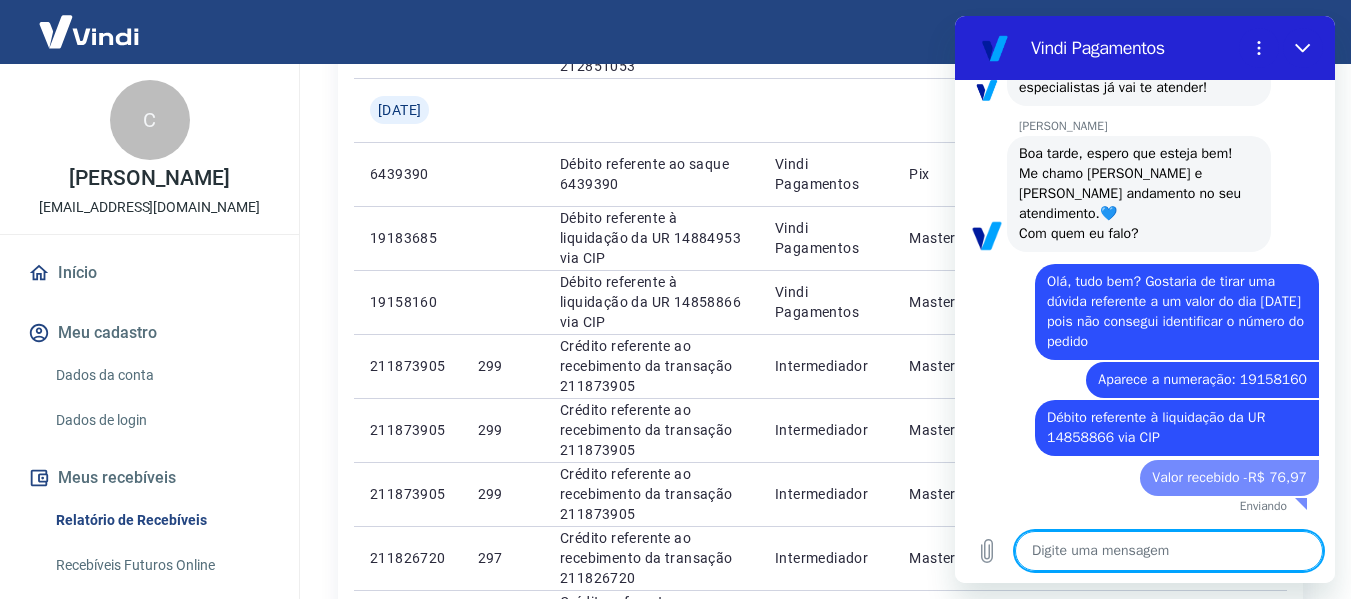 scroll, scrollTop: 3056, scrollLeft: 0, axis: vertical 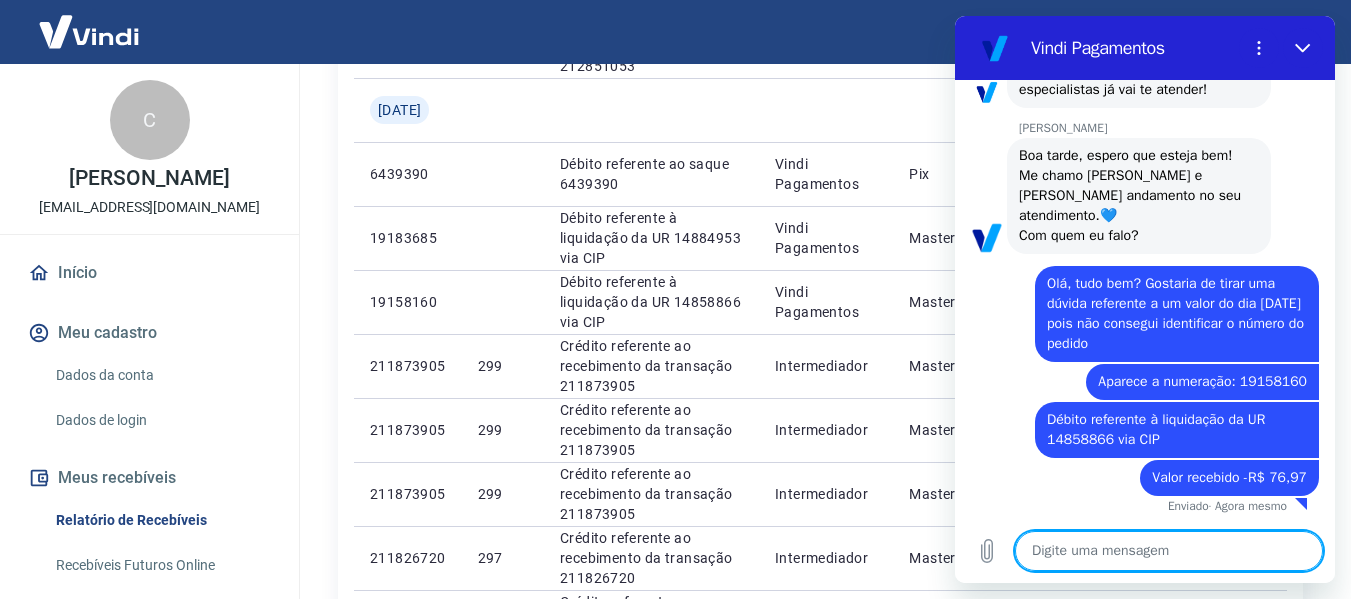 click at bounding box center [1169, 551] 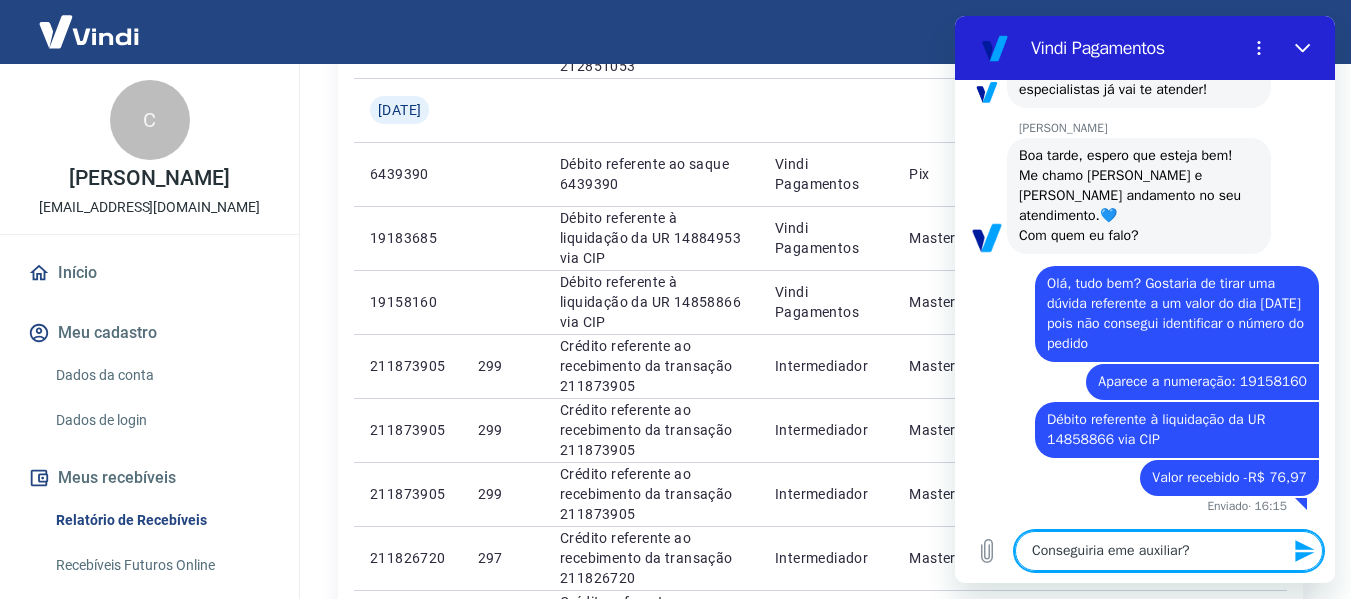 click on "Conseguiria eme auxiliar?" at bounding box center (1169, 551) 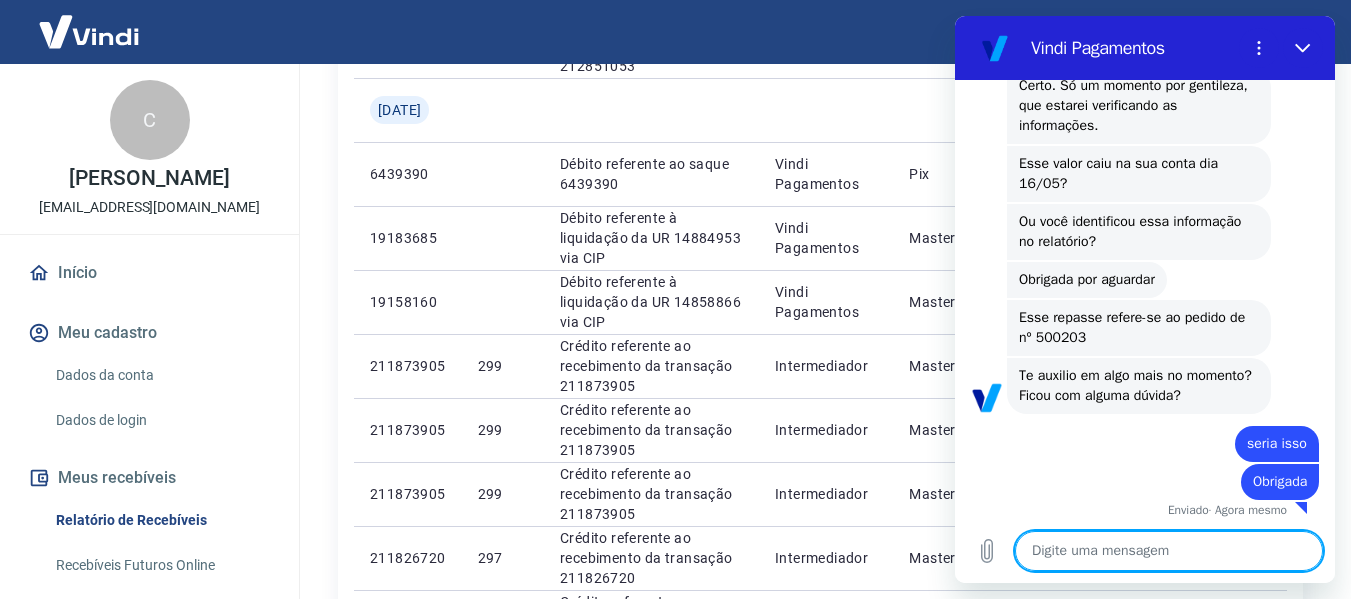 scroll, scrollTop: 3614, scrollLeft: 0, axis: vertical 